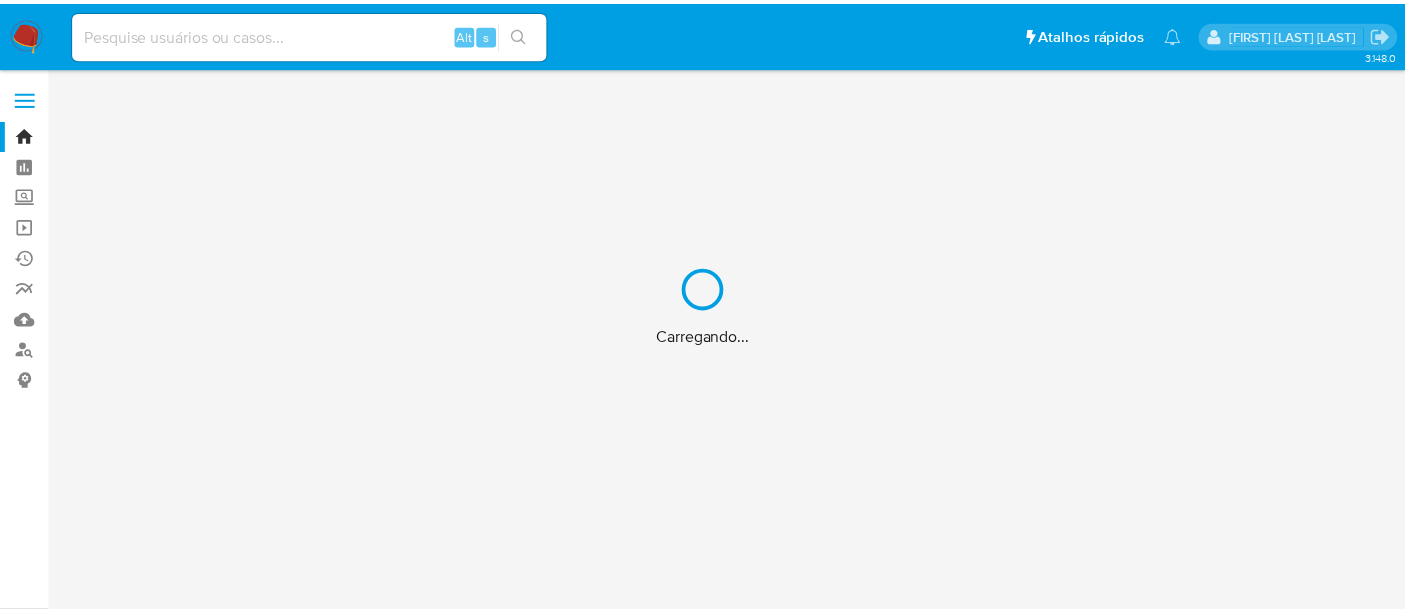 scroll, scrollTop: 0, scrollLeft: 0, axis: both 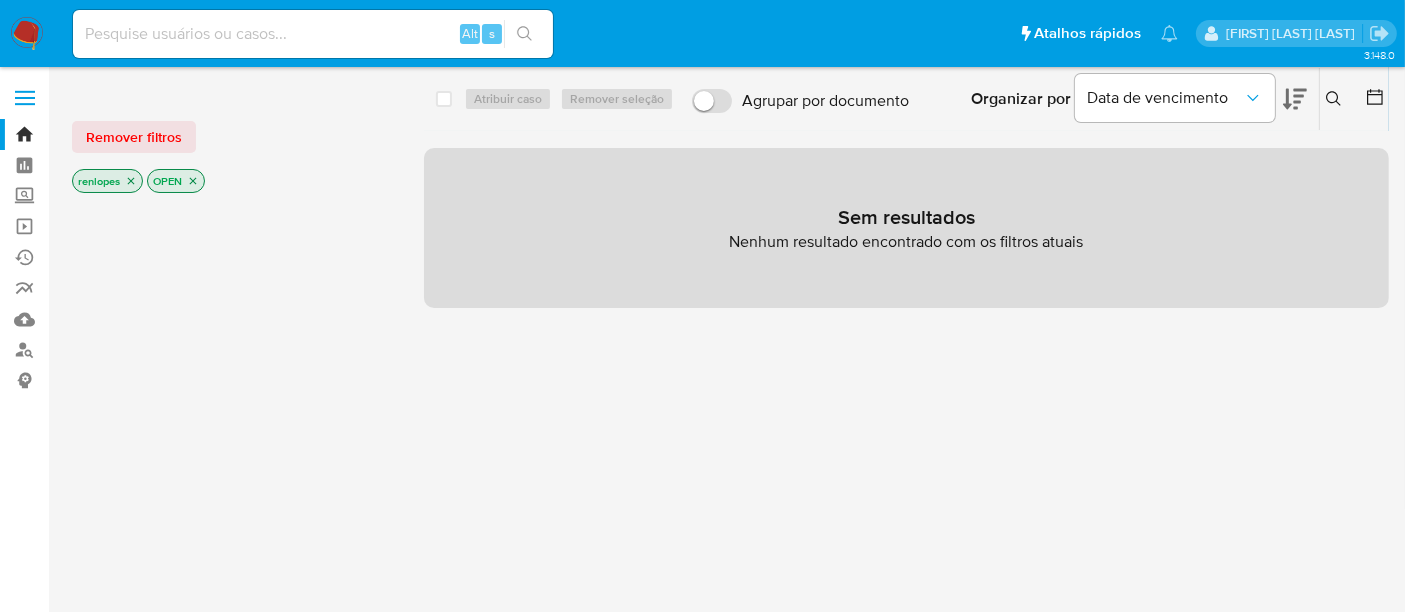 click at bounding box center [313, 34] 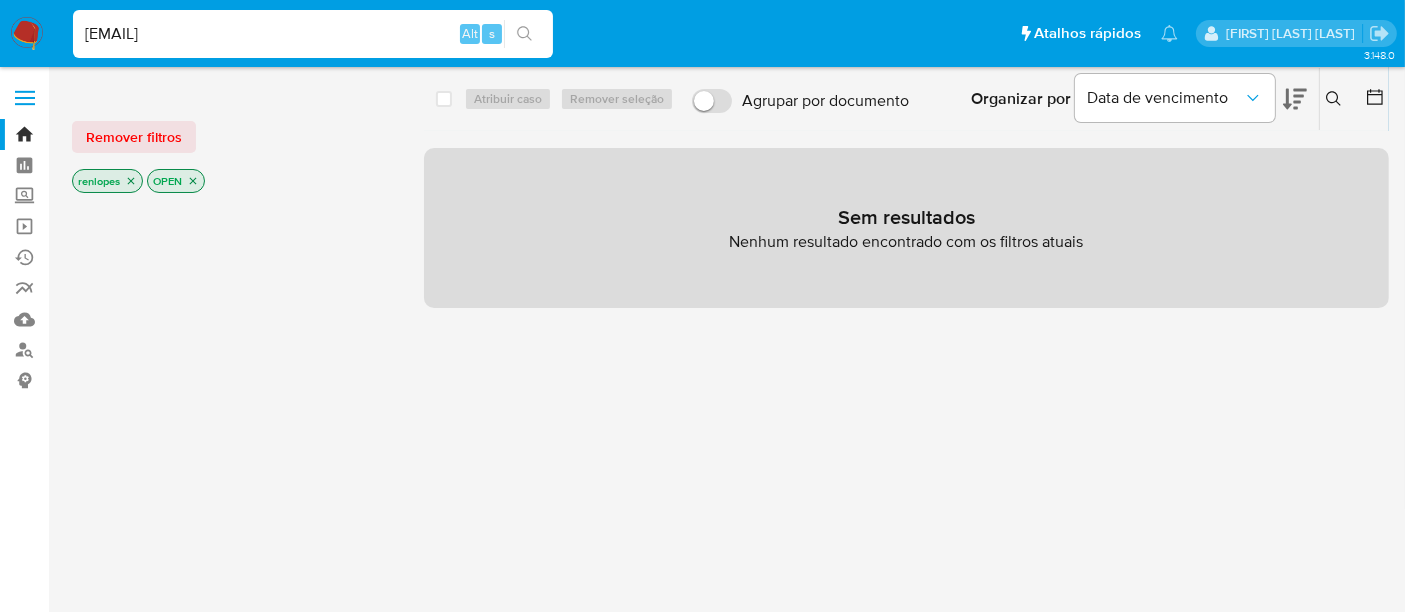 type on "[EMAIL]" 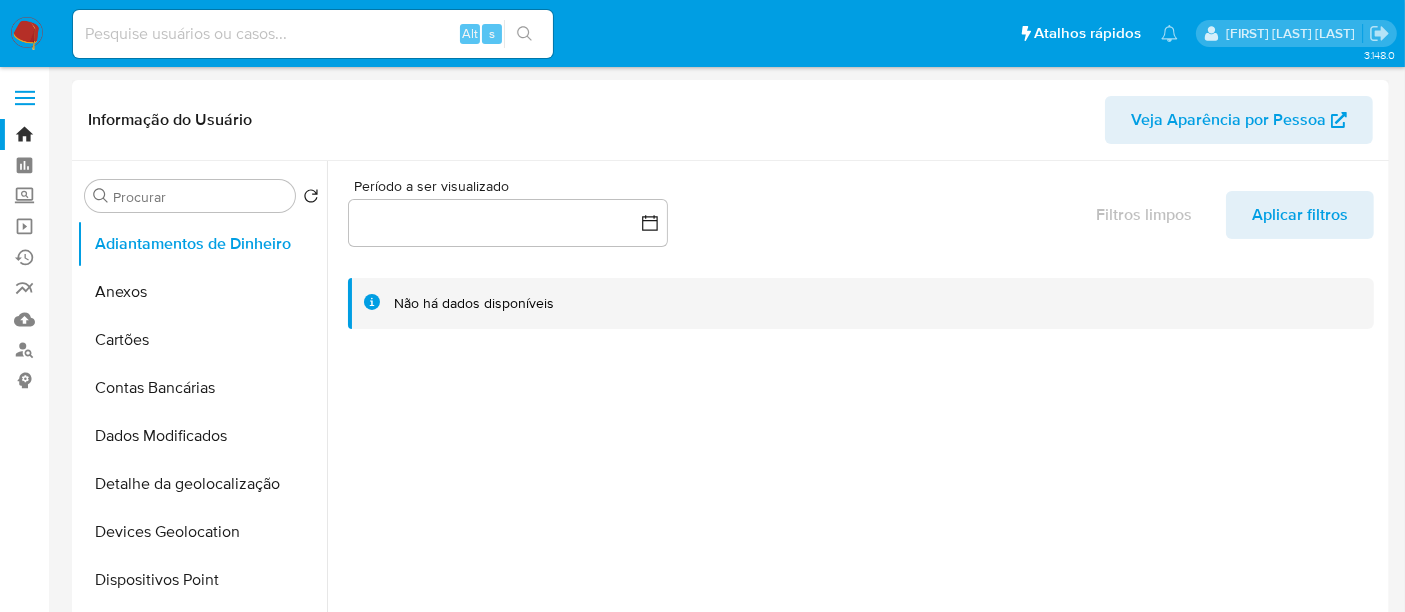 select on "10" 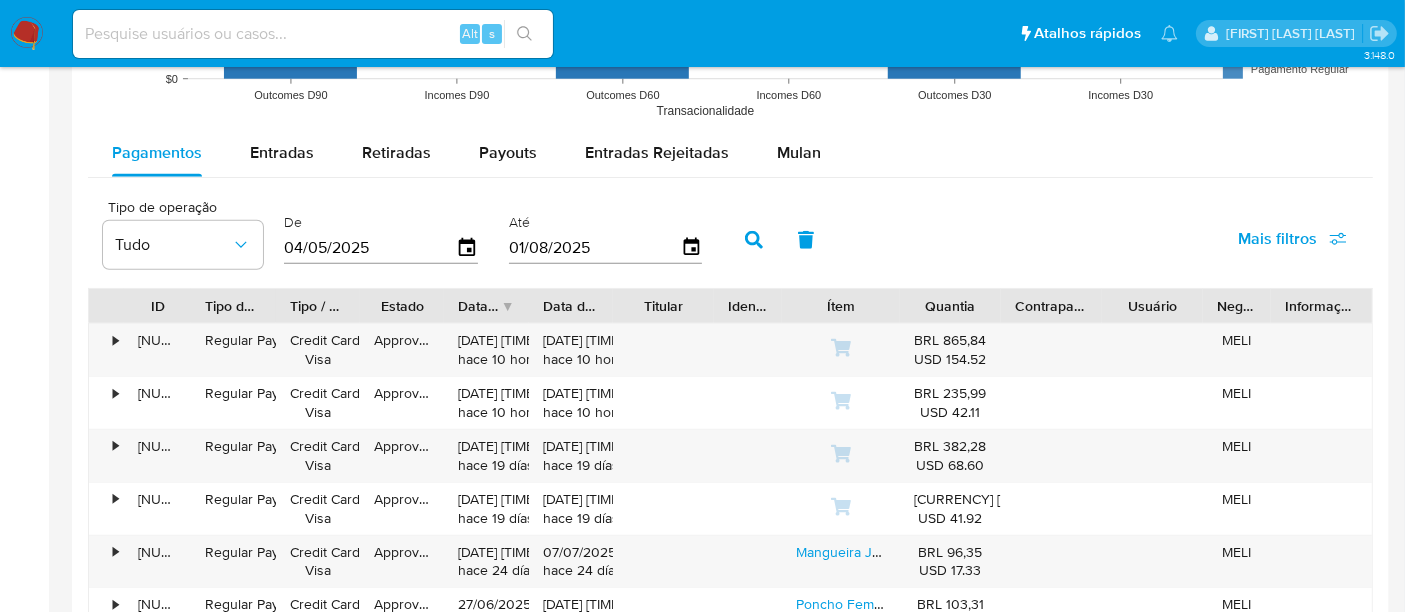 scroll, scrollTop: 1777, scrollLeft: 0, axis: vertical 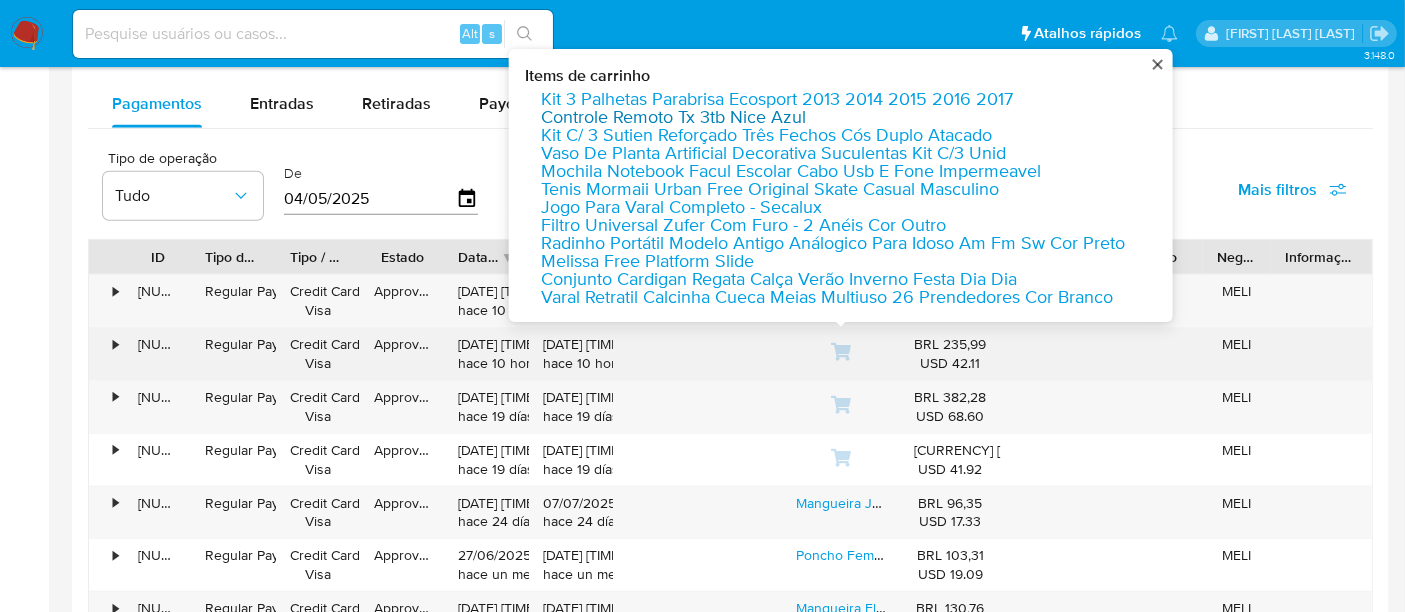 click on "Controle Remoto Tx 3tb Nice Azul" at bounding box center (673, 117) 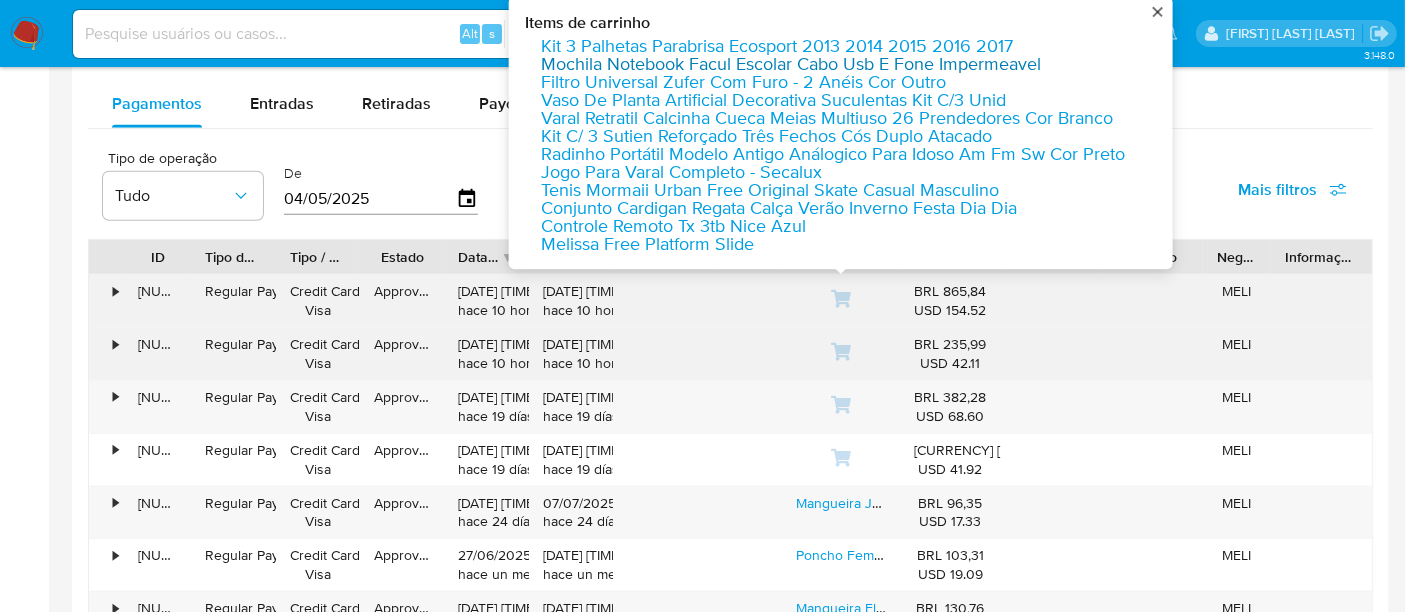 scroll, scrollTop: 1666, scrollLeft: 0, axis: vertical 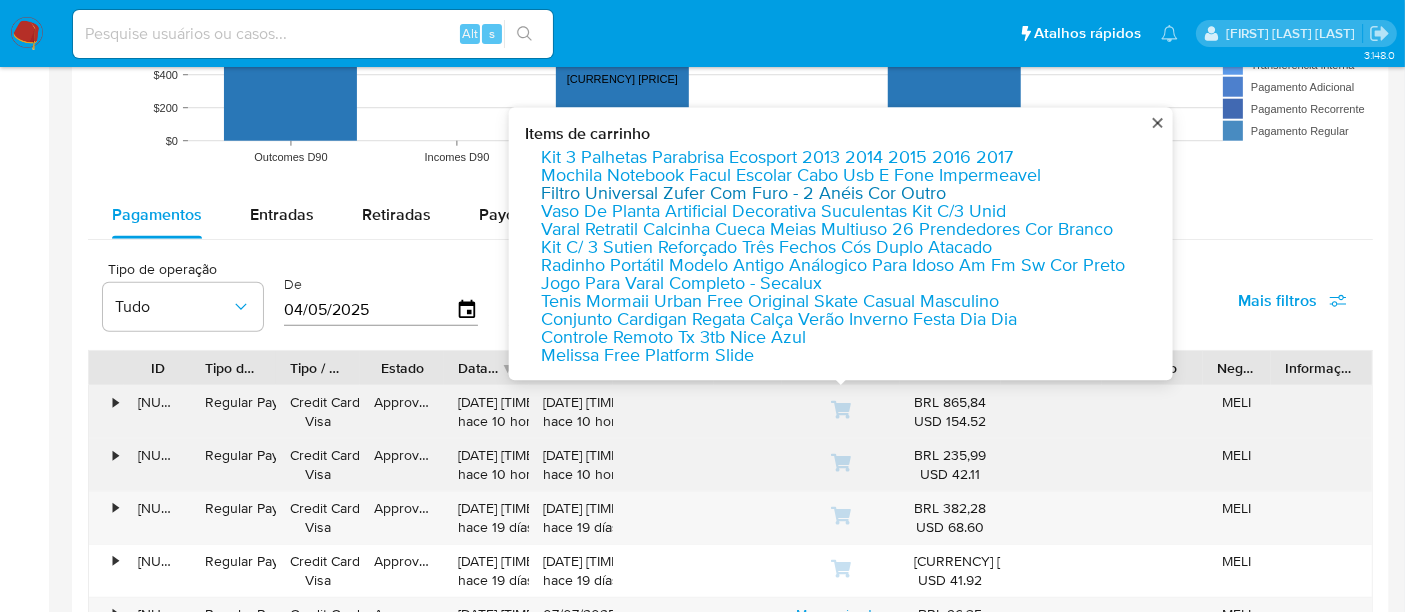 click on "Filtro Universal Zufer Com Furo - 2 Anéis Cor Outro" at bounding box center [743, 194] 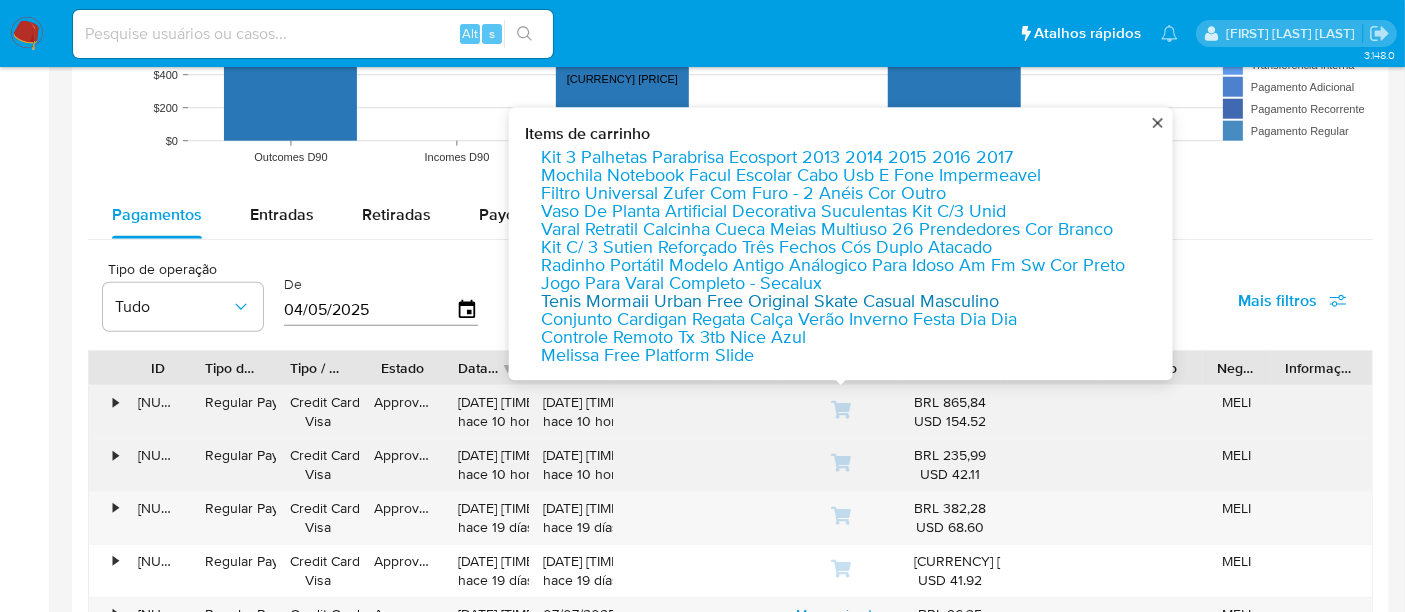 click on "Tenis Mormaii Urban Free Original Skate Casual Masculino" at bounding box center [770, 302] 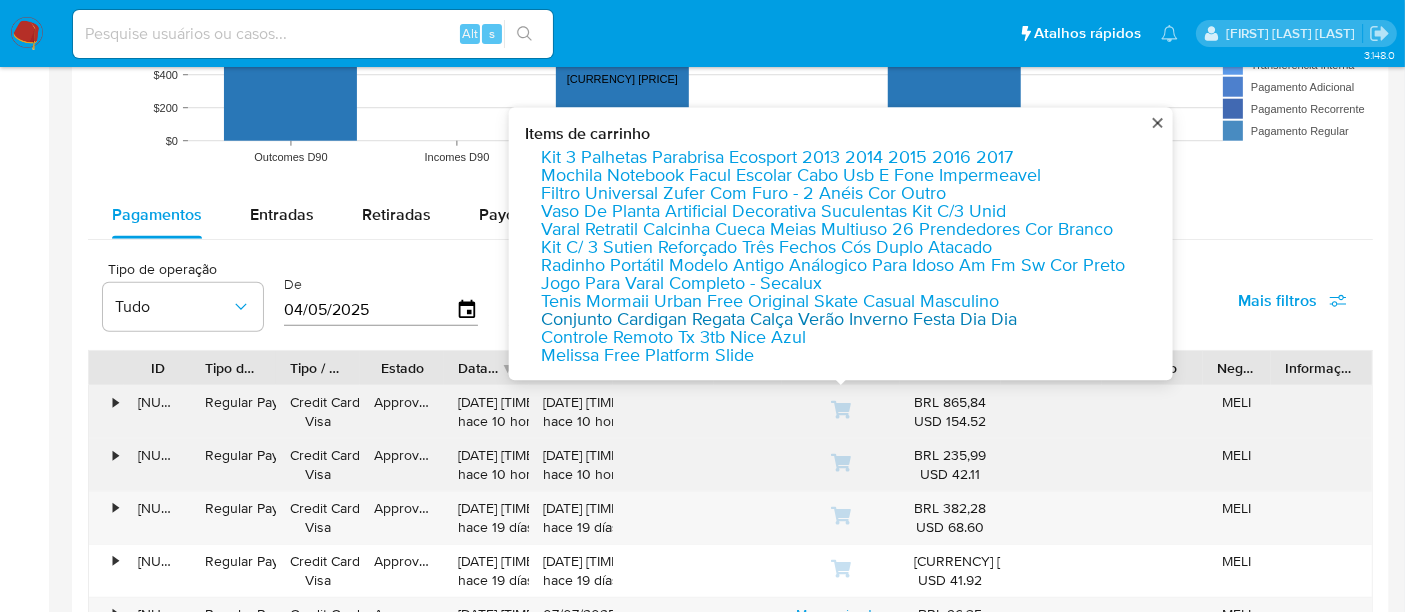 click on "Conjunto Cardigan Regata Calça Verão Inverno Festa Dia Dia" at bounding box center (779, 320) 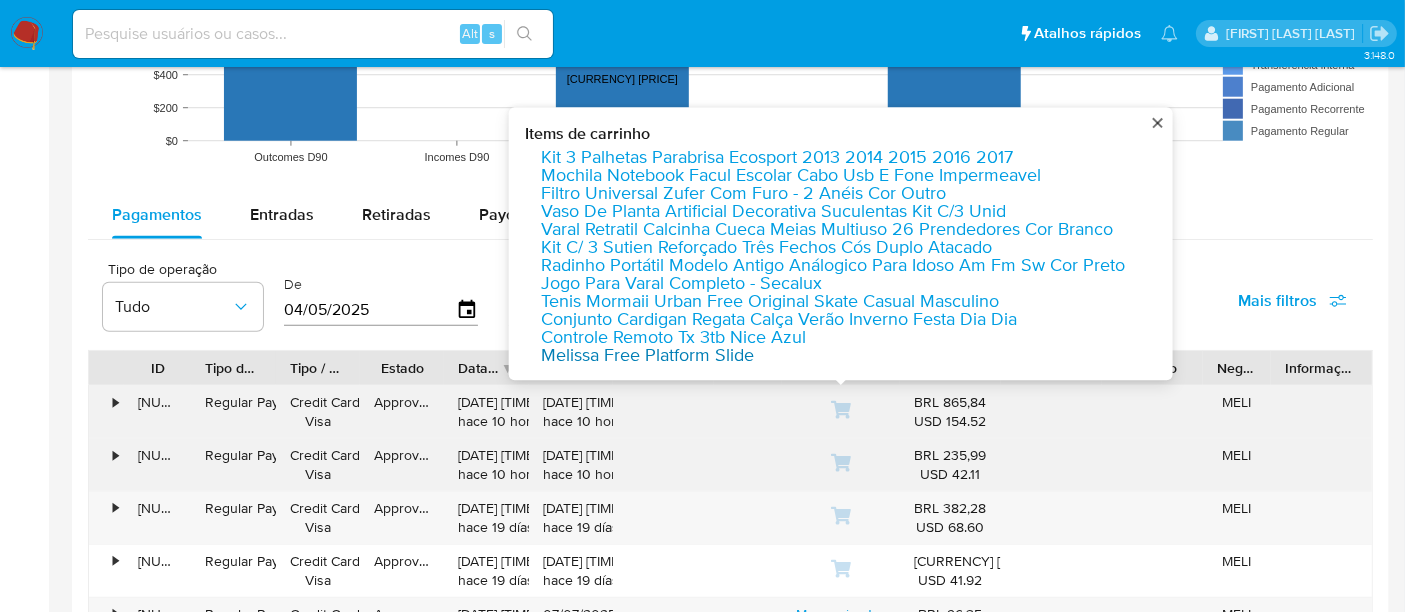 click on "Melissa Free Platform Slide" at bounding box center (647, 356) 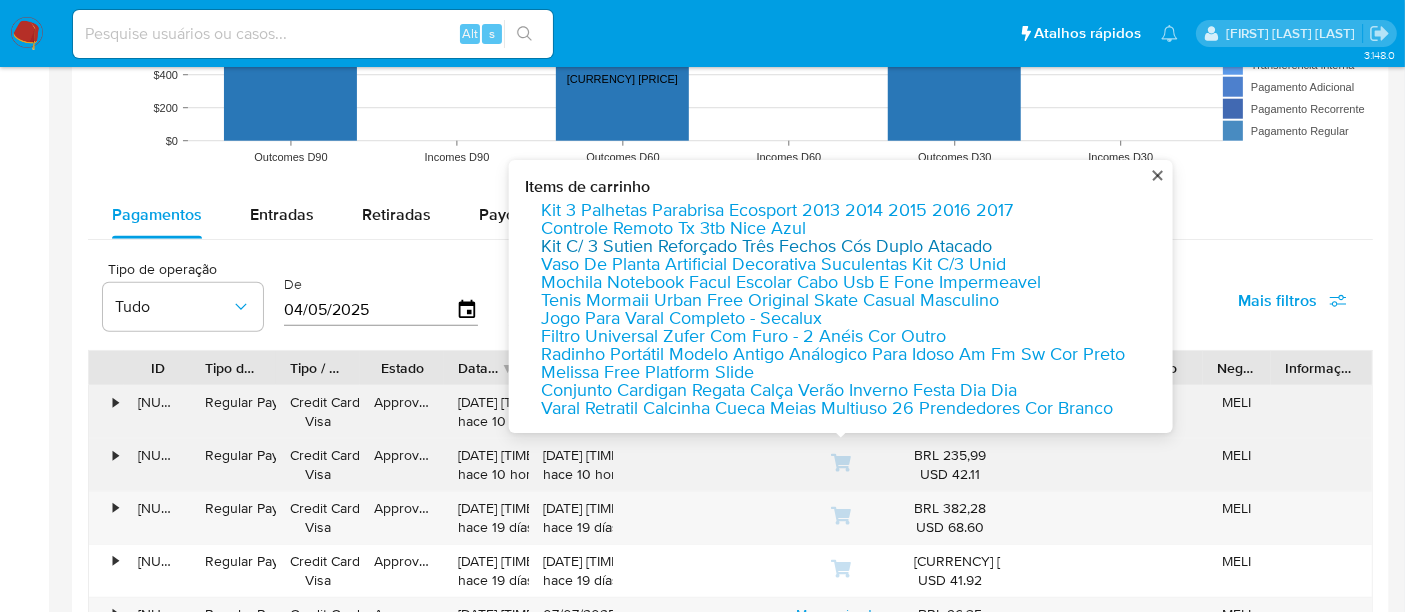 click on "Kit C/ 3 Sutien Reforçado Três Fechos Cós Duplo Atacado" at bounding box center [766, 246] 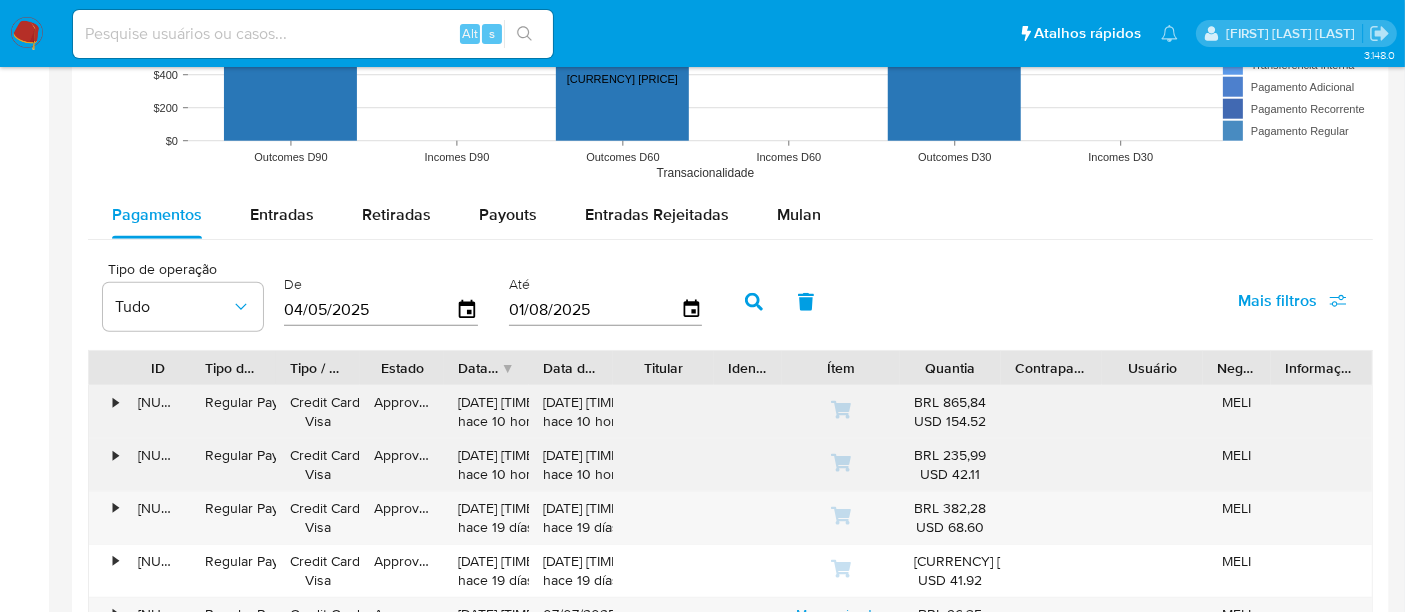 scroll, scrollTop: 1777, scrollLeft: 0, axis: vertical 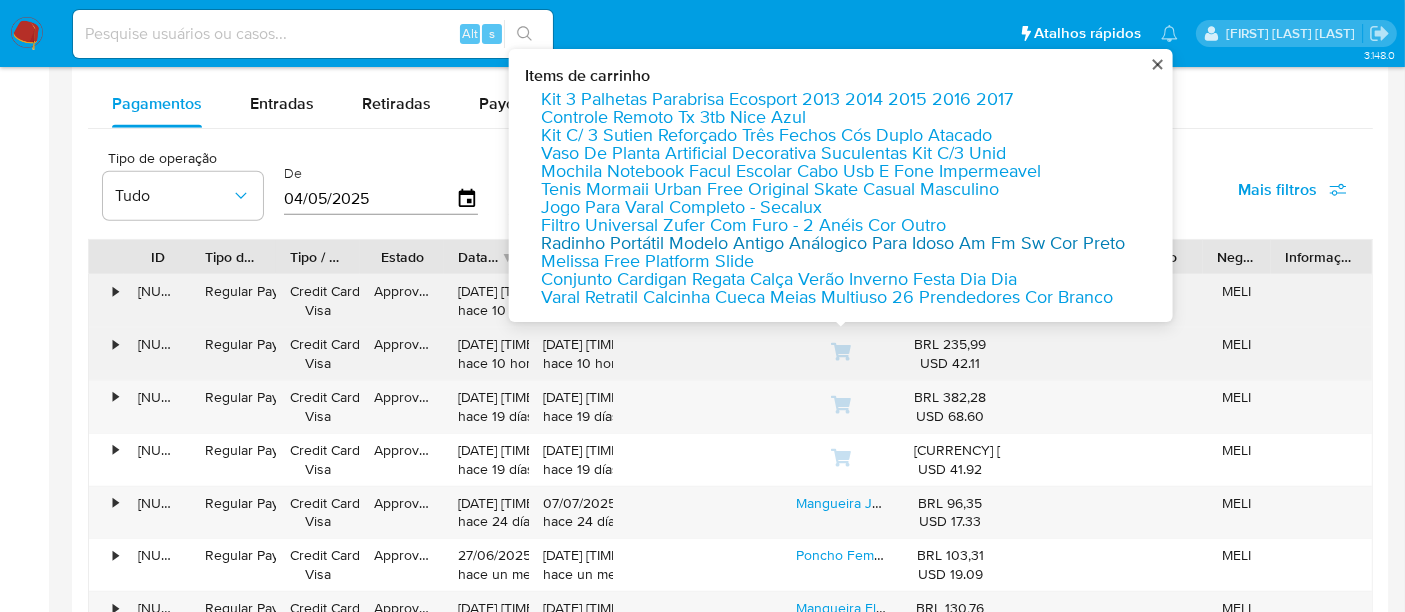 click on "Radinho Portátil Modelo Antigo Análogico Para Idoso Am Fm Sw Cor Preto" at bounding box center (833, 243) 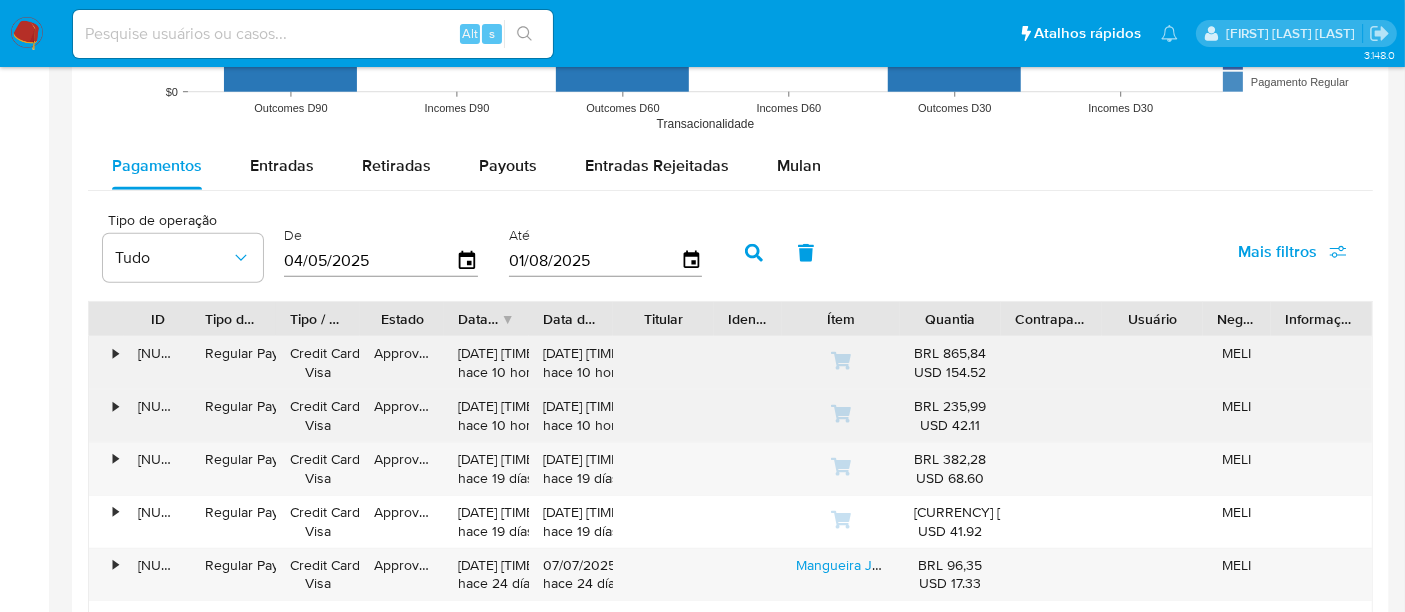 scroll, scrollTop: 1666, scrollLeft: 0, axis: vertical 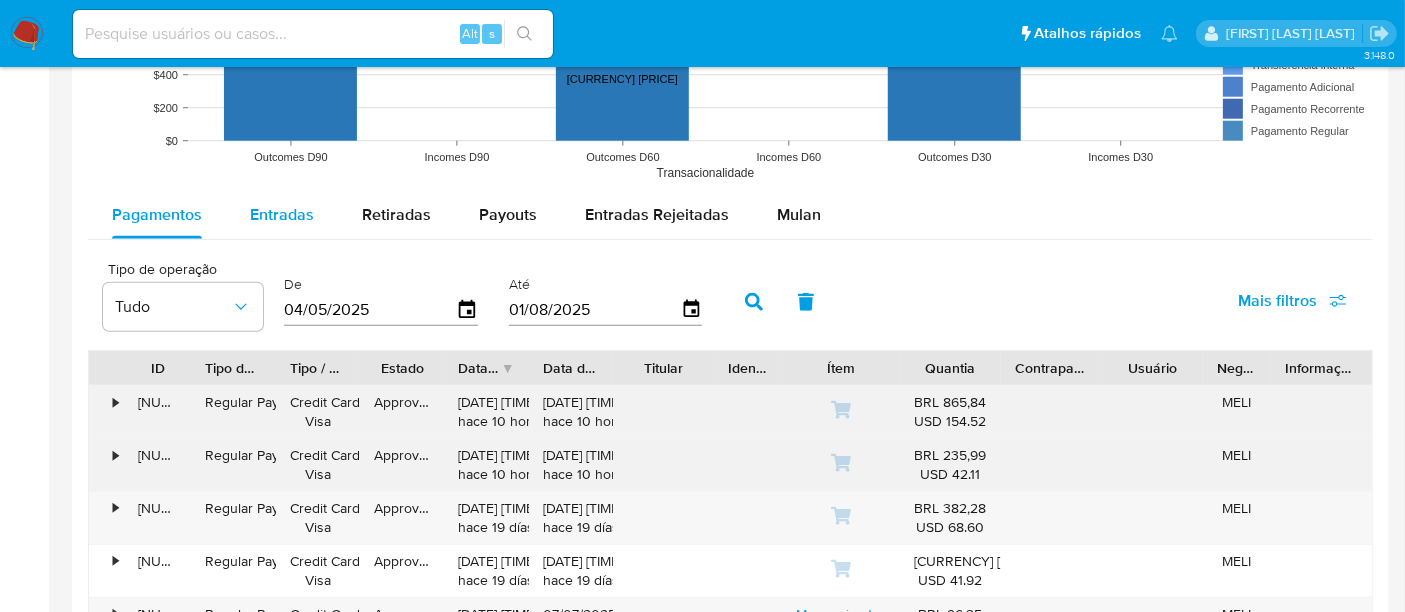 click on "Entradas" at bounding box center (282, 214) 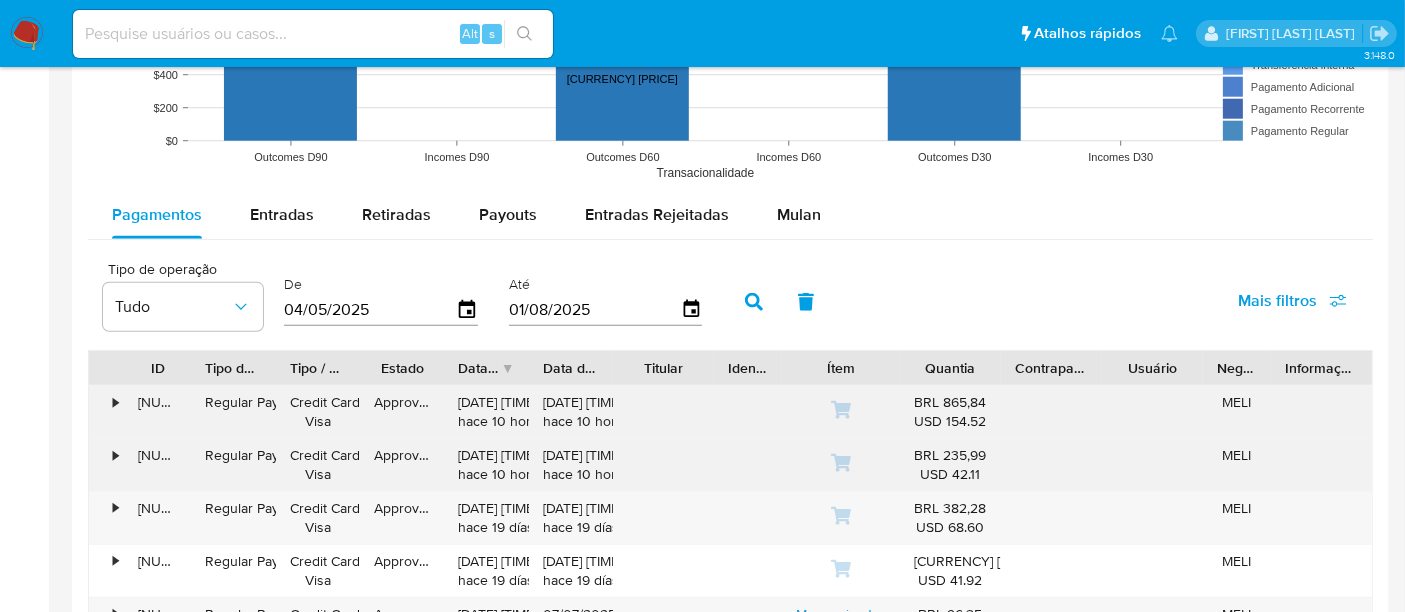 select on "10" 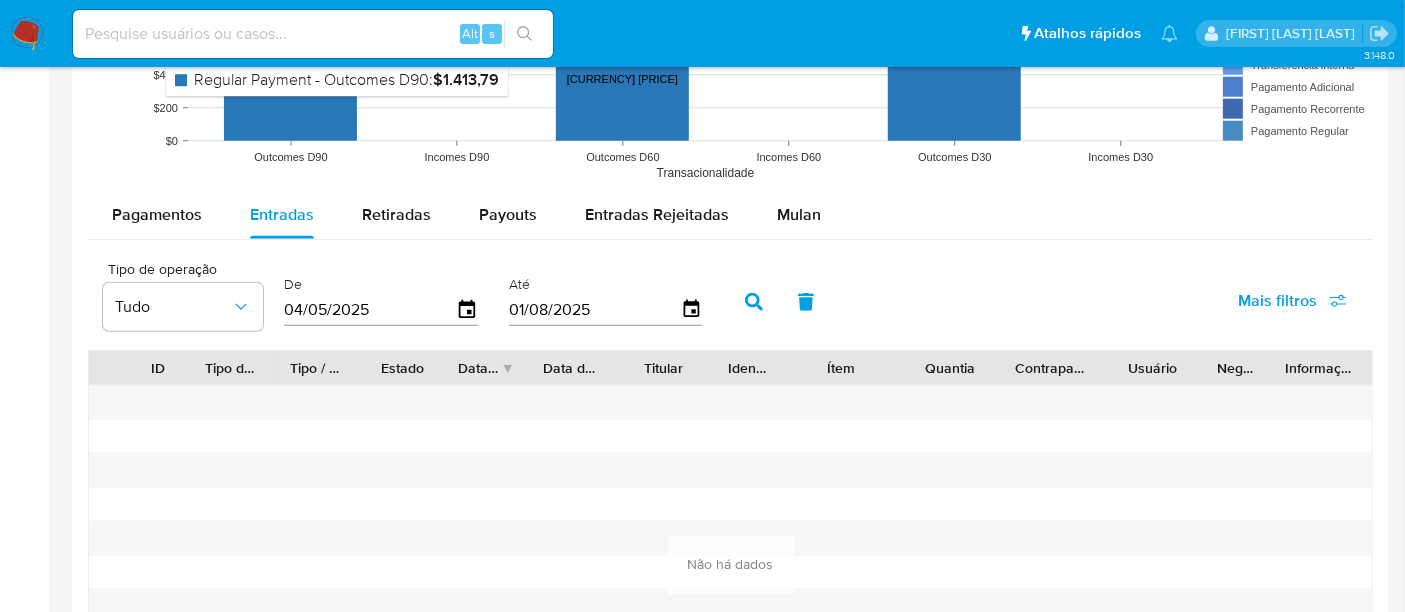 type 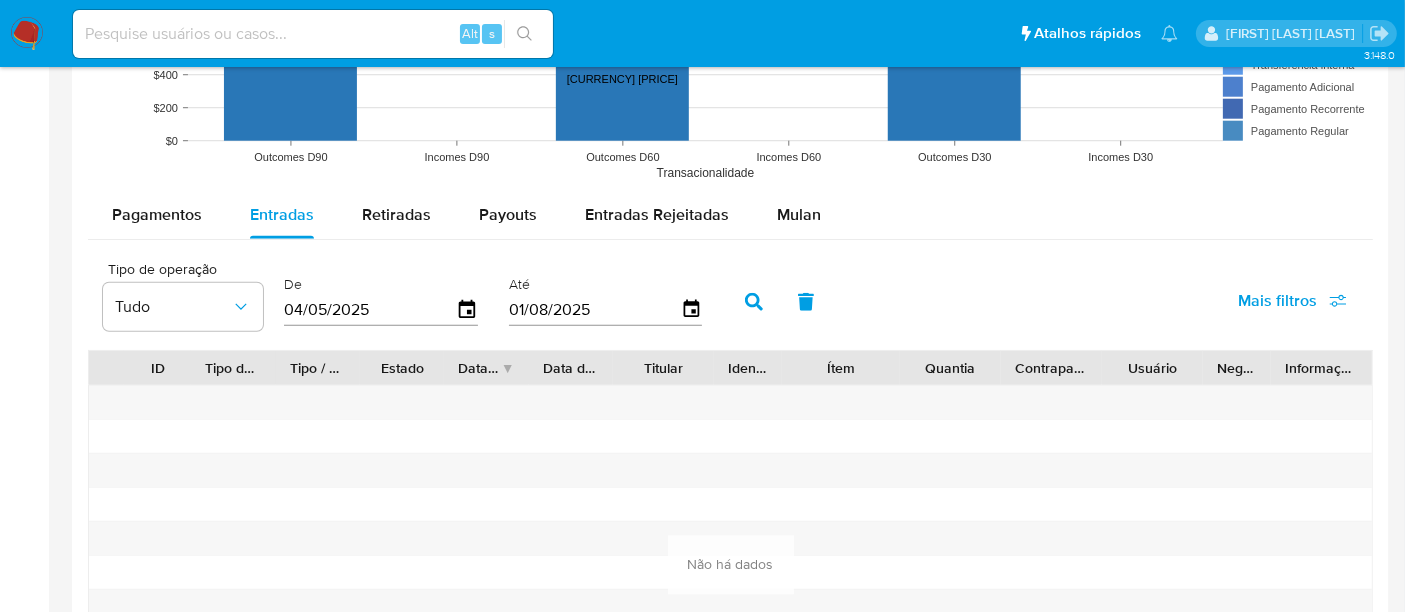 click at bounding box center [313, 34] 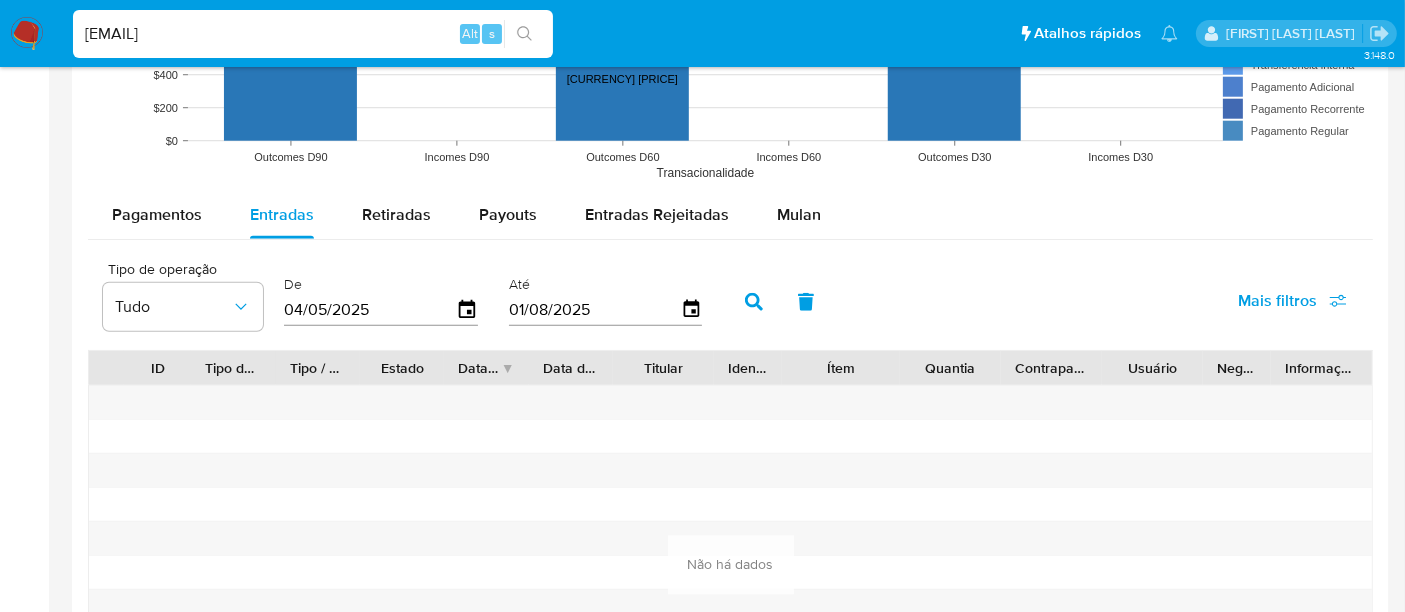 type on "renatolopesfilho1011@gmail.com" 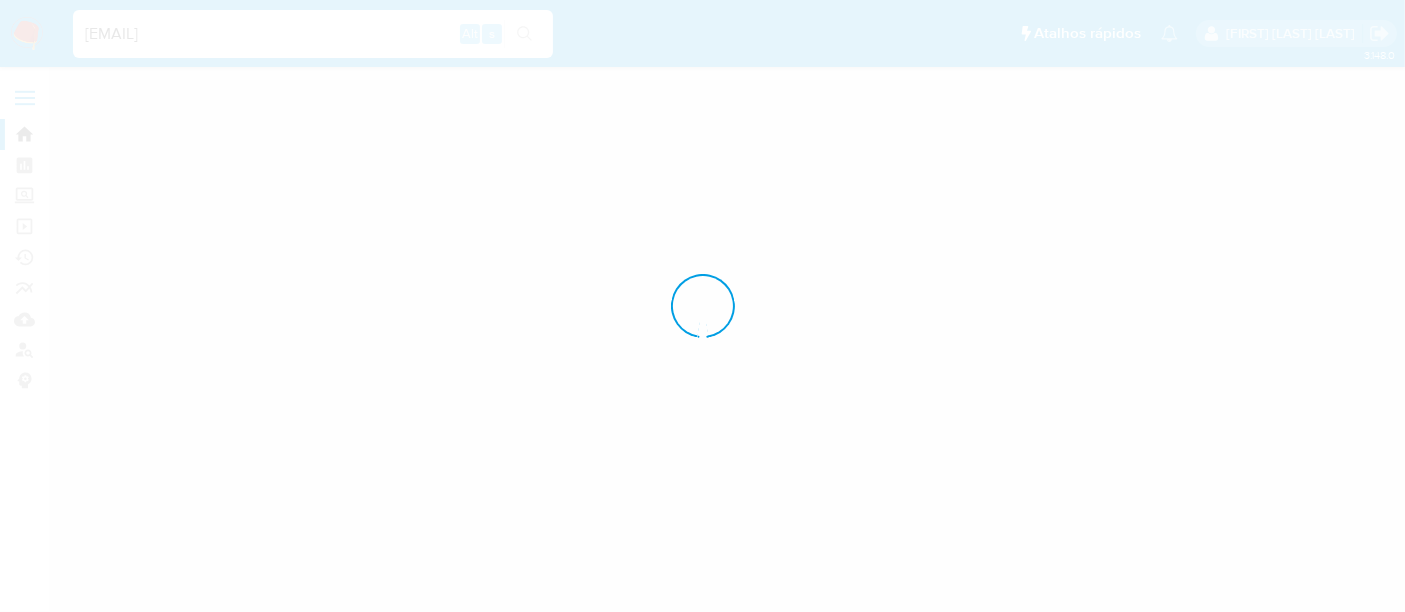 scroll, scrollTop: 0, scrollLeft: 0, axis: both 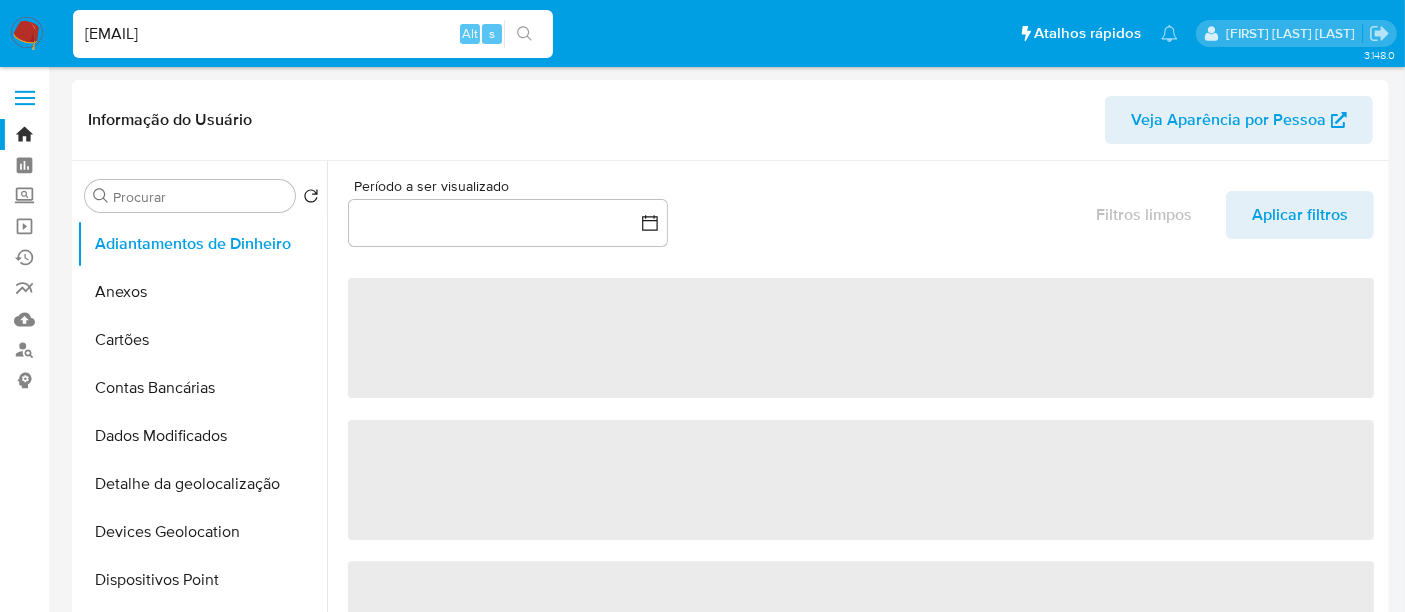 select on "10" 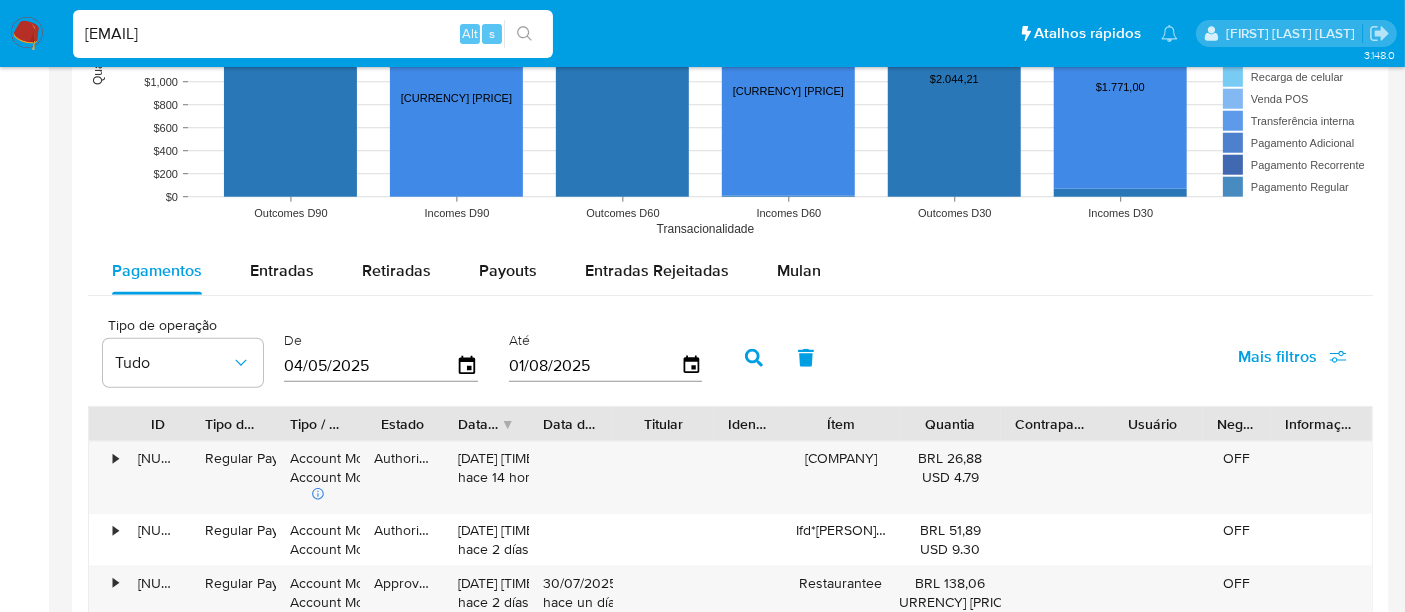 scroll, scrollTop: 1666, scrollLeft: 0, axis: vertical 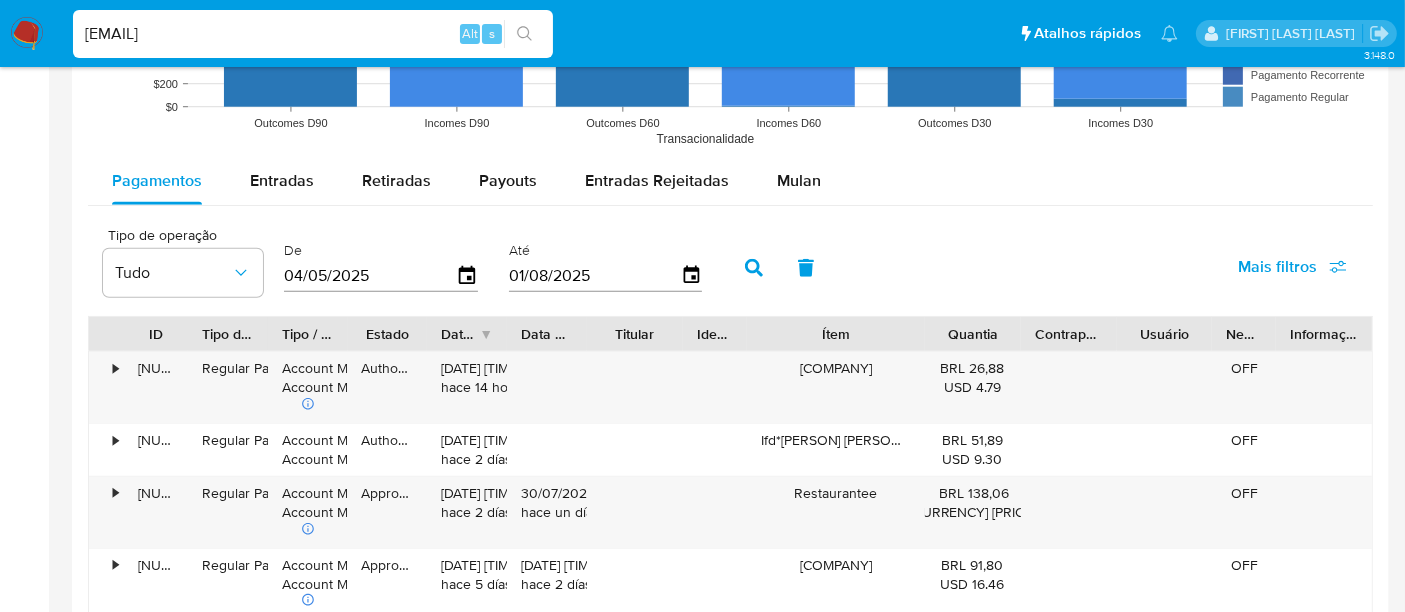 drag, startPoint x: 911, startPoint y: 335, endPoint x: 969, endPoint y: 330, distance: 58.21512 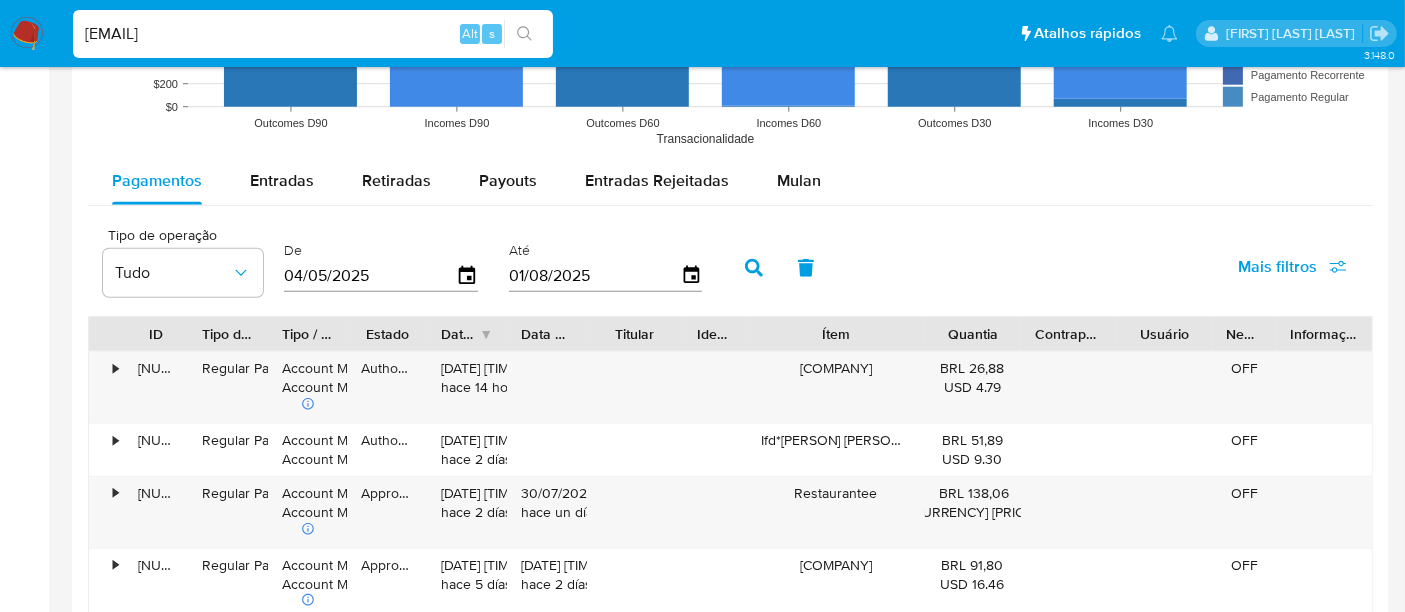click at bounding box center [27, 34] 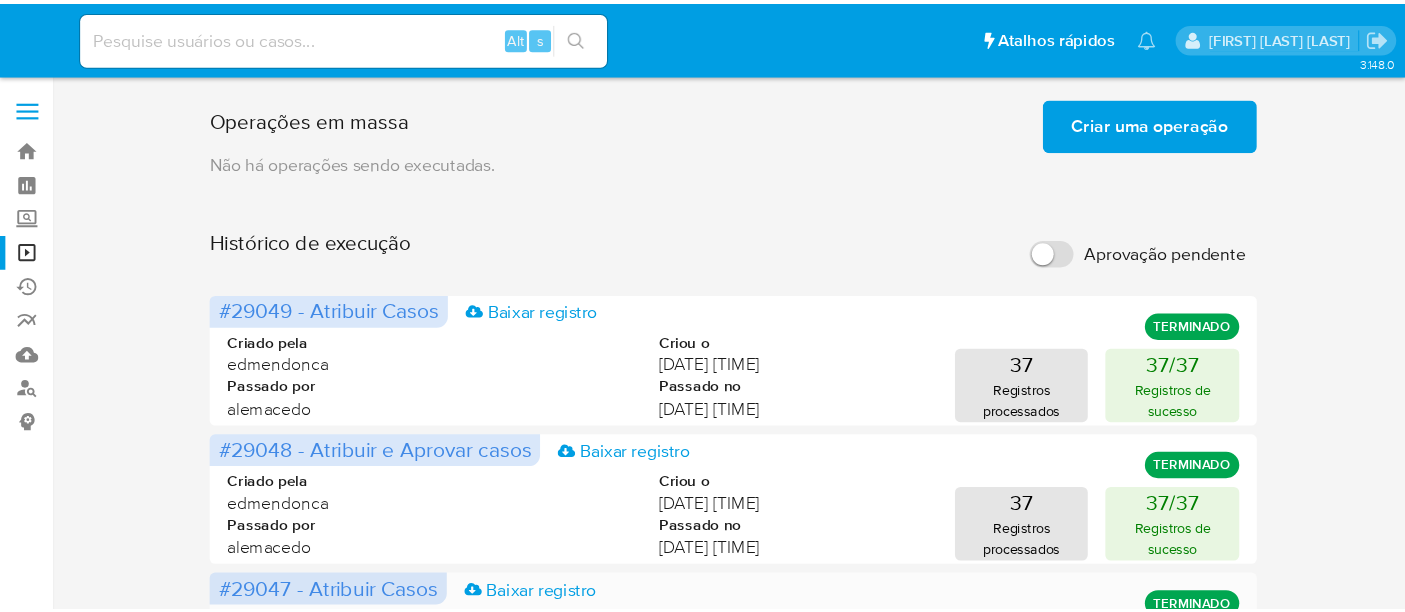 scroll, scrollTop: 0, scrollLeft: 0, axis: both 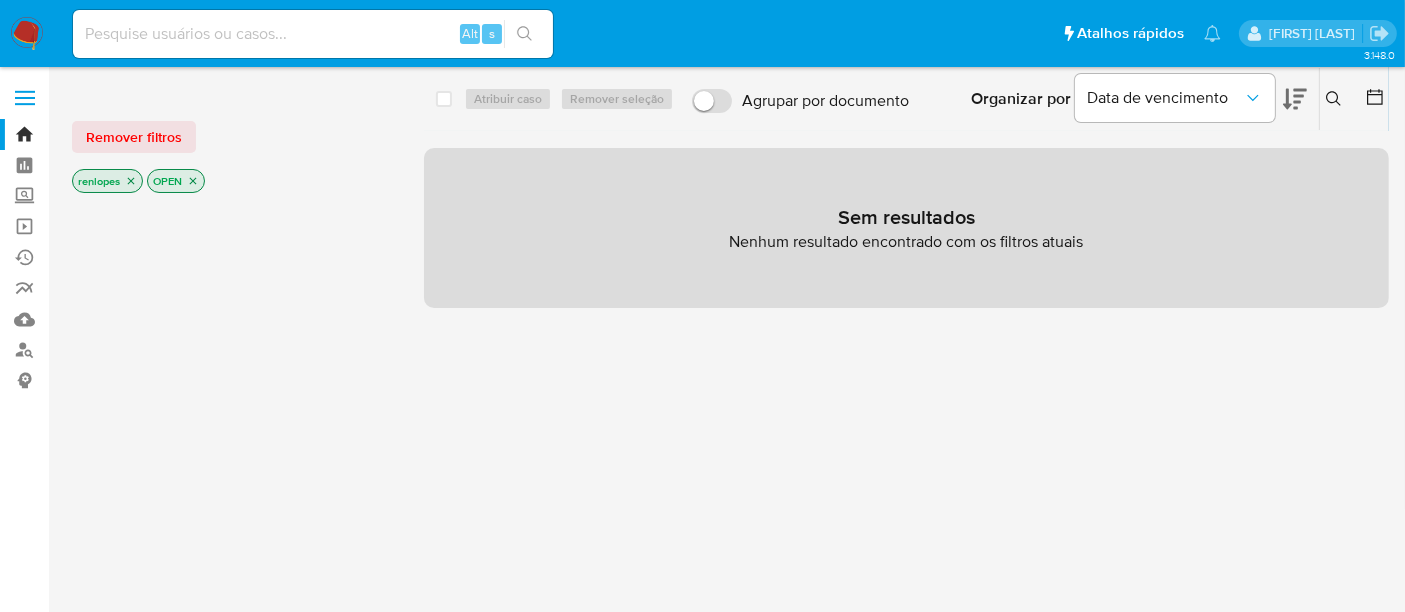 click at bounding box center [313, 34] 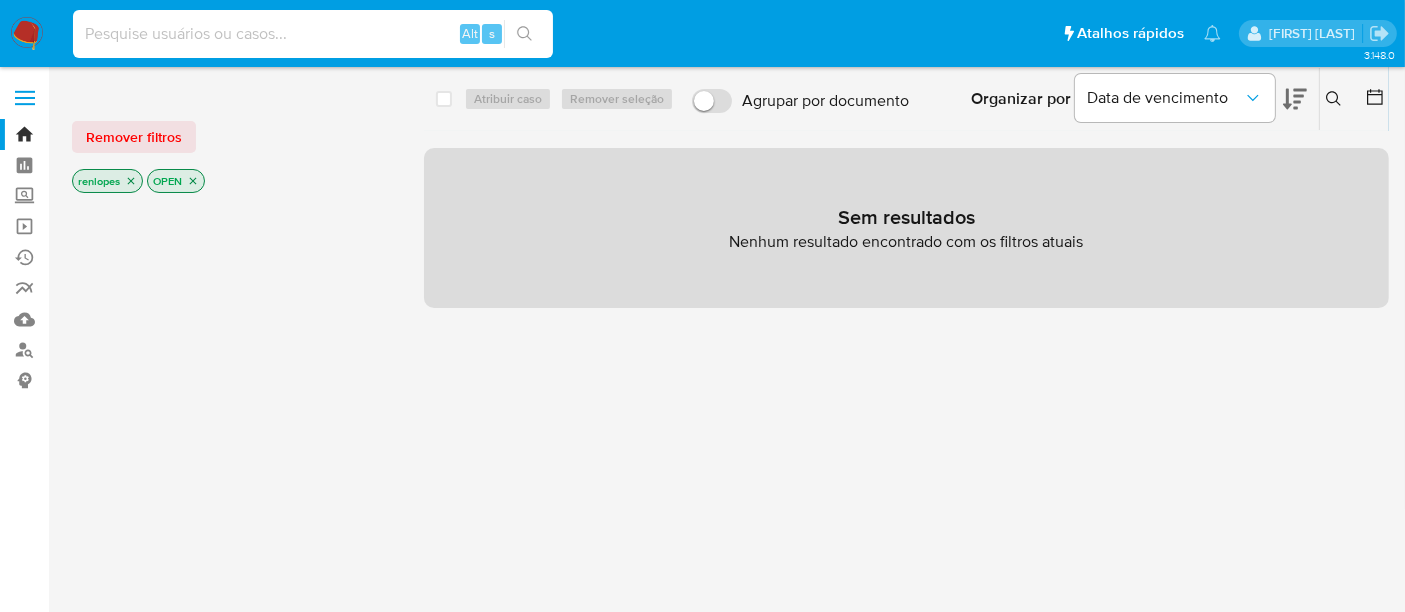 paste on "[HASH]" 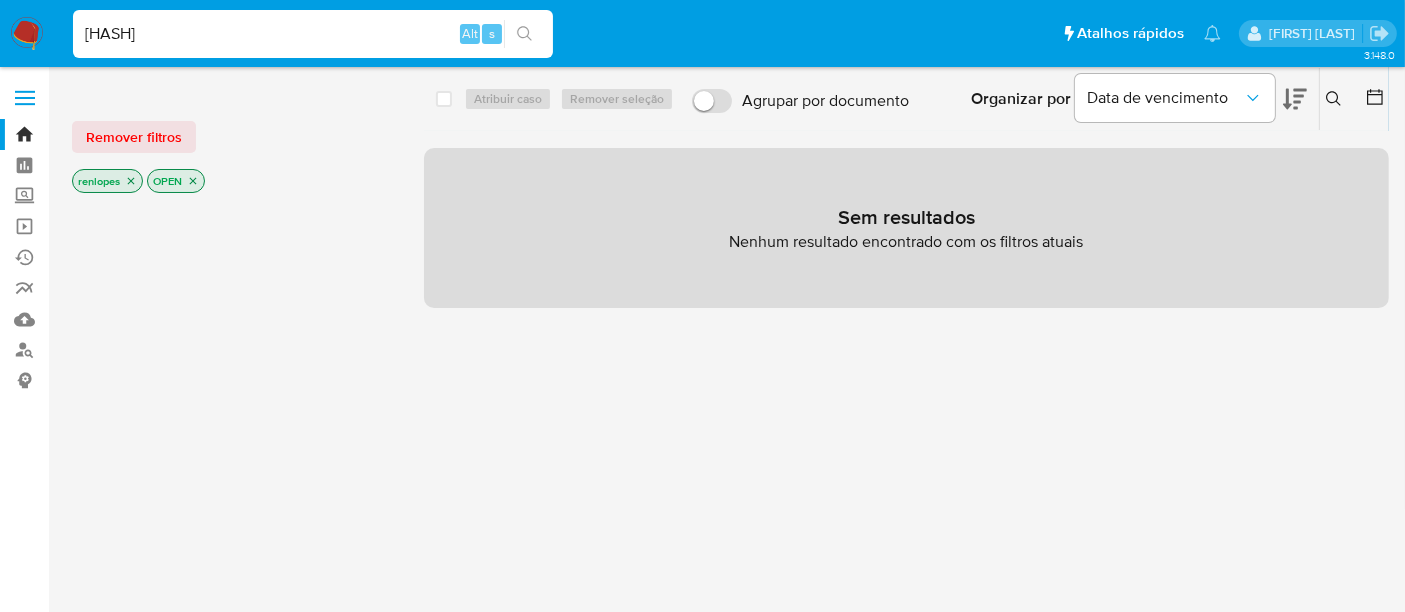 type on "[HASH]" 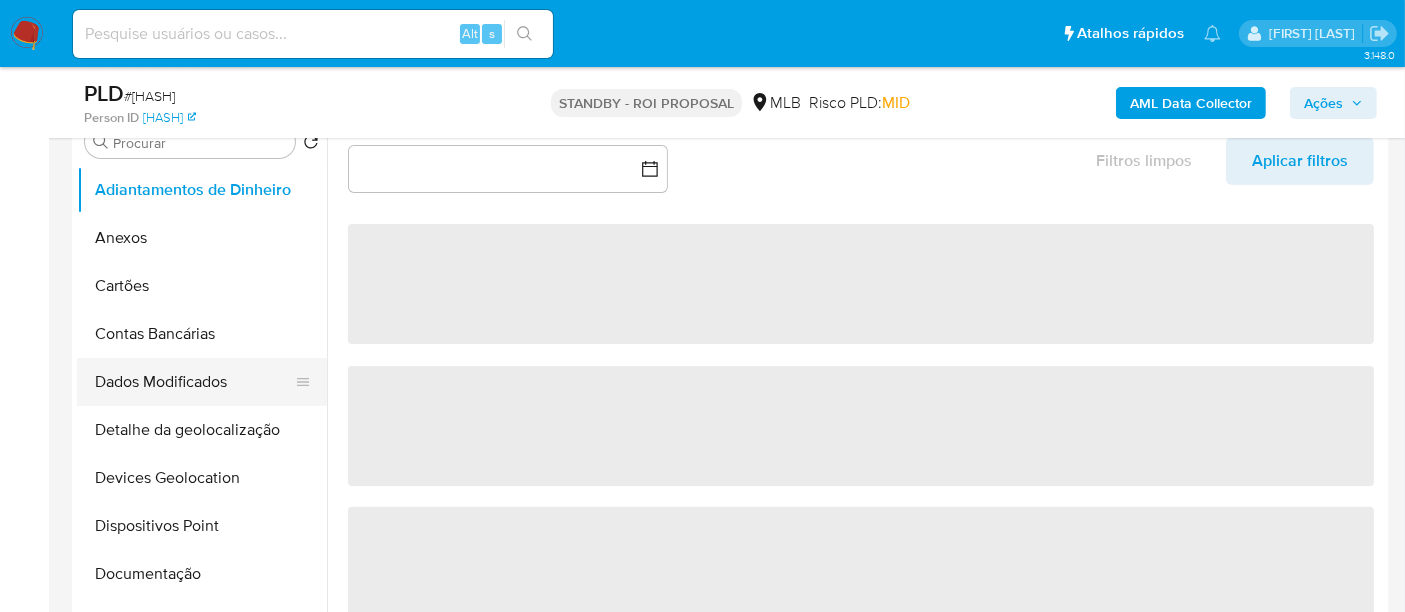 select on "10" 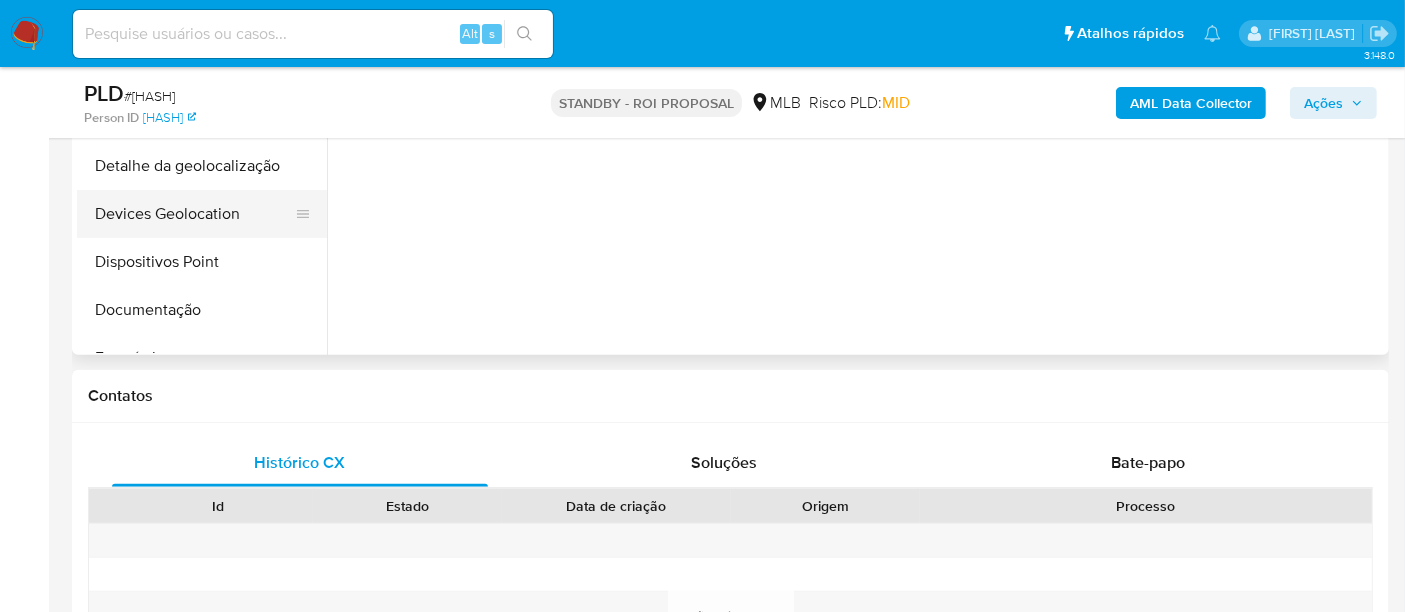 scroll, scrollTop: 555, scrollLeft: 0, axis: vertical 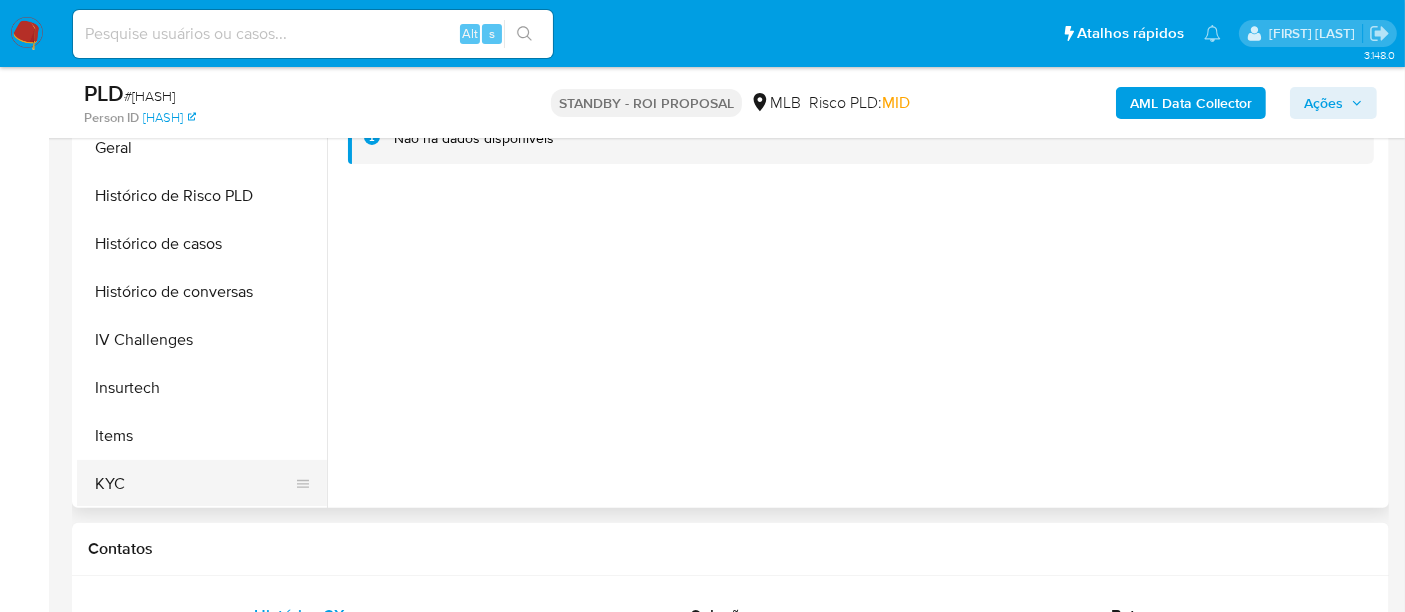 click on "KYC" at bounding box center [194, 484] 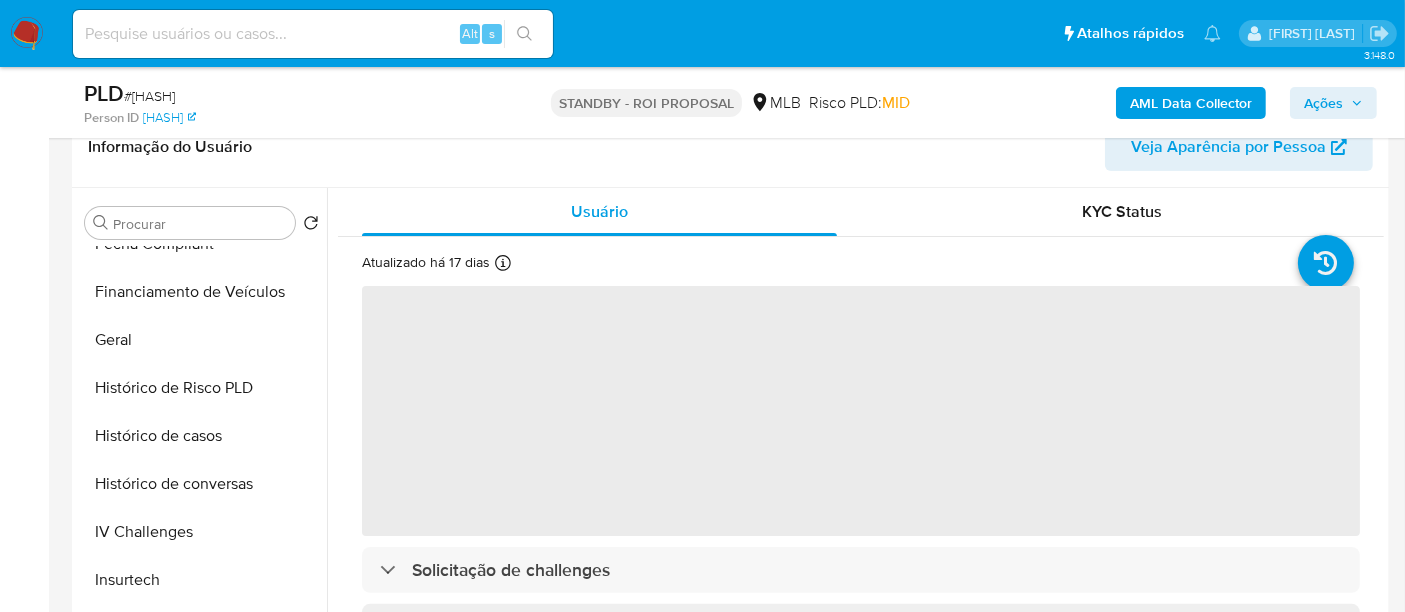 scroll, scrollTop: 333, scrollLeft: 0, axis: vertical 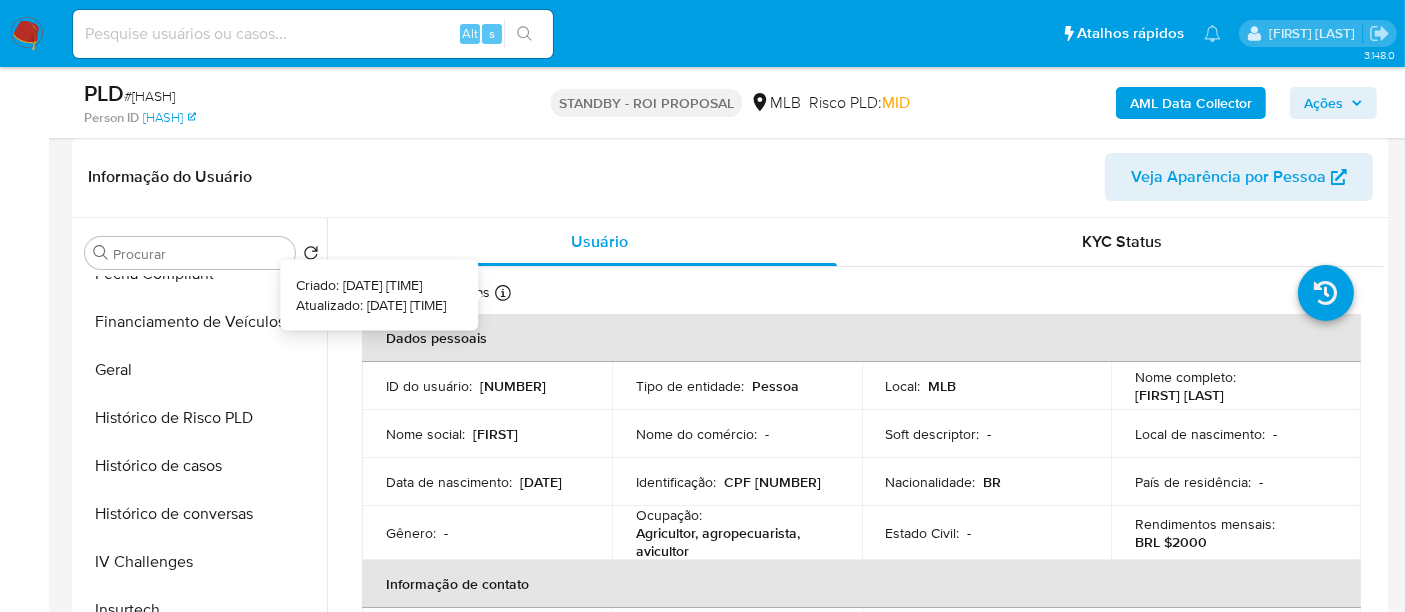 type 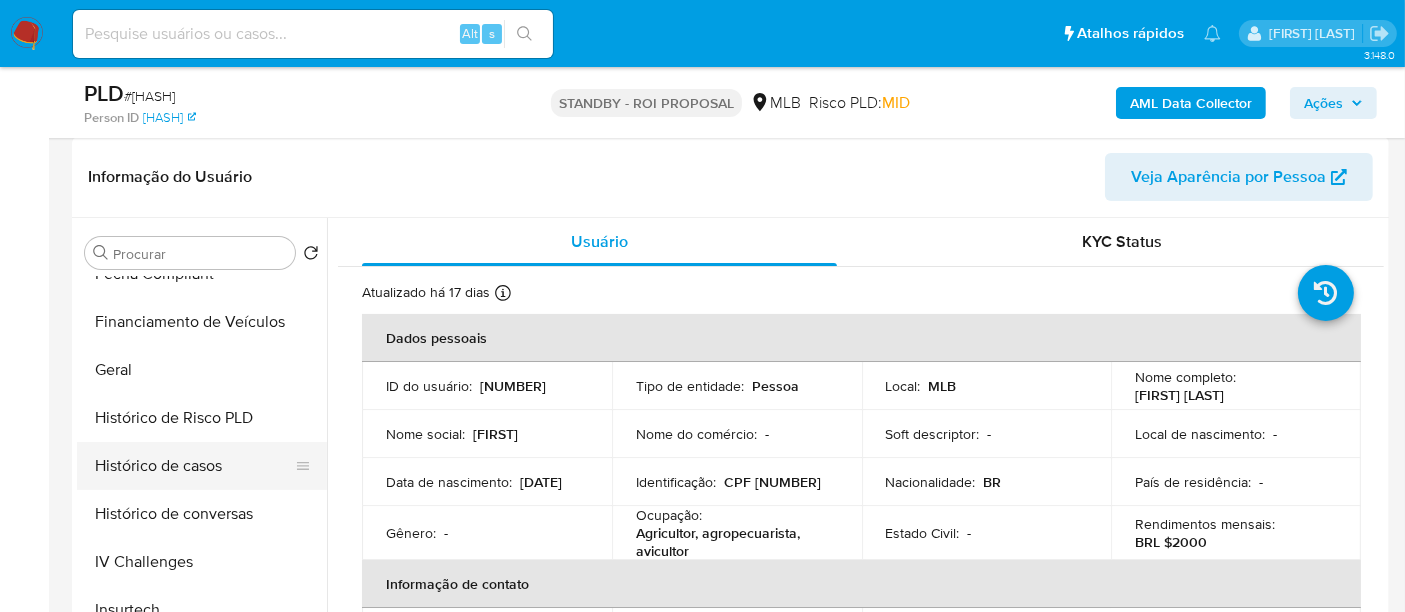 click on "Histórico de casos" at bounding box center (194, 466) 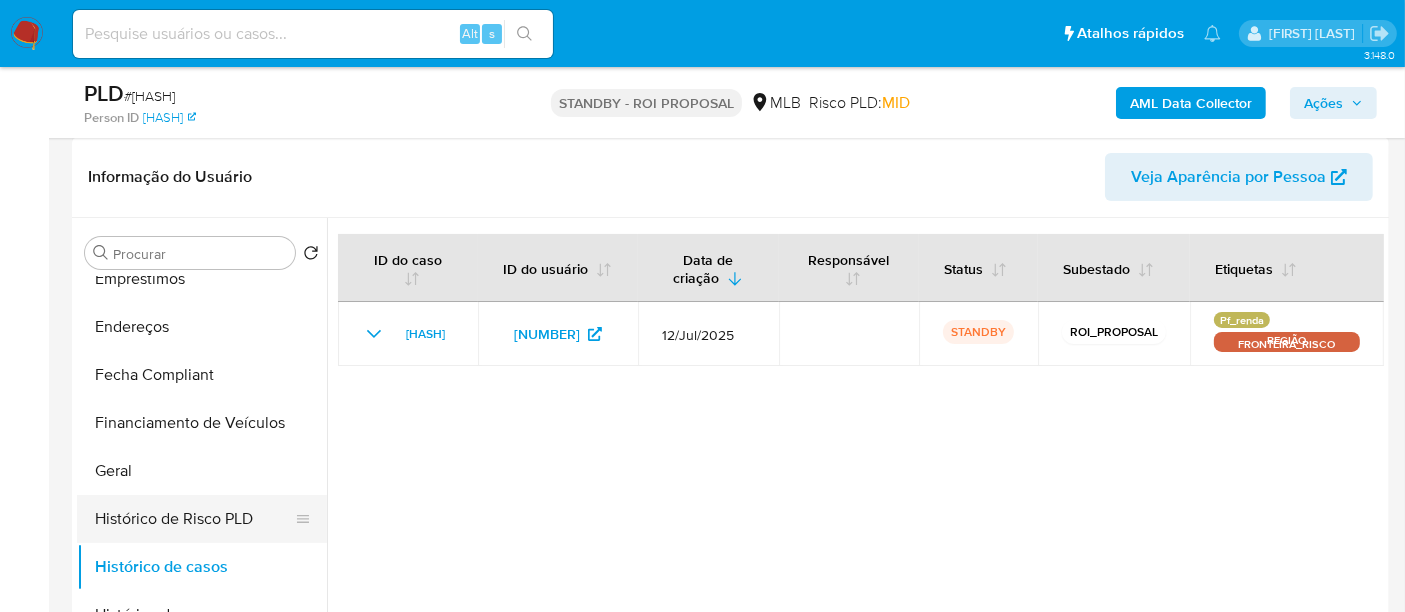scroll, scrollTop: 333, scrollLeft: 0, axis: vertical 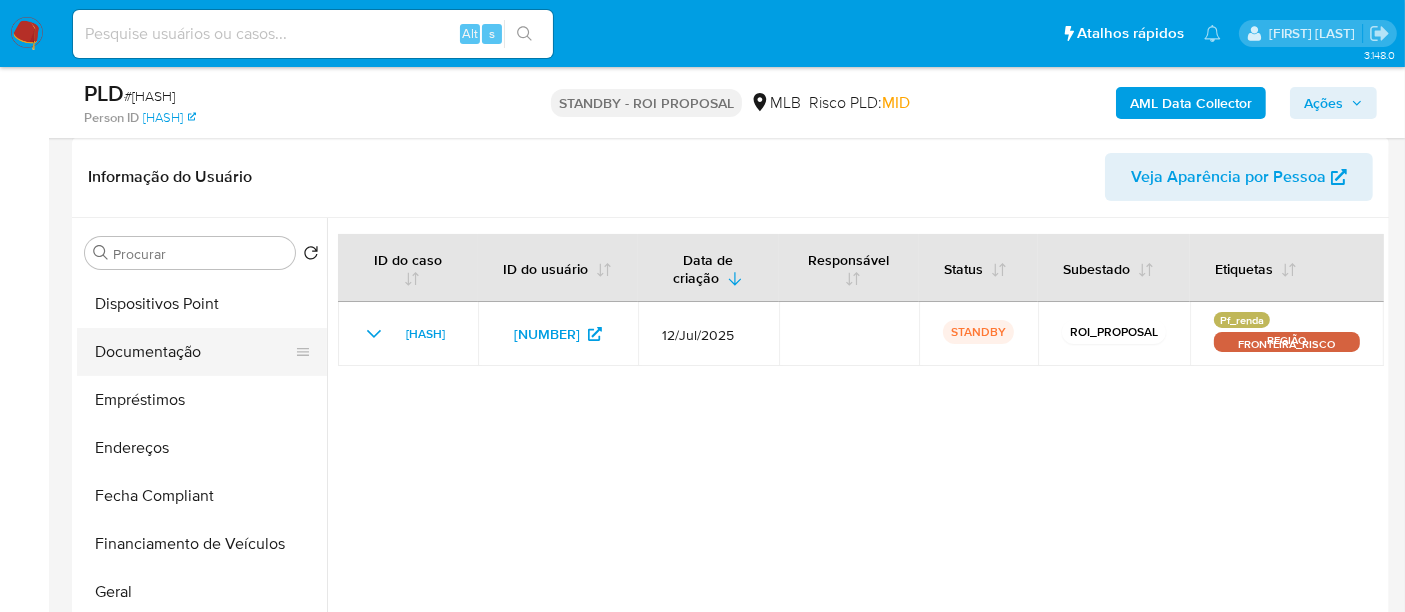 click on "Documentação" at bounding box center (194, 352) 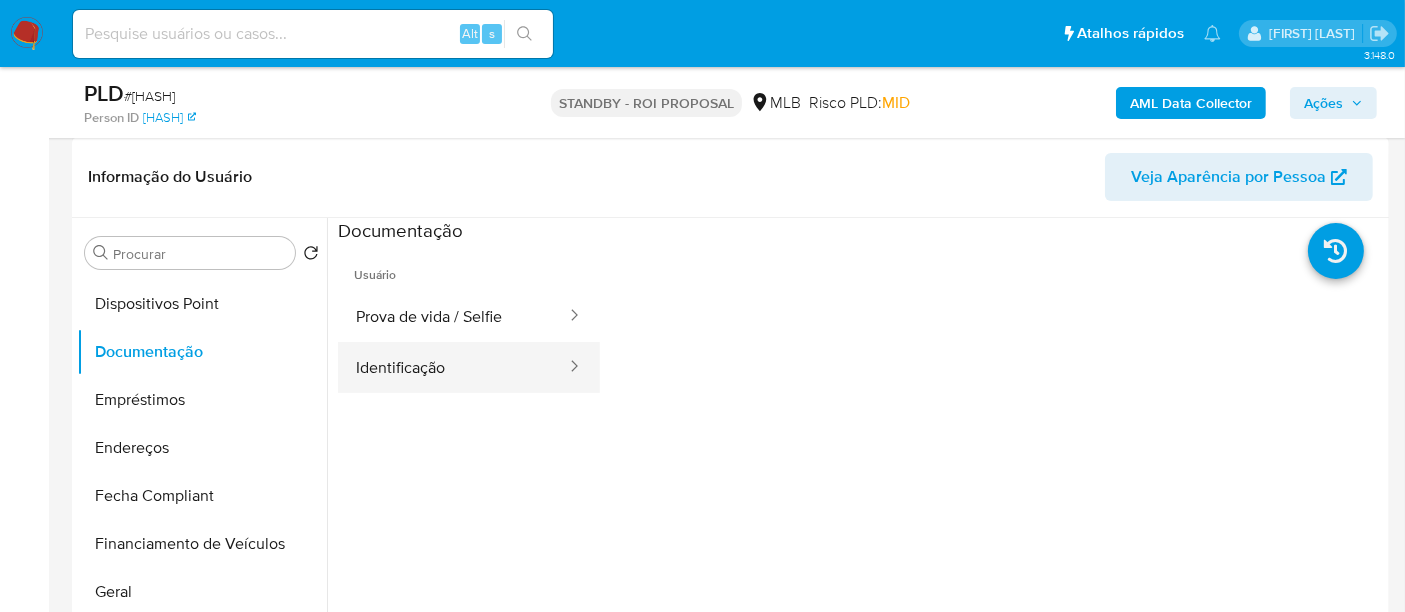 click on "Identificação" at bounding box center [453, 367] 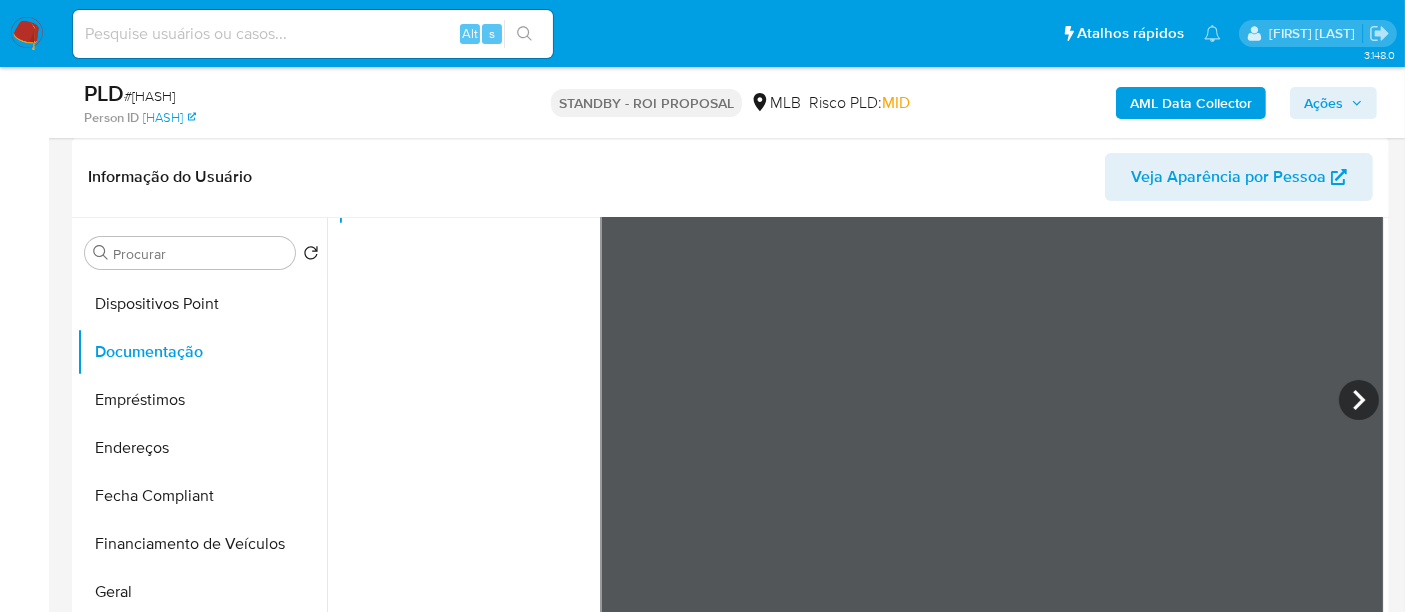 scroll, scrollTop: 58, scrollLeft: 0, axis: vertical 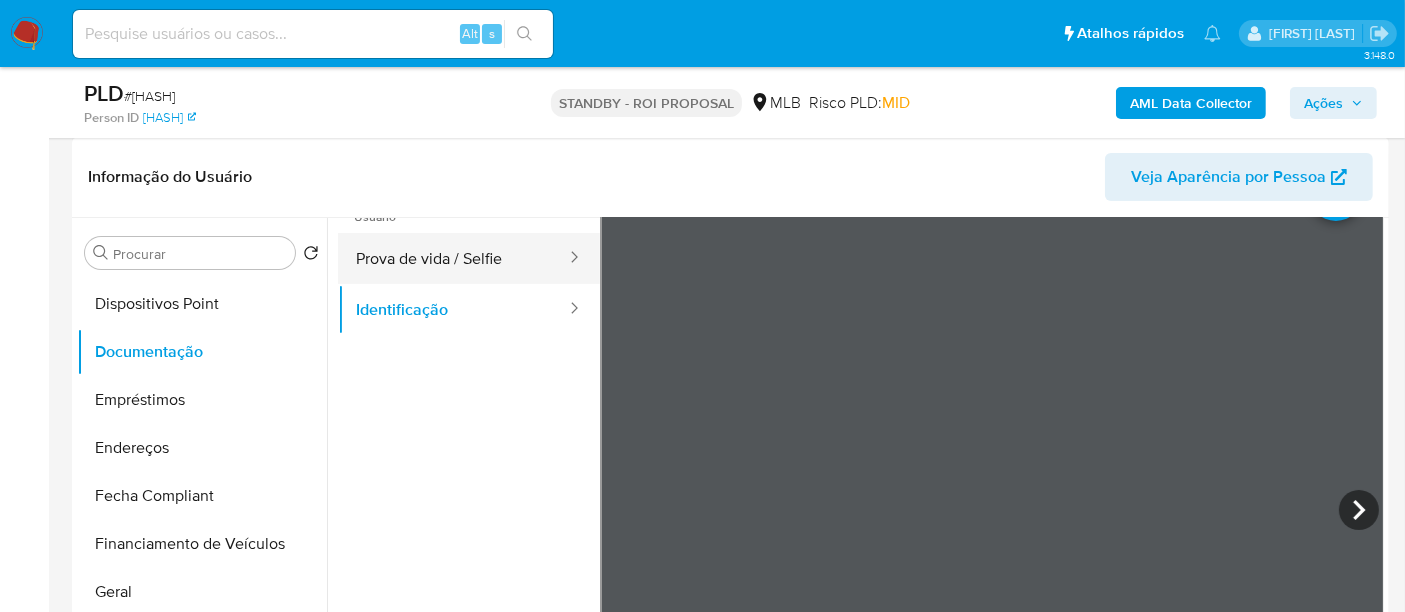 click on "Prova de vida / Selfie" at bounding box center [453, 258] 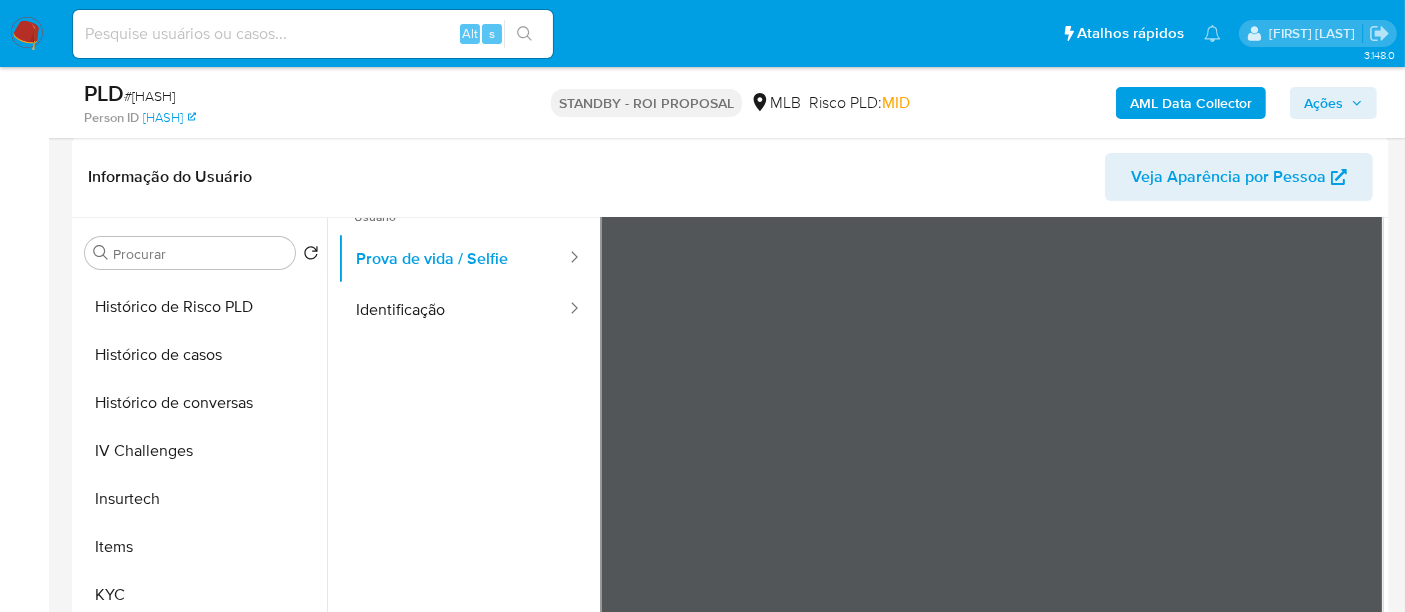 scroll, scrollTop: 844, scrollLeft: 0, axis: vertical 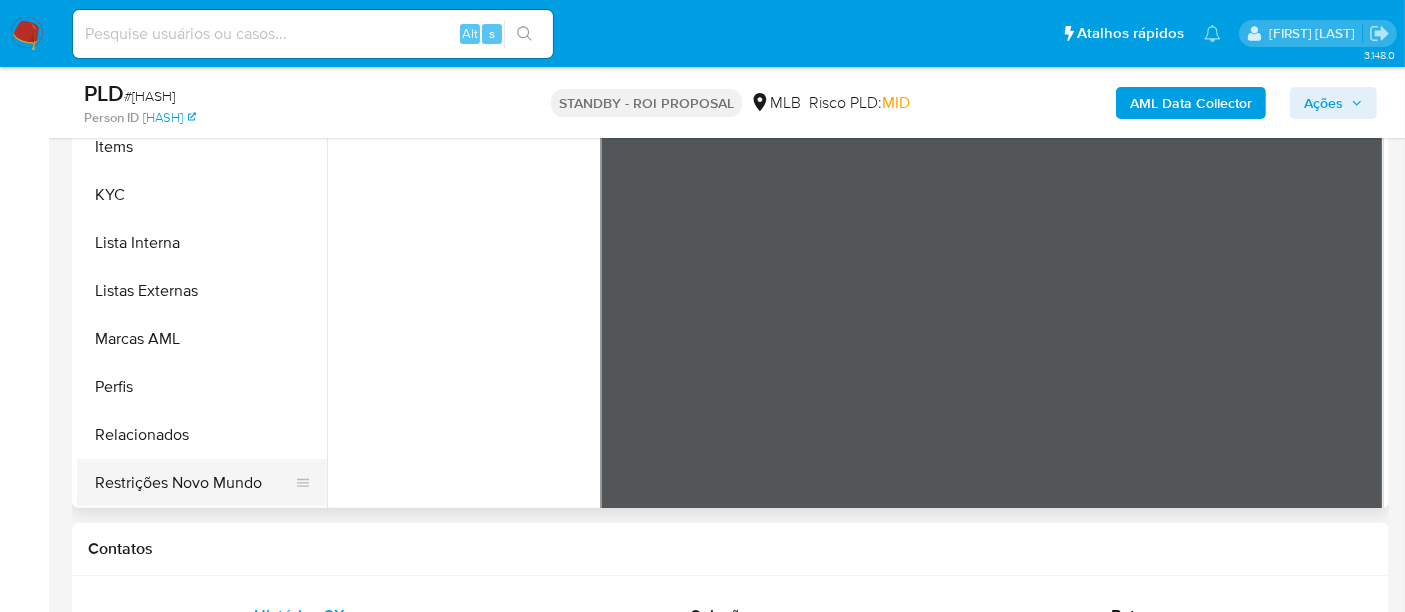 click on "Restrições Novo Mundo" at bounding box center (194, 483) 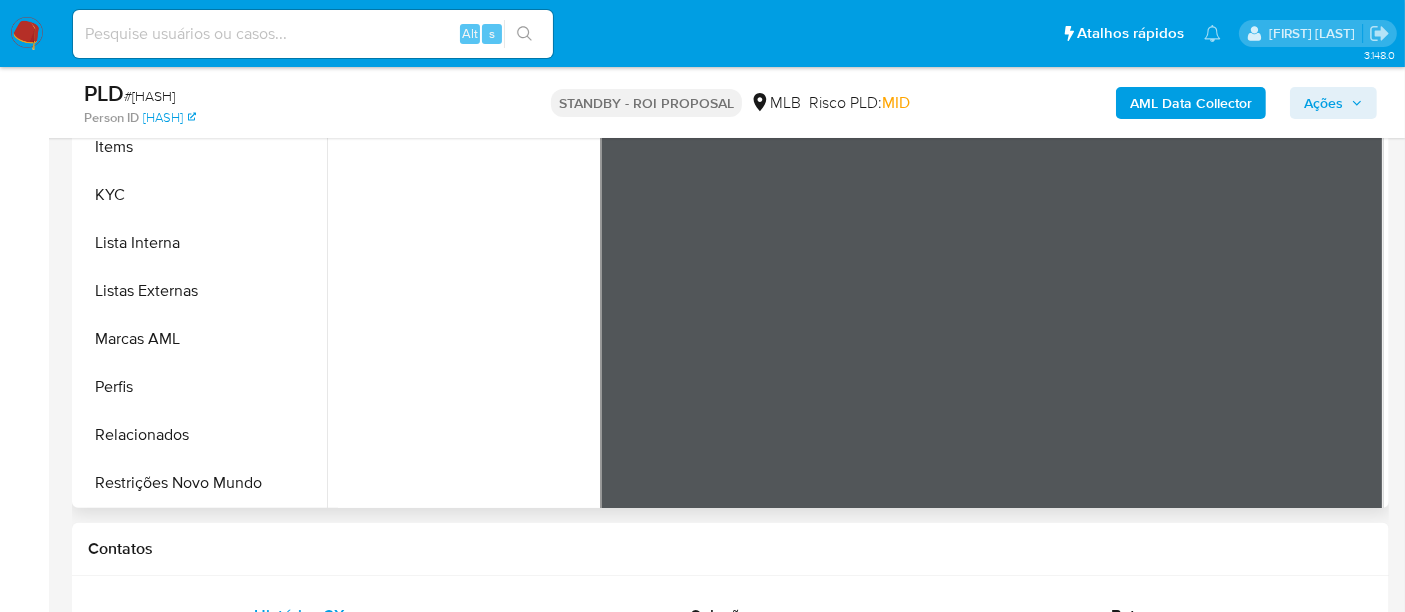 scroll, scrollTop: 0, scrollLeft: 0, axis: both 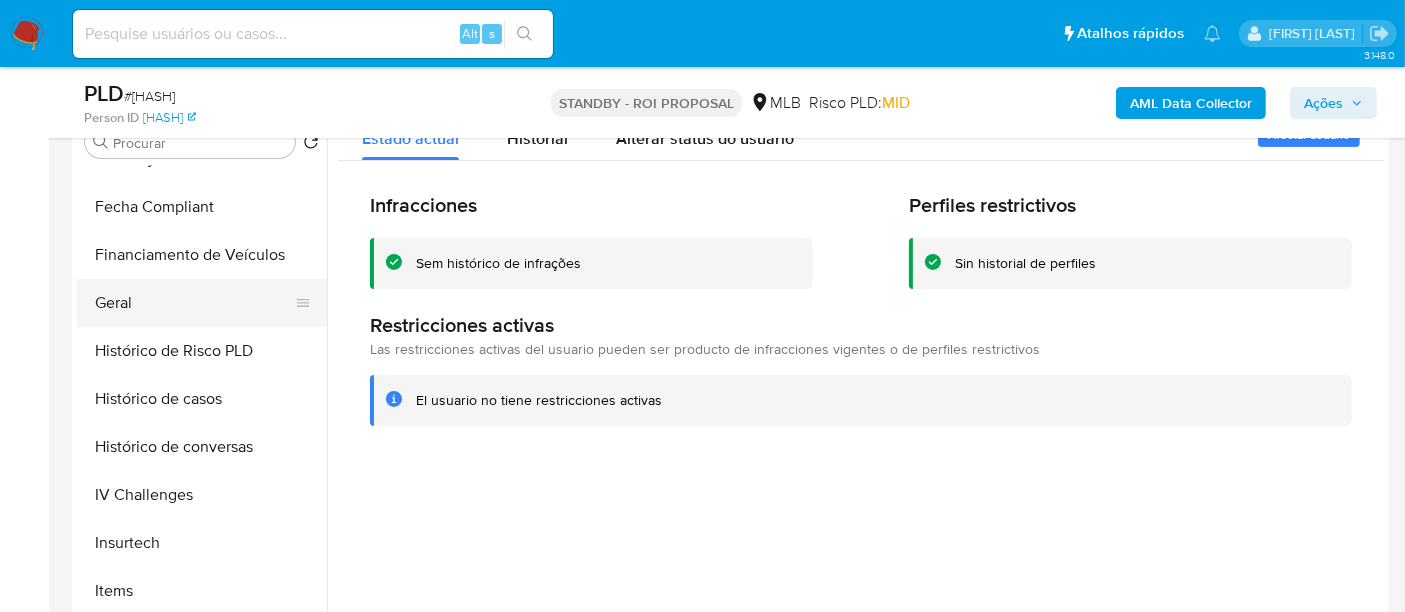 click on "Geral" at bounding box center [194, 303] 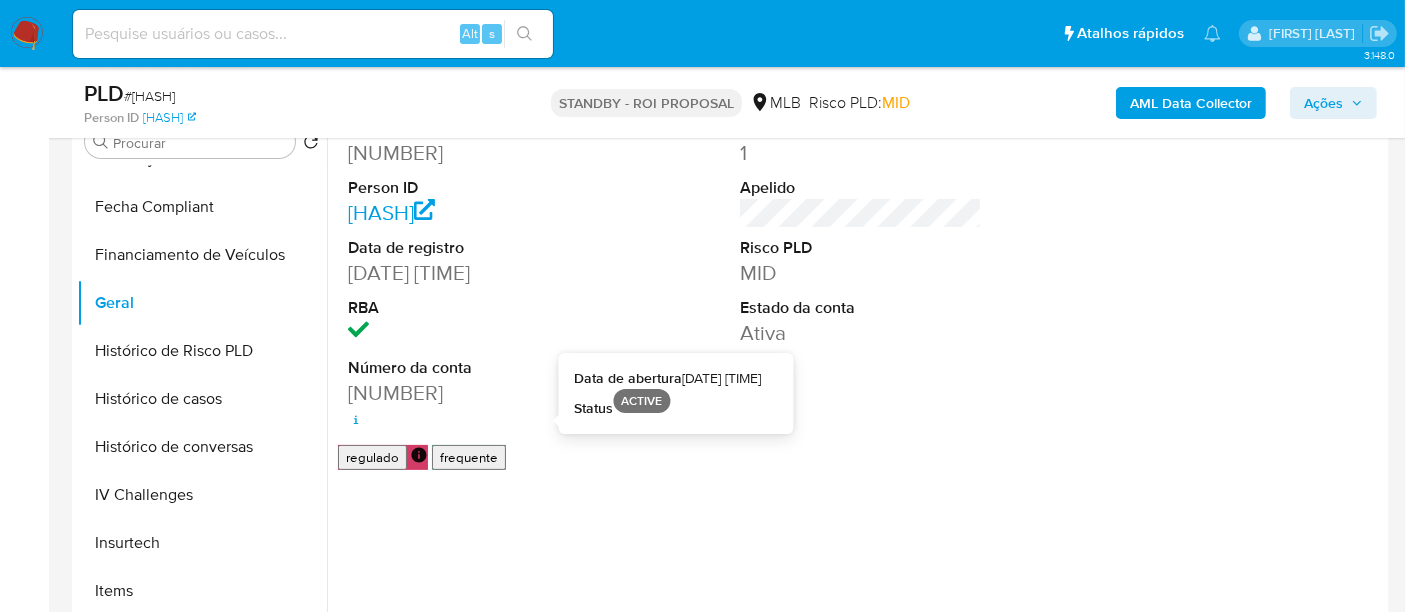 type 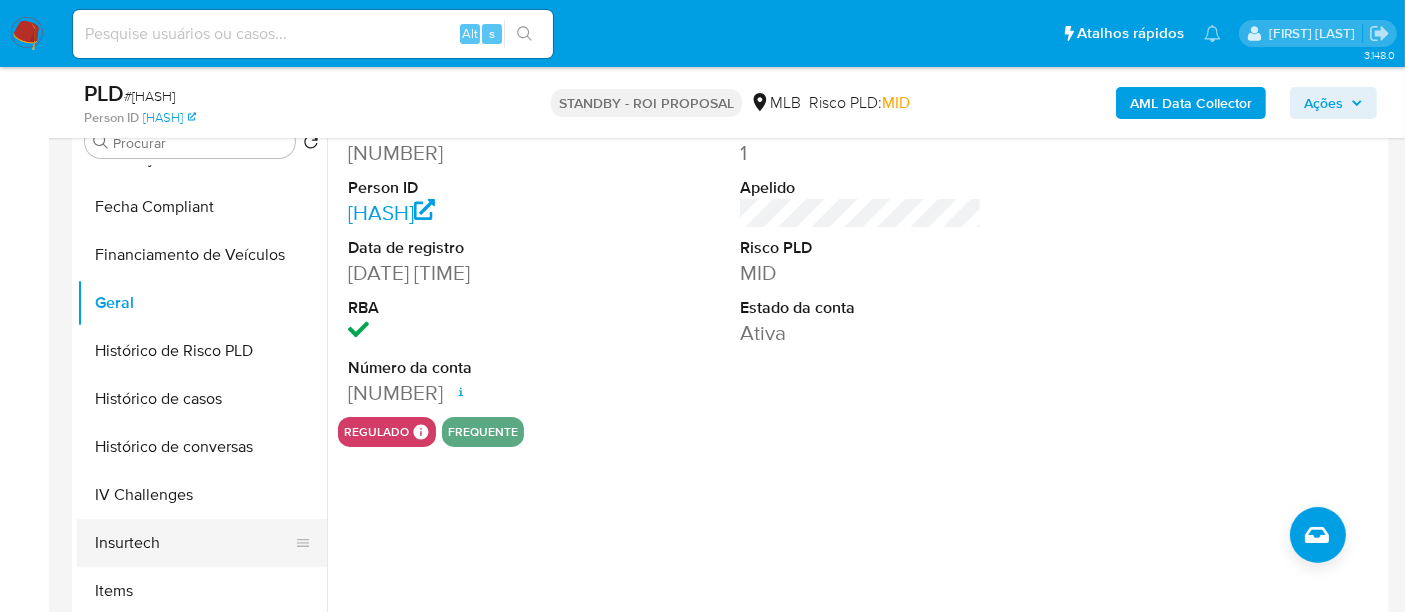 scroll, scrollTop: 622, scrollLeft: 0, axis: vertical 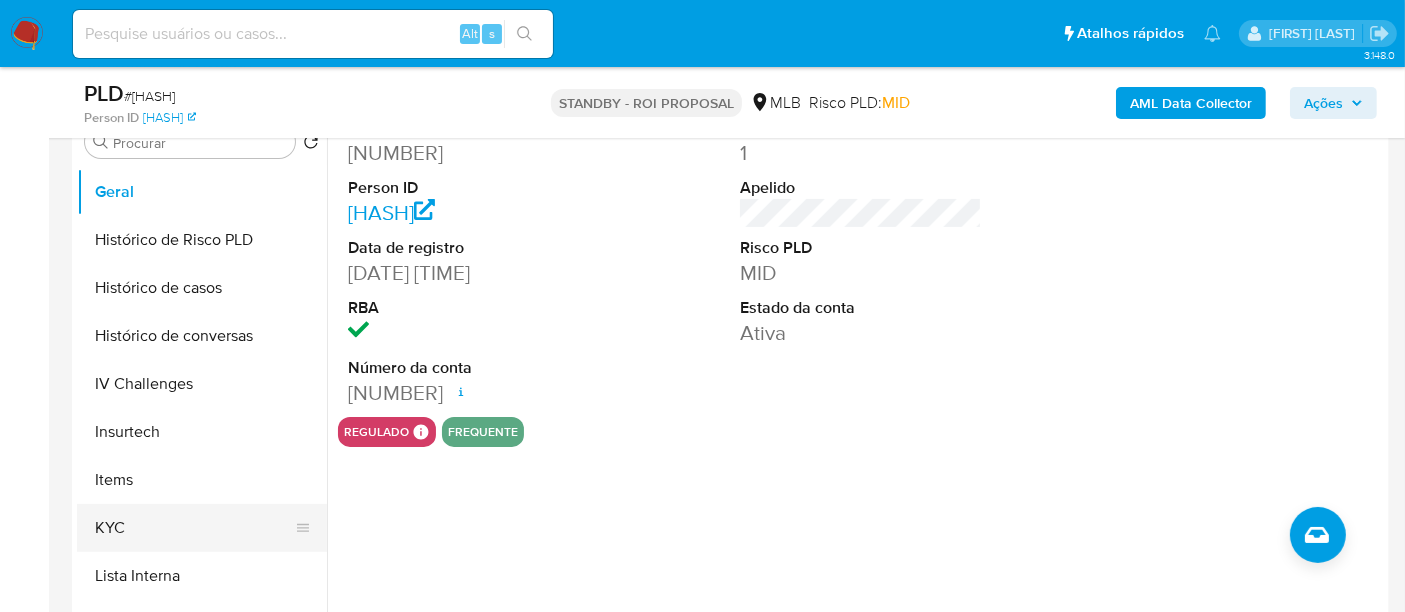 click on "KYC" at bounding box center (194, 528) 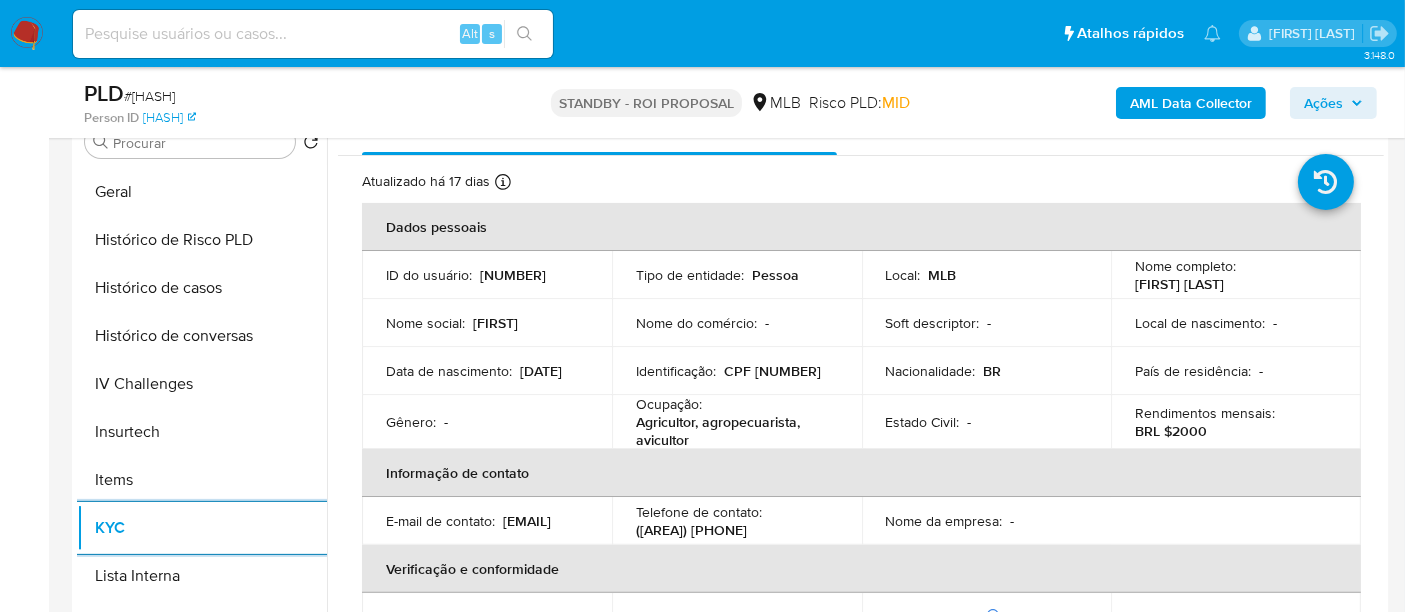click at bounding box center (313, 34) 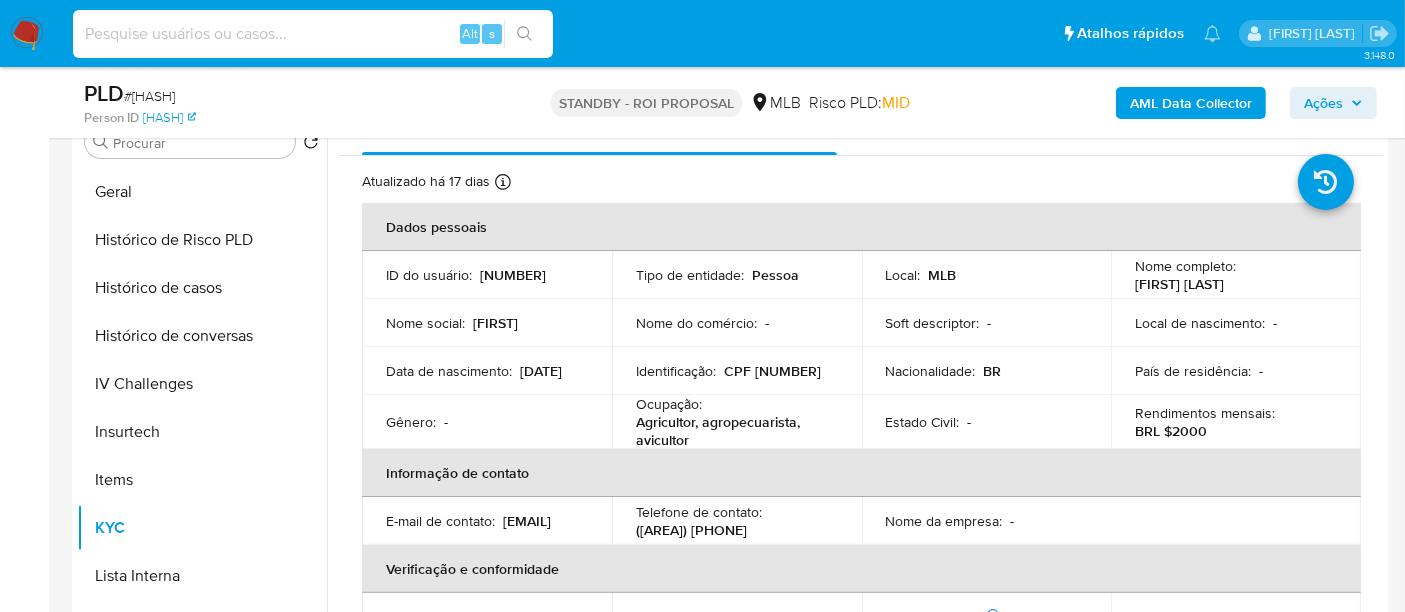paste on "[HASH]" 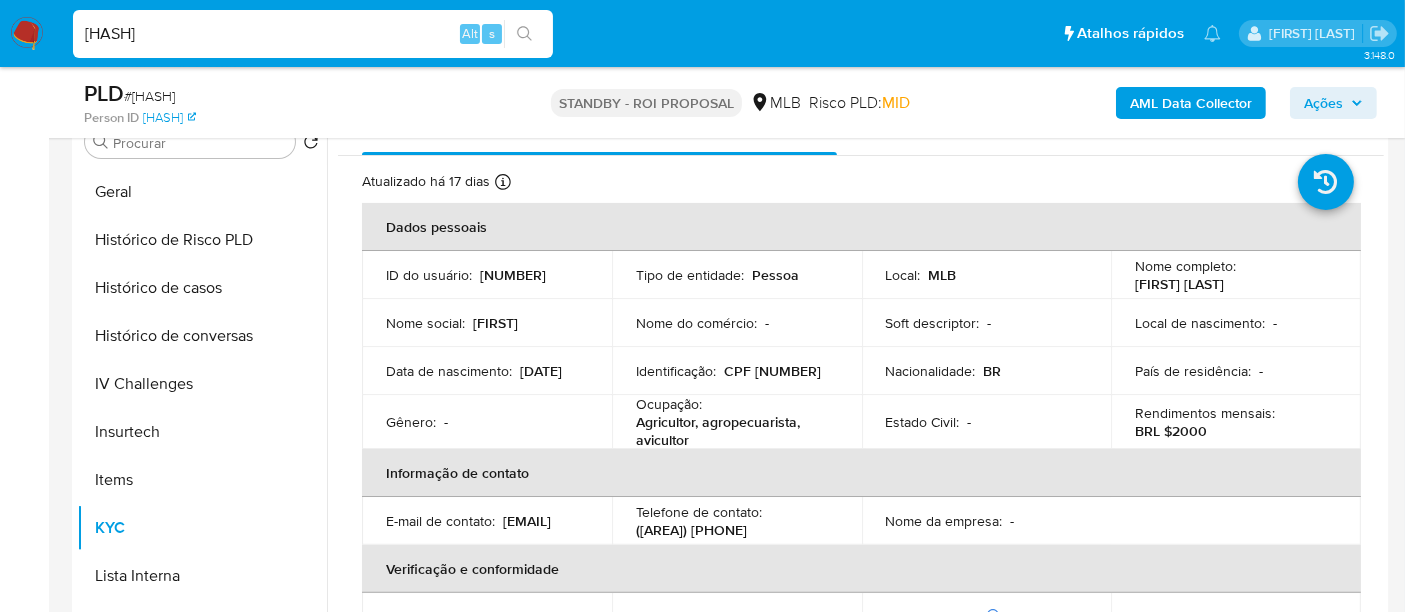 type on "[HASH]" 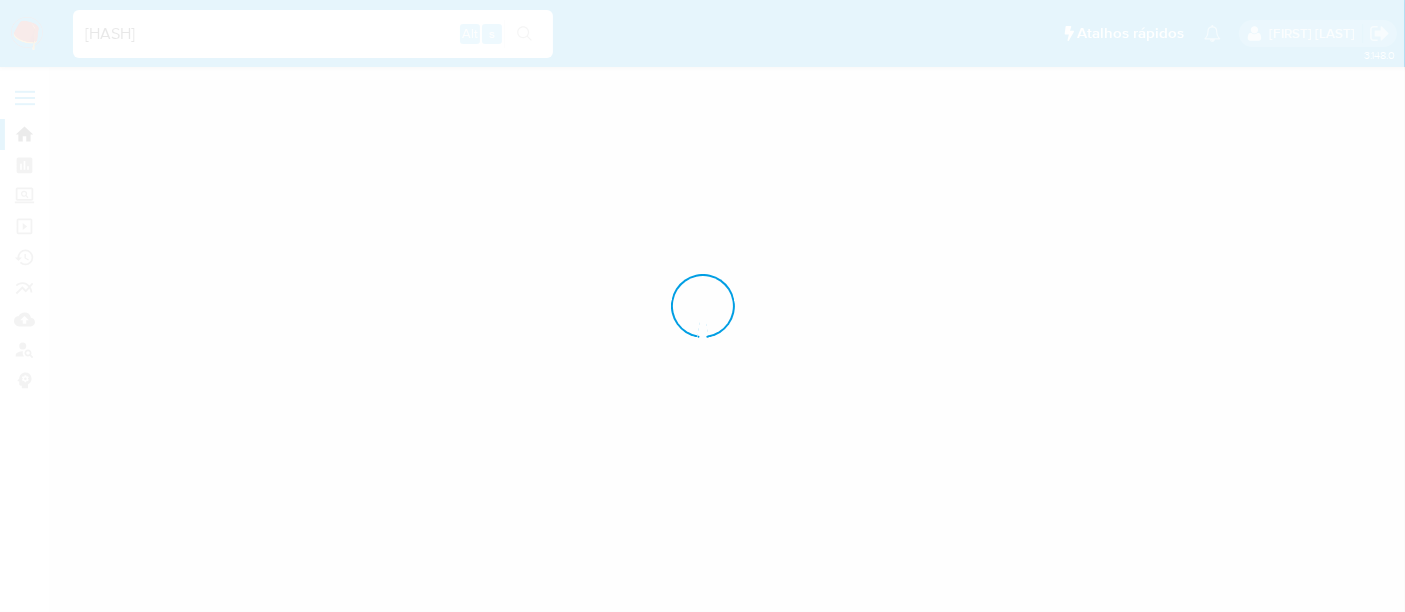 scroll, scrollTop: 0, scrollLeft: 0, axis: both 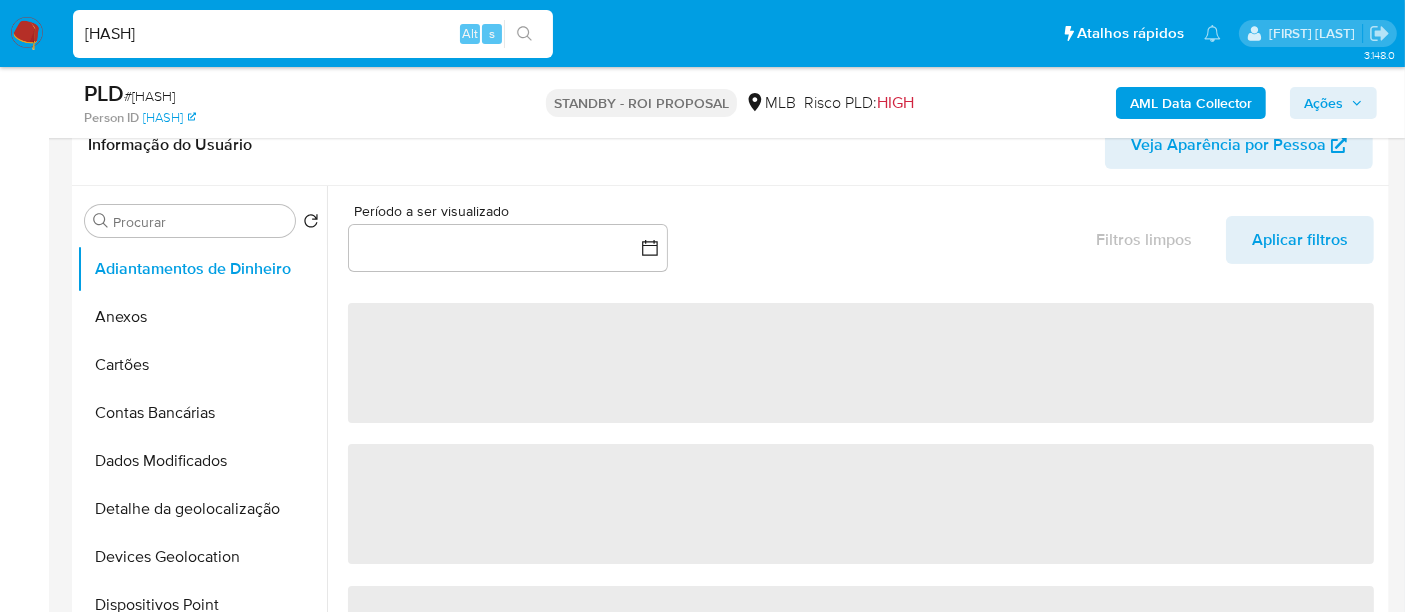 select on "10" 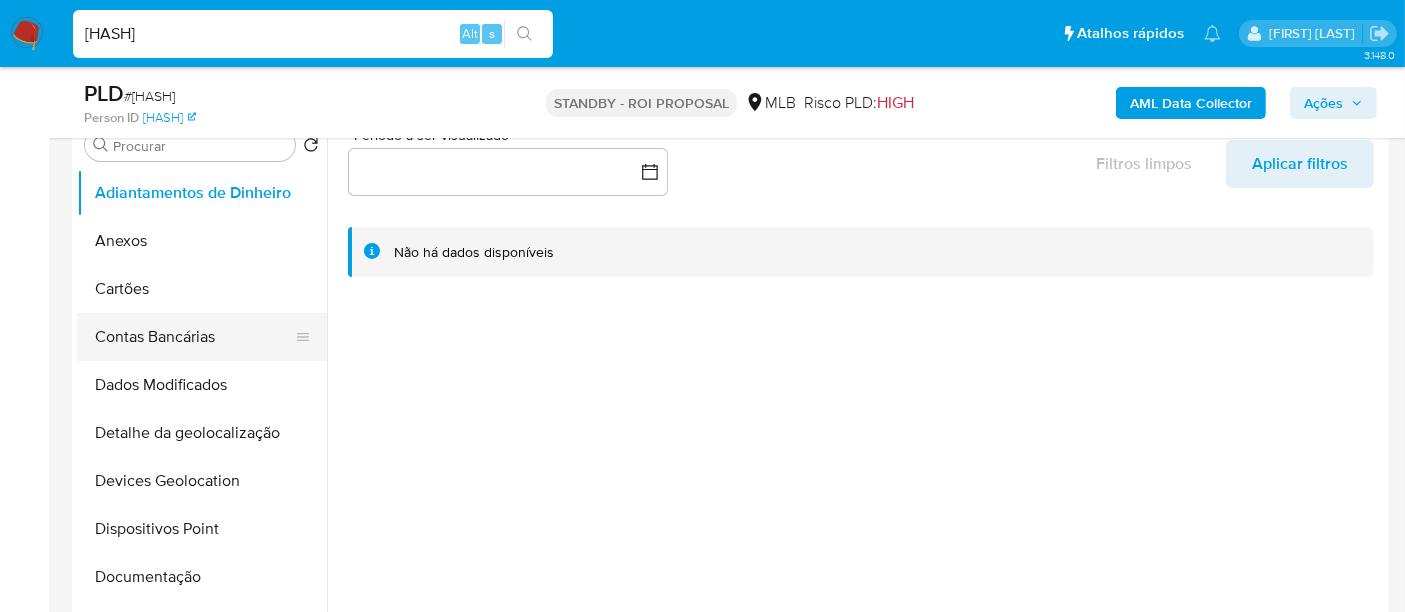 scroll, scrollTop: 444, scrollLeft: 0, axis: vertical 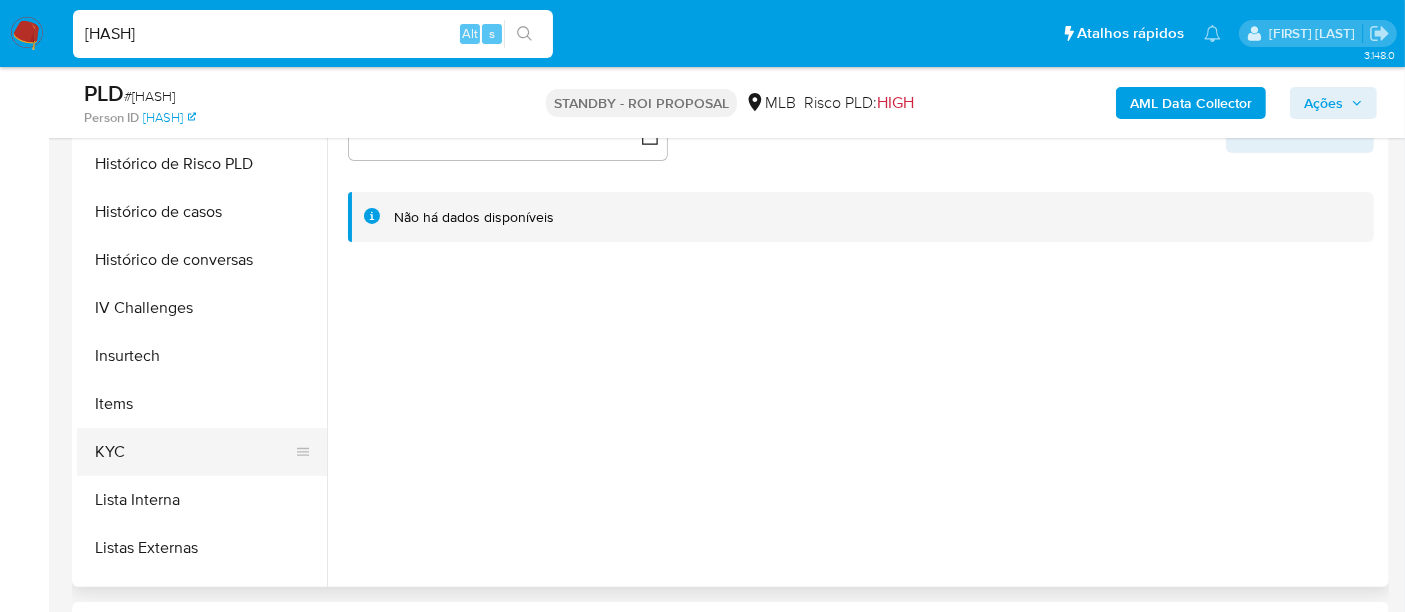 click on "KYC" at bounding box center [194, 452] 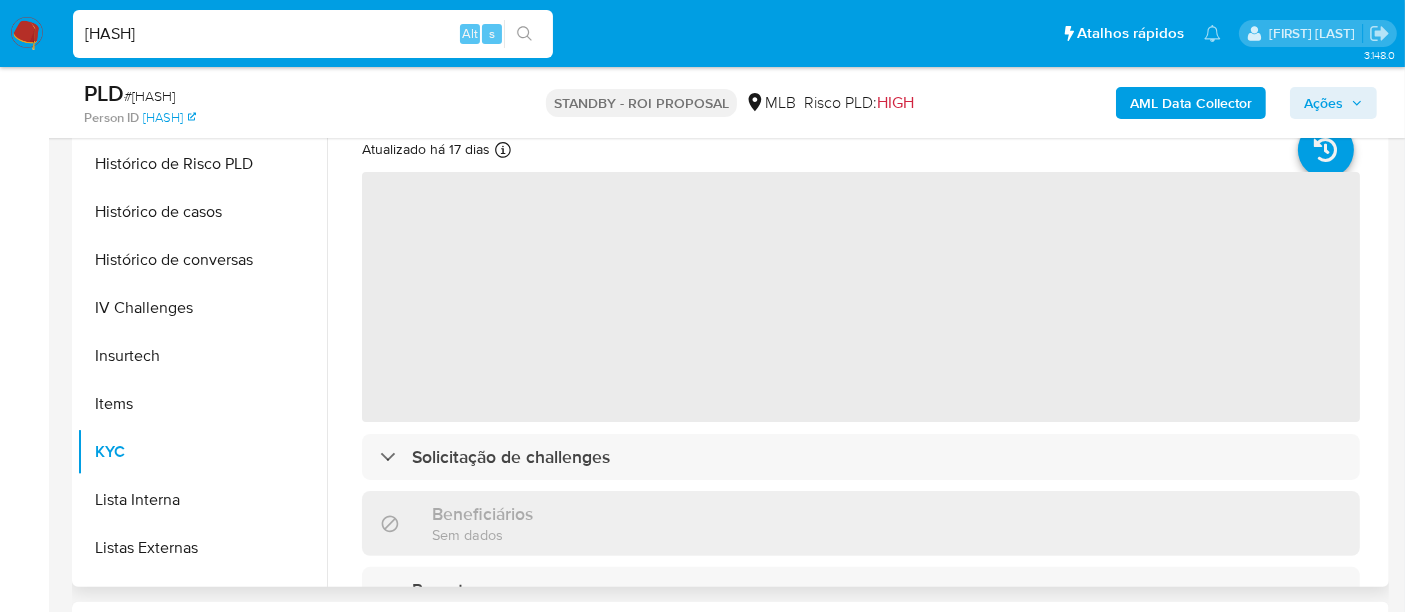 scroll, scrollTop: 333, scrollLeft: 0, axis: vertical 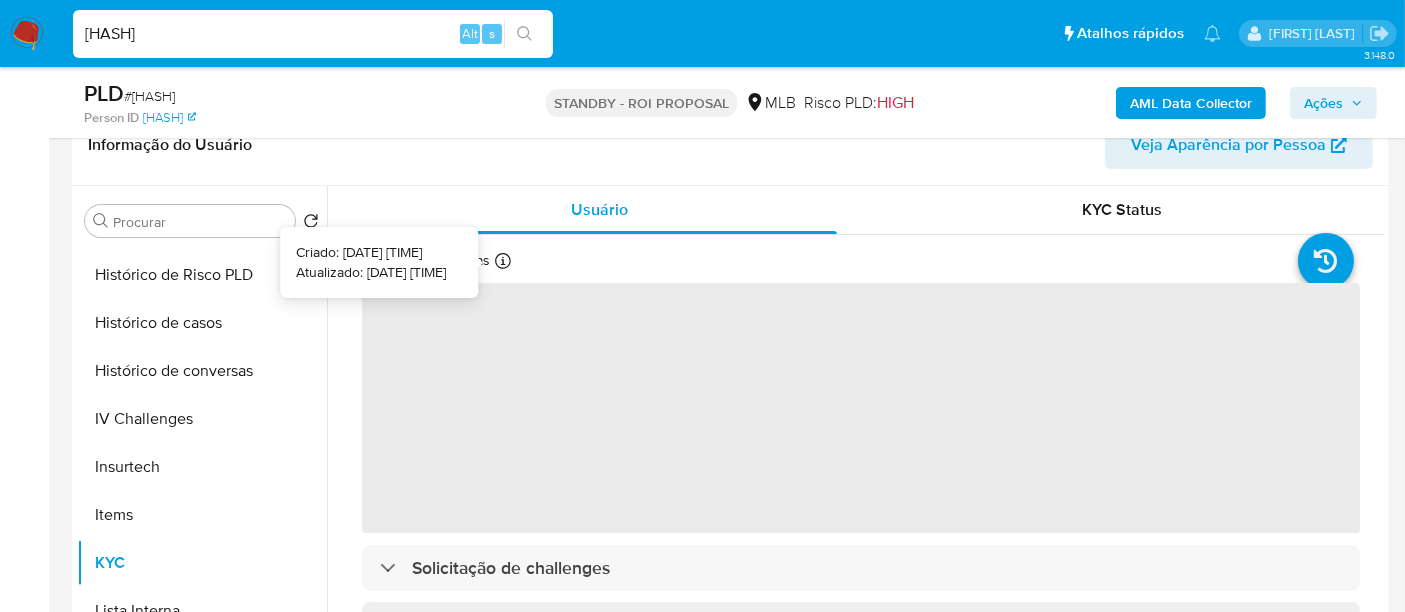 type 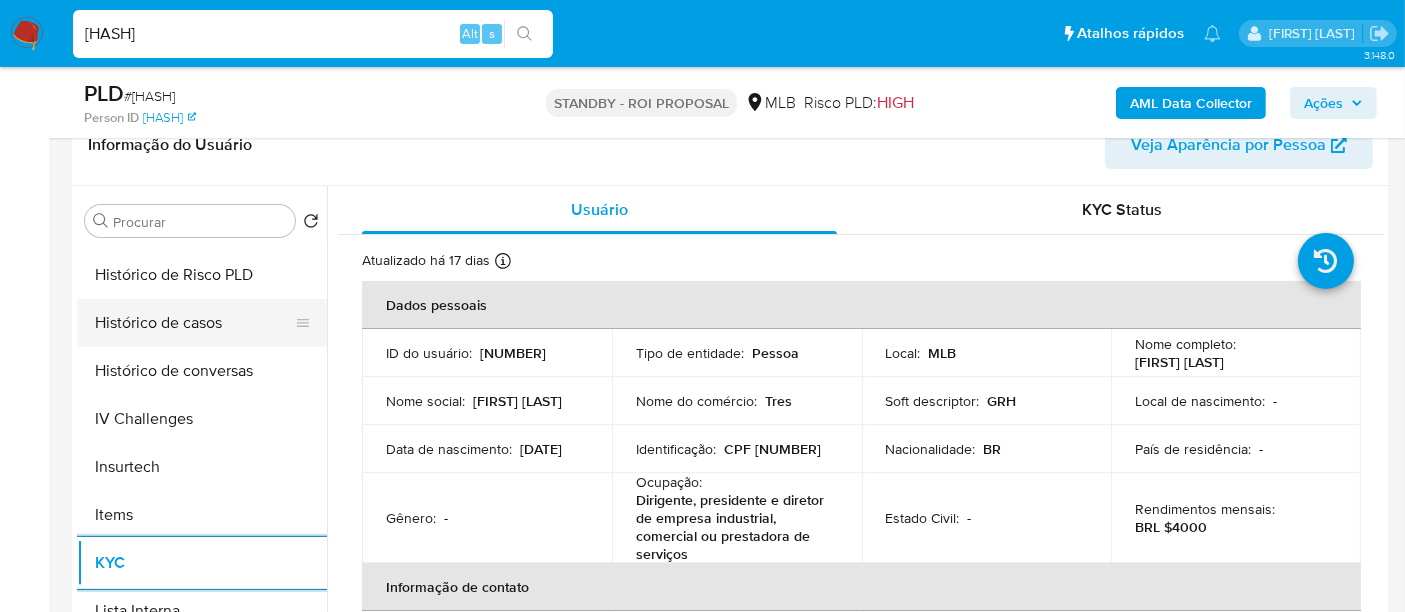 click on "Histórico de casos" at bounding box center (194, 323) 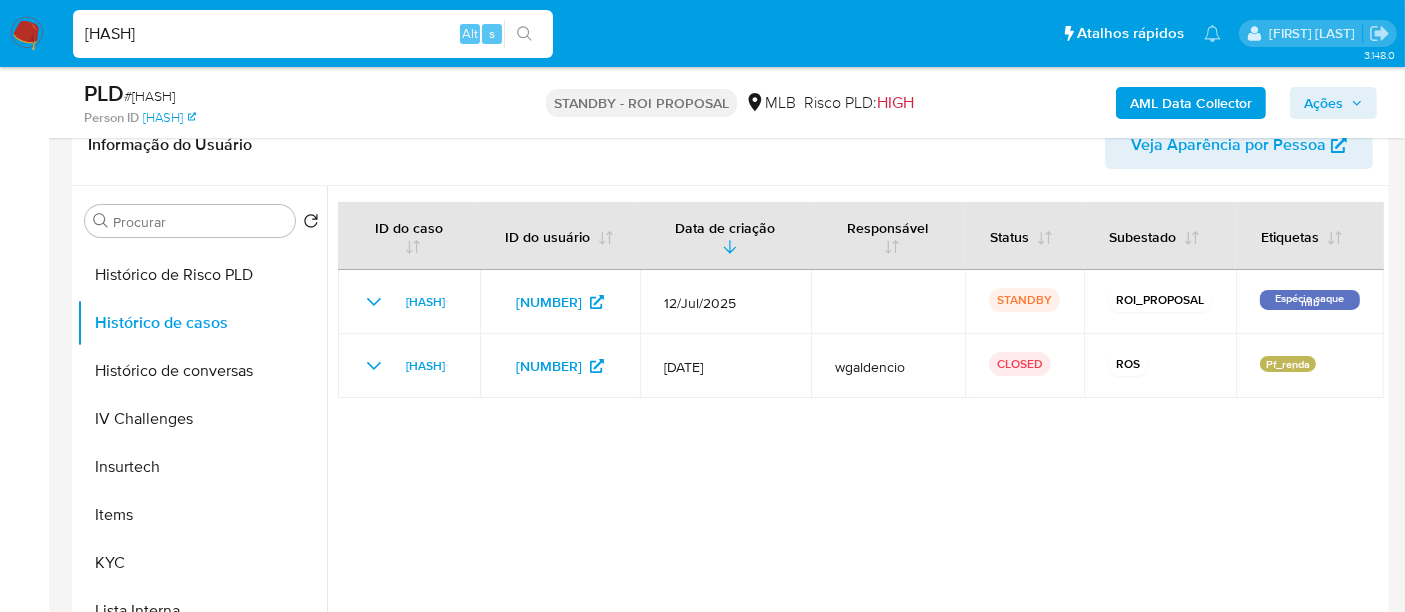 type 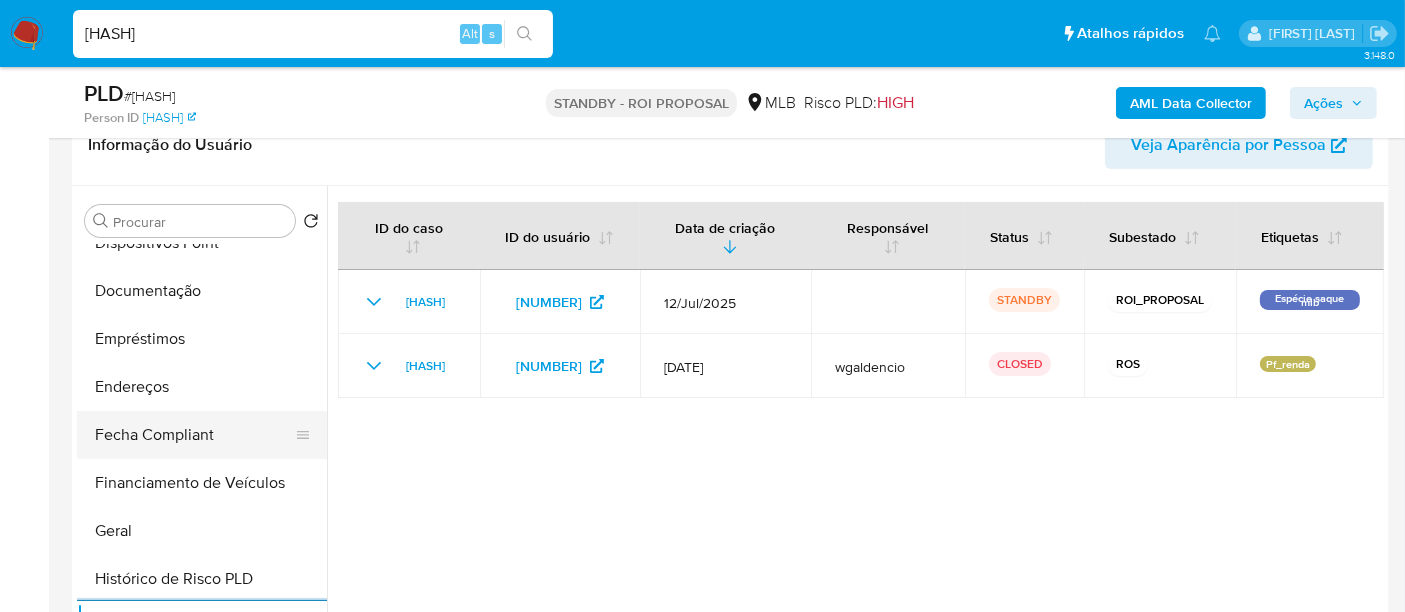 scroll, scrollTop: 333, scrollLeft: 0, axis: vertical 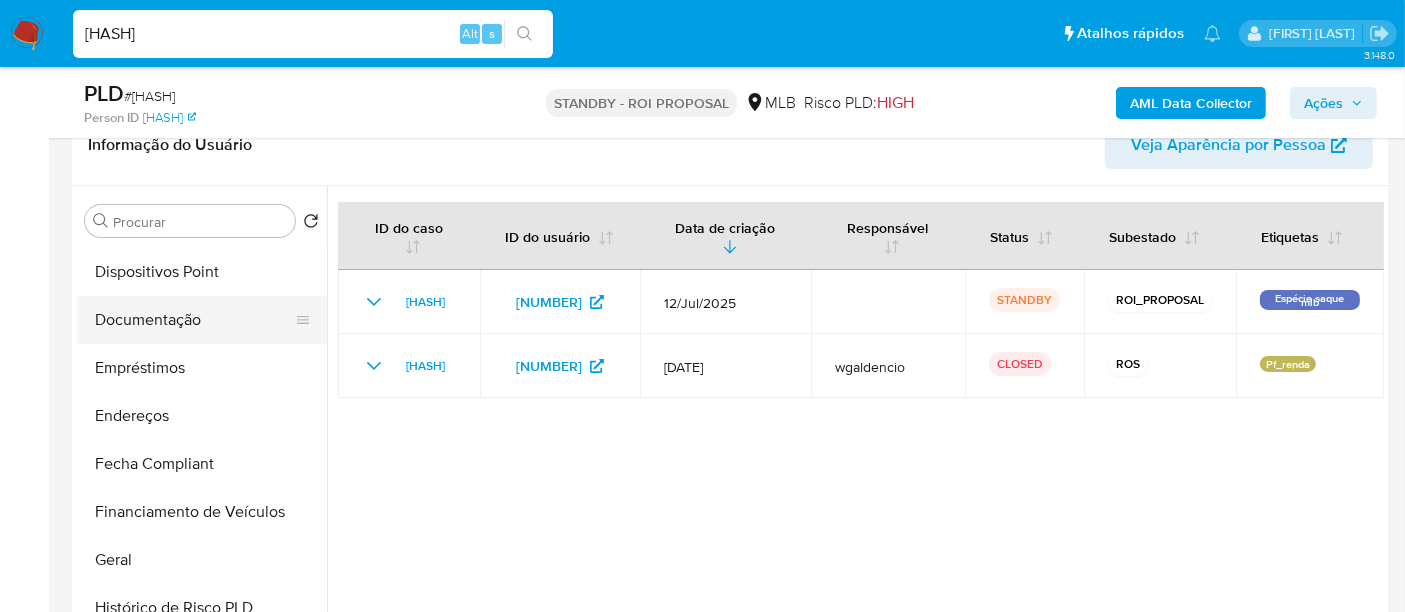 click on "Documentação" at bounding box center [194, 320] 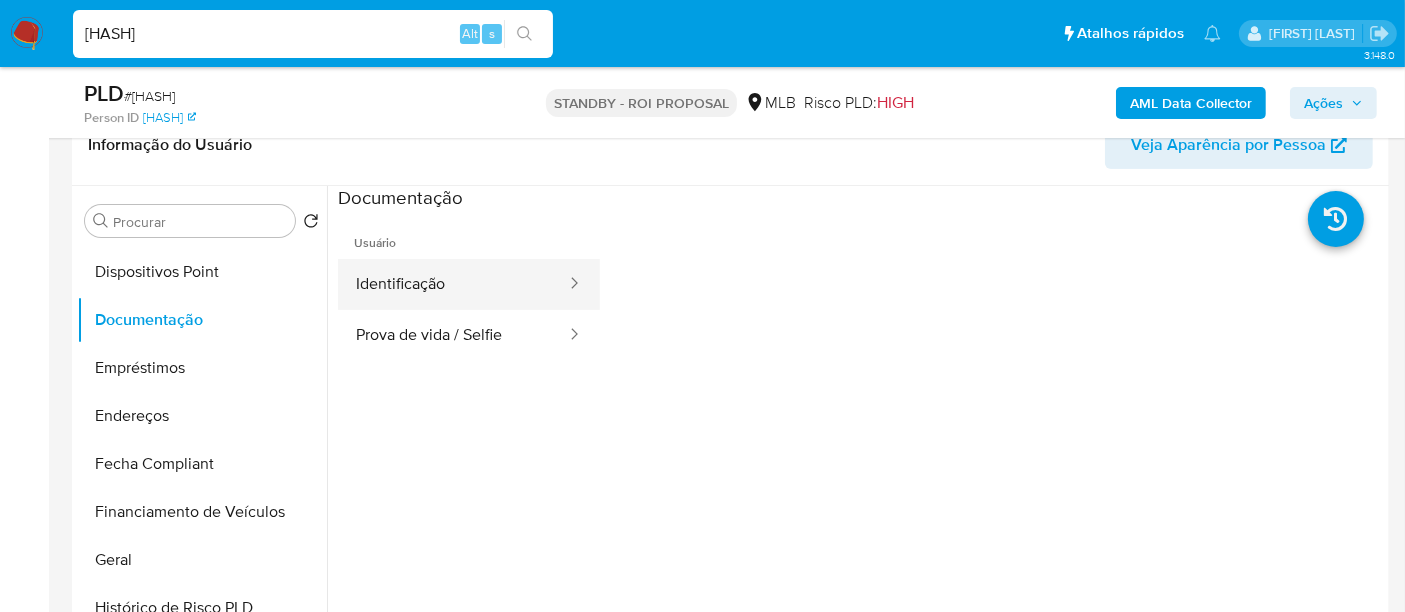 click on "Identificação" at bounding box center [453, 284] 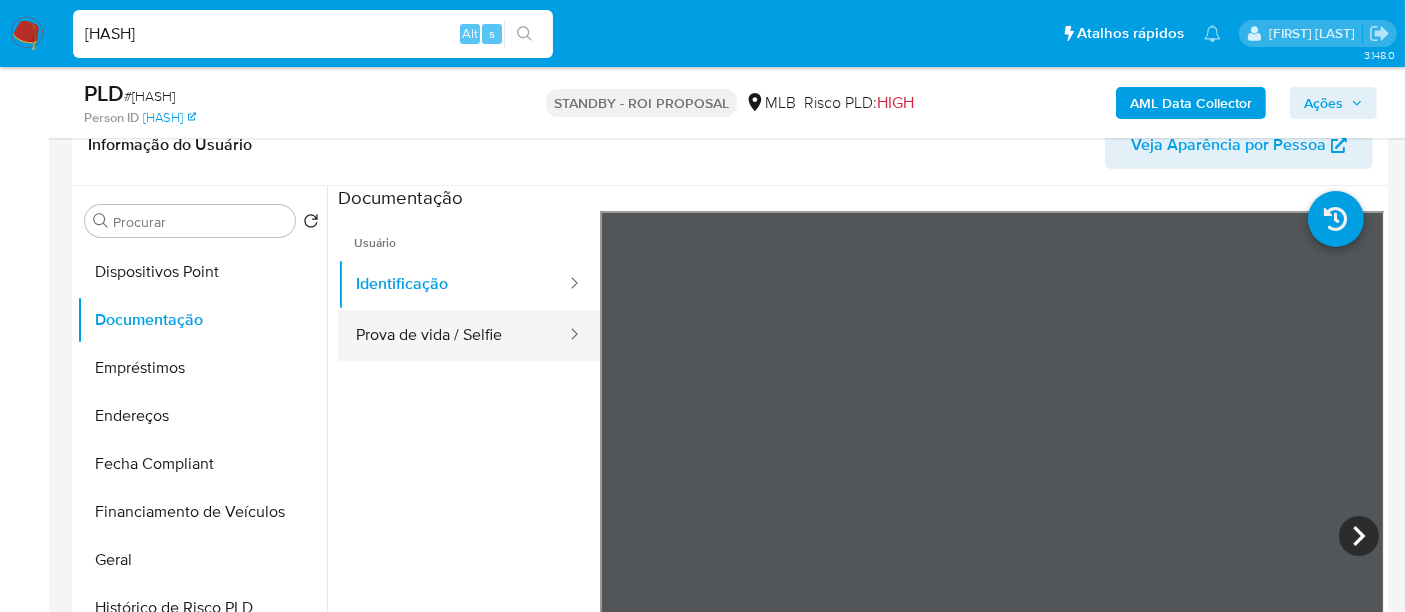 type 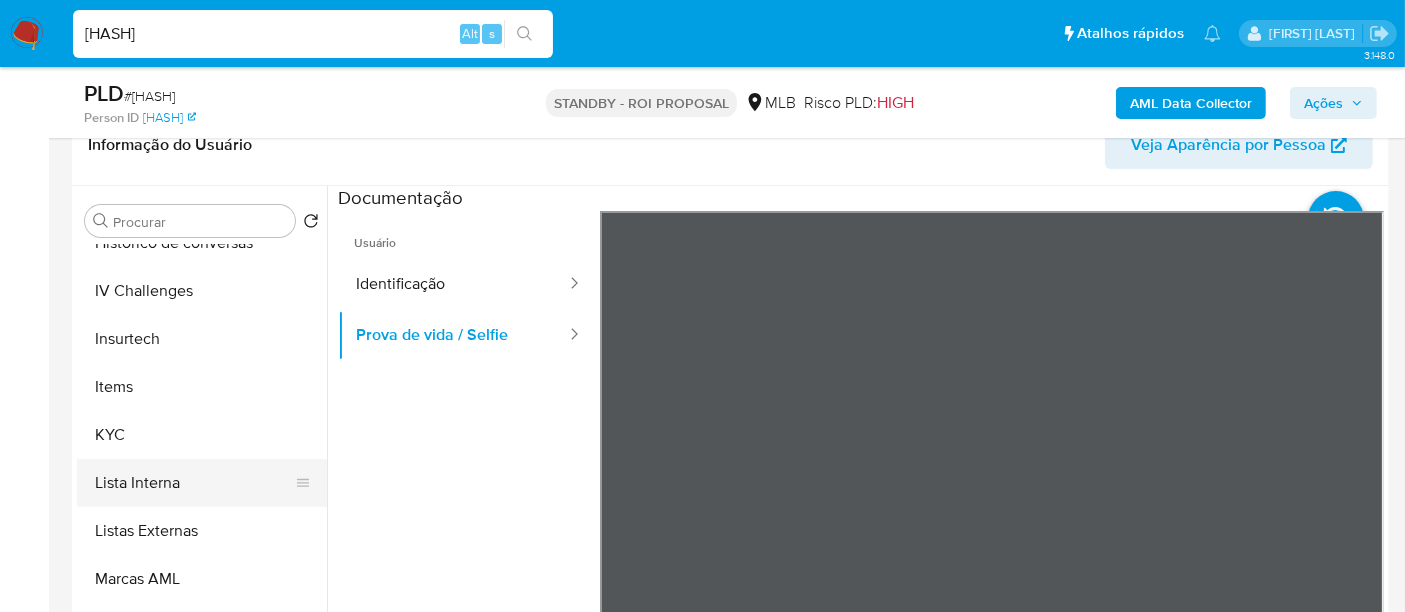 scroll, scrollTop: 844, scrollLeft: 0, axis: vertical 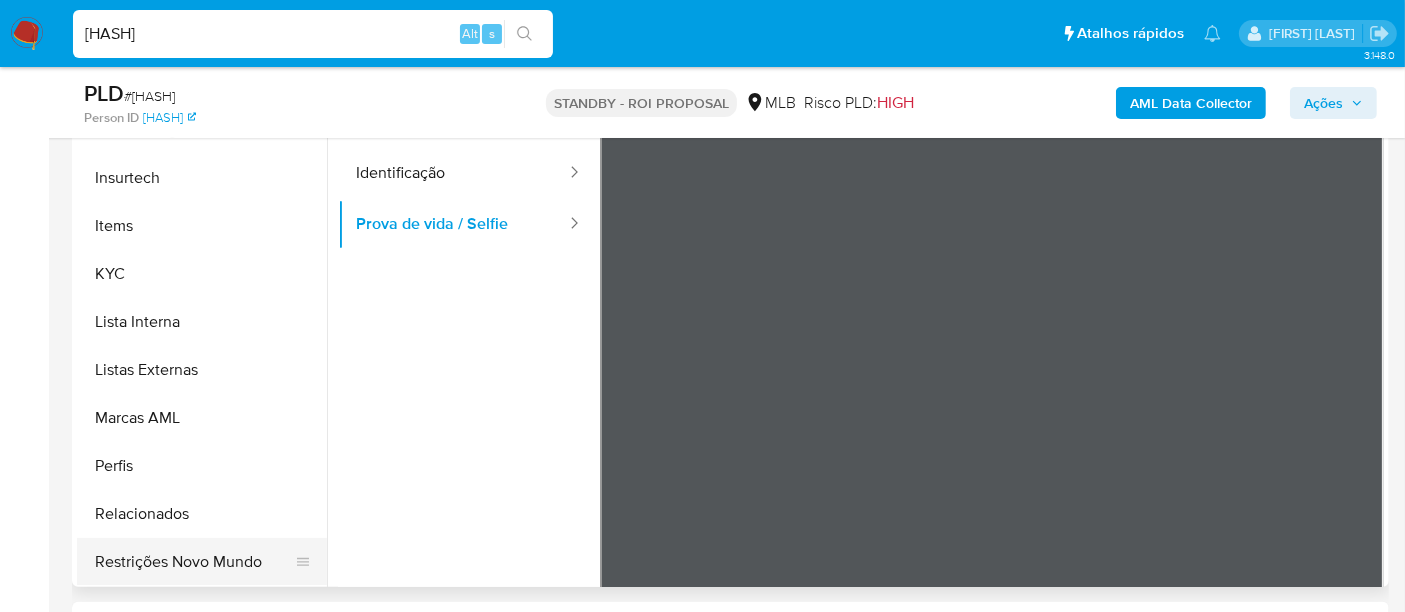 click on "Restrições Novo Mundo" at bounding box center (194, 562) 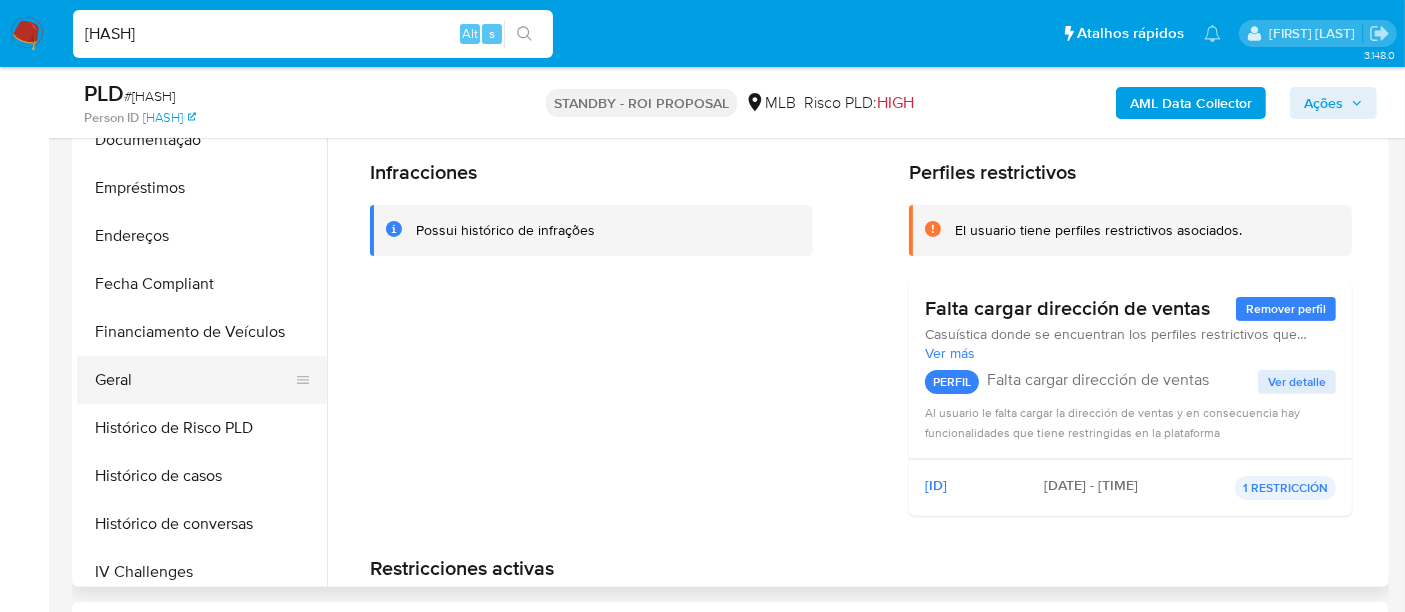 scroll, scrollTop: 400, scrollLeft: 0, axis: vertical 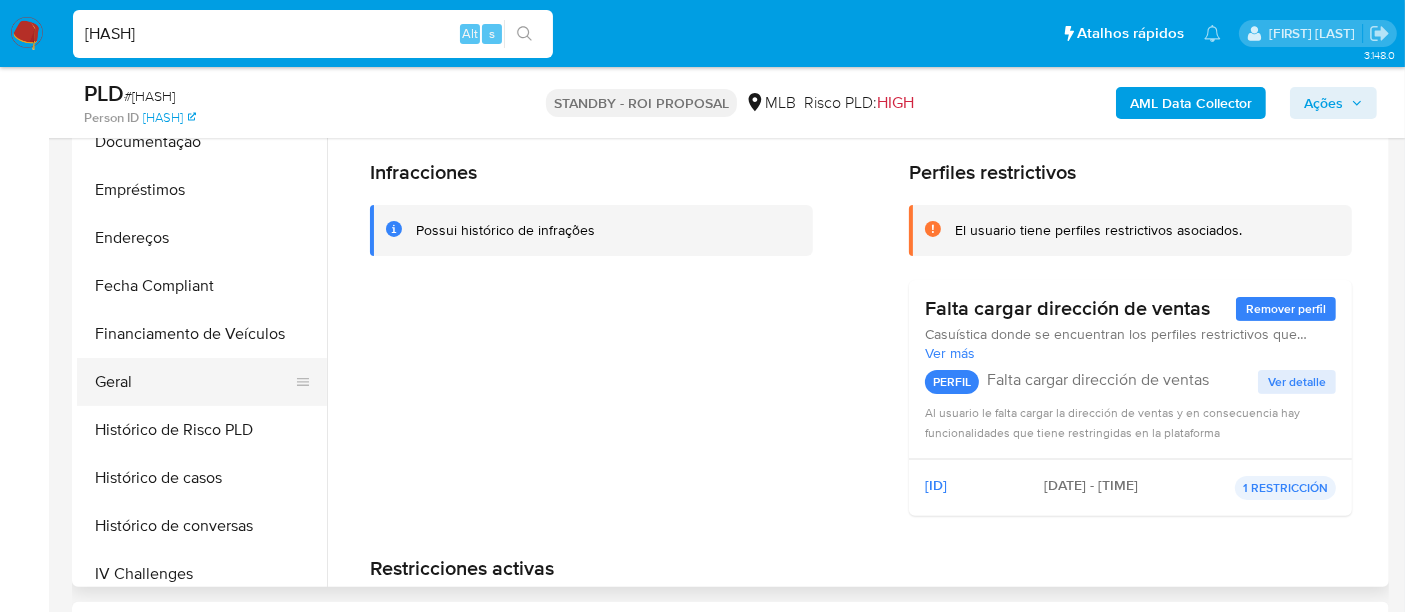 click on "Geral" at bounding box center [194, 382] 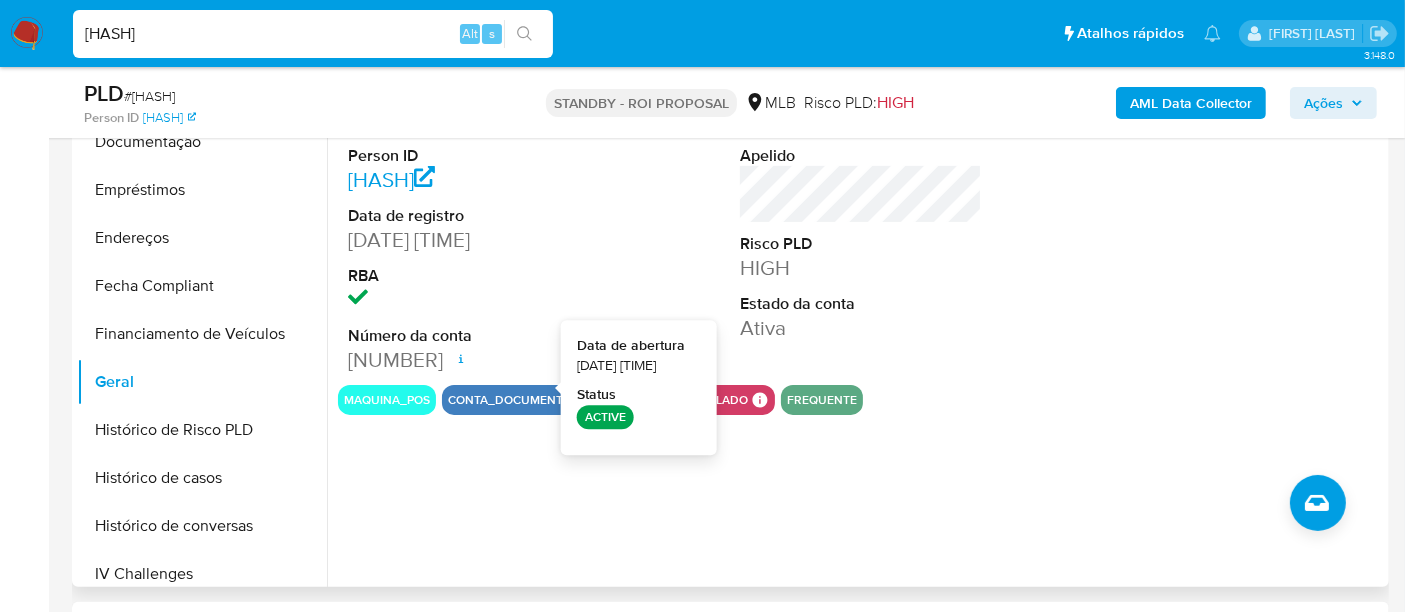 type 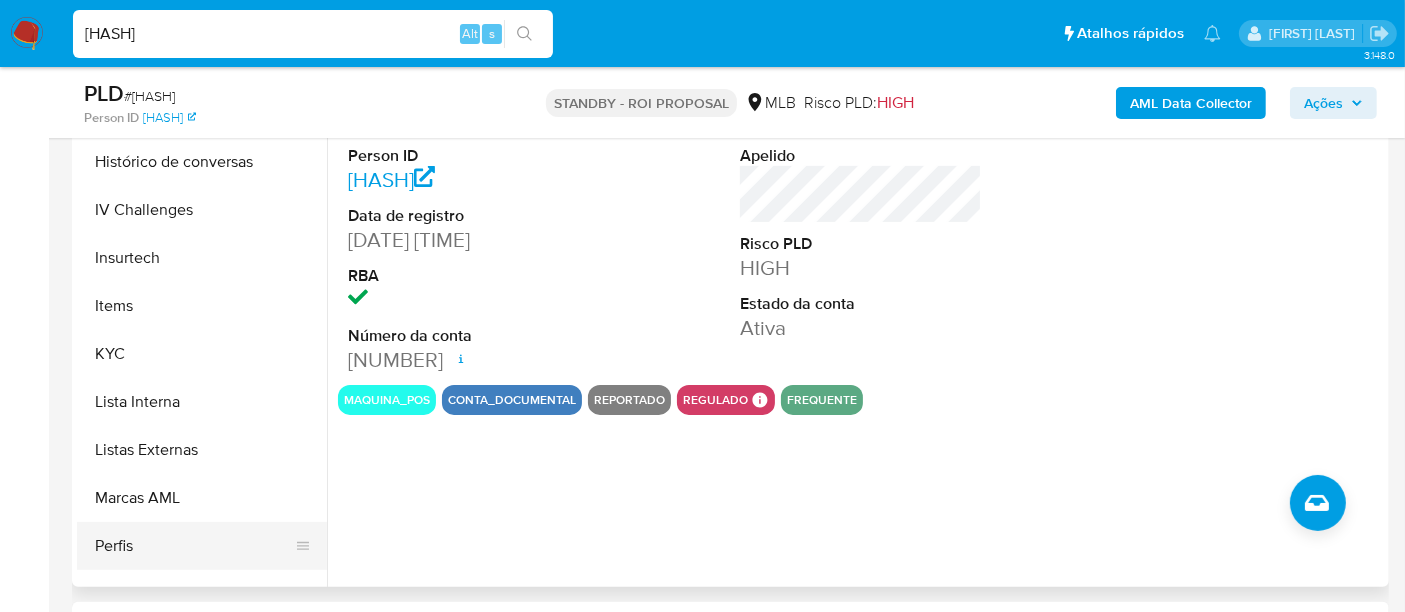 scroll, scrollTop: 844, scrollLeft: 0, axis: vertical 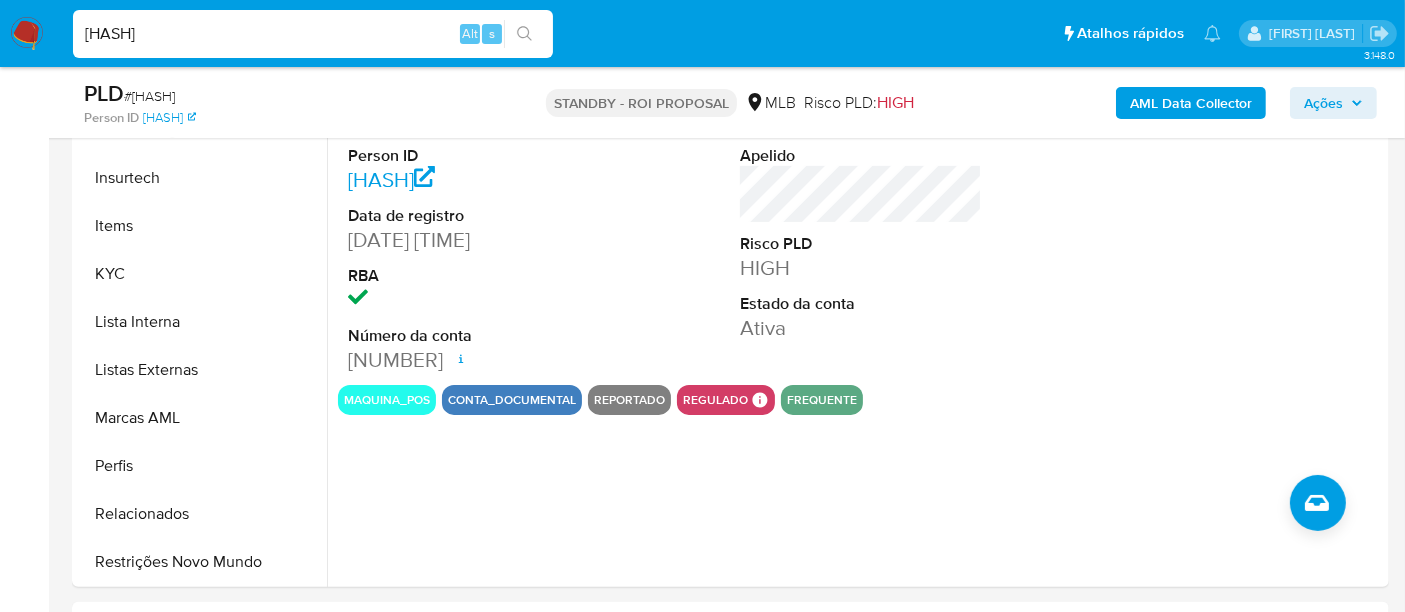 click on "[HASH]" at bounding box center [313, 34] 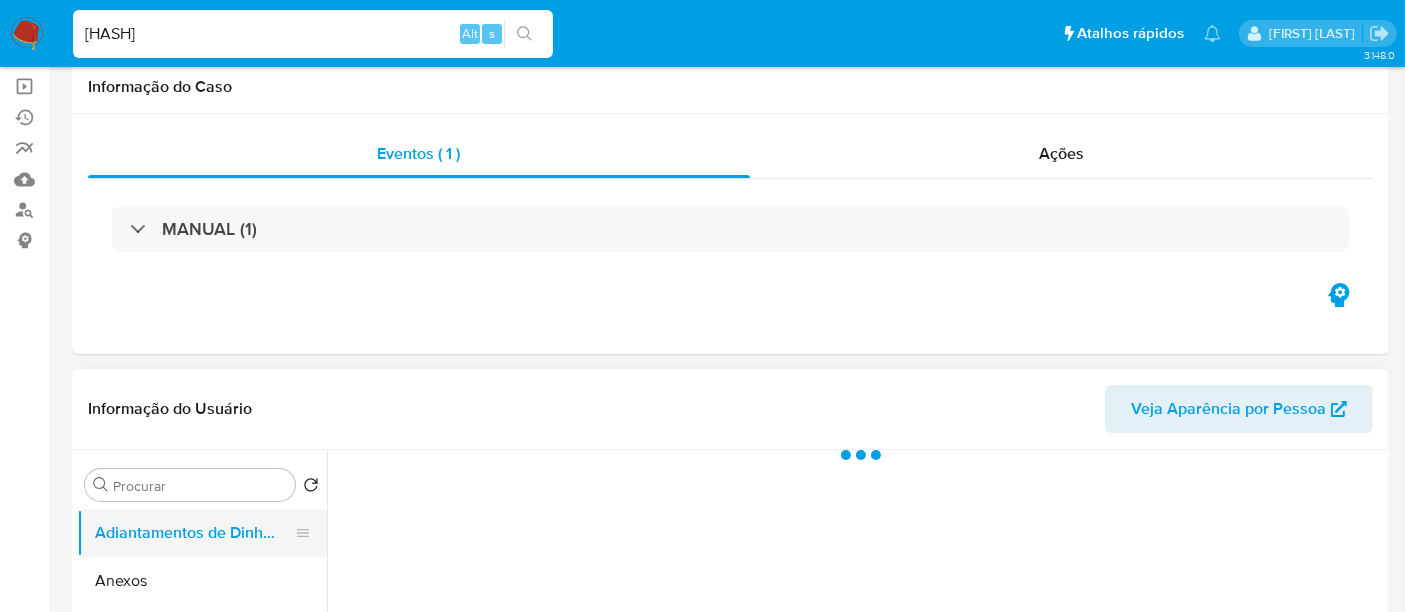 scroll, scrollTop: 333, scrollLeft: 0, axis: vertical 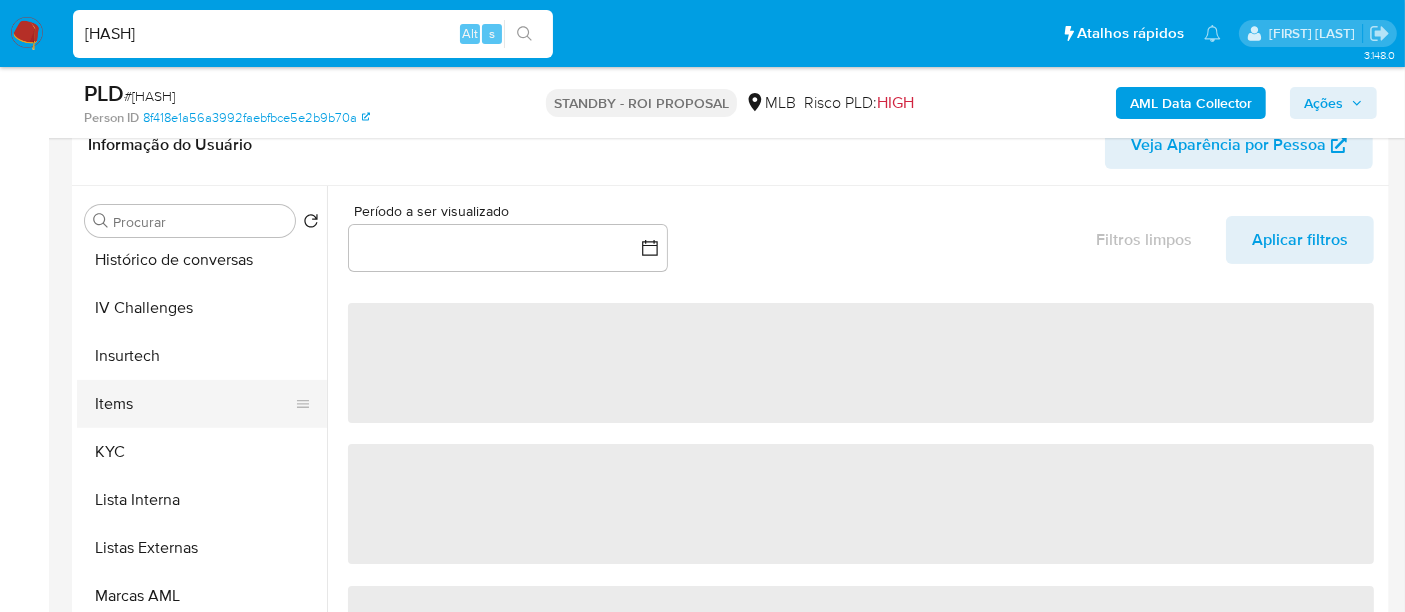 select on "10" 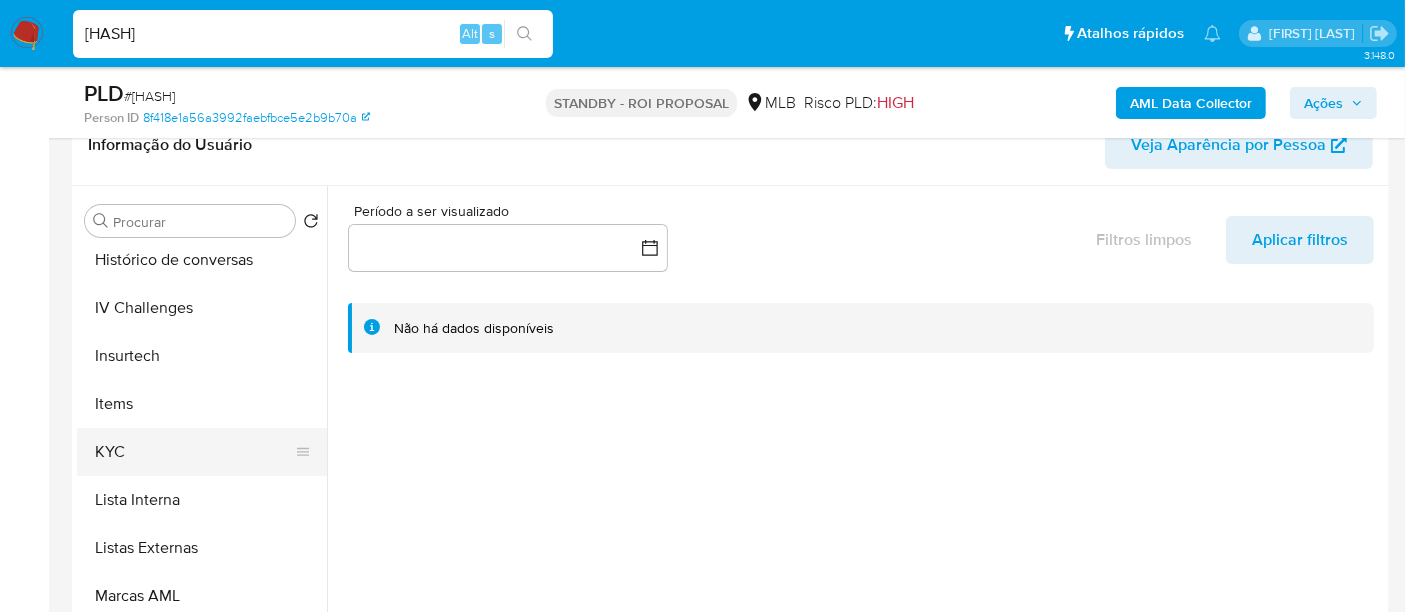 click on "KYC" at bounding box center (194, 452) 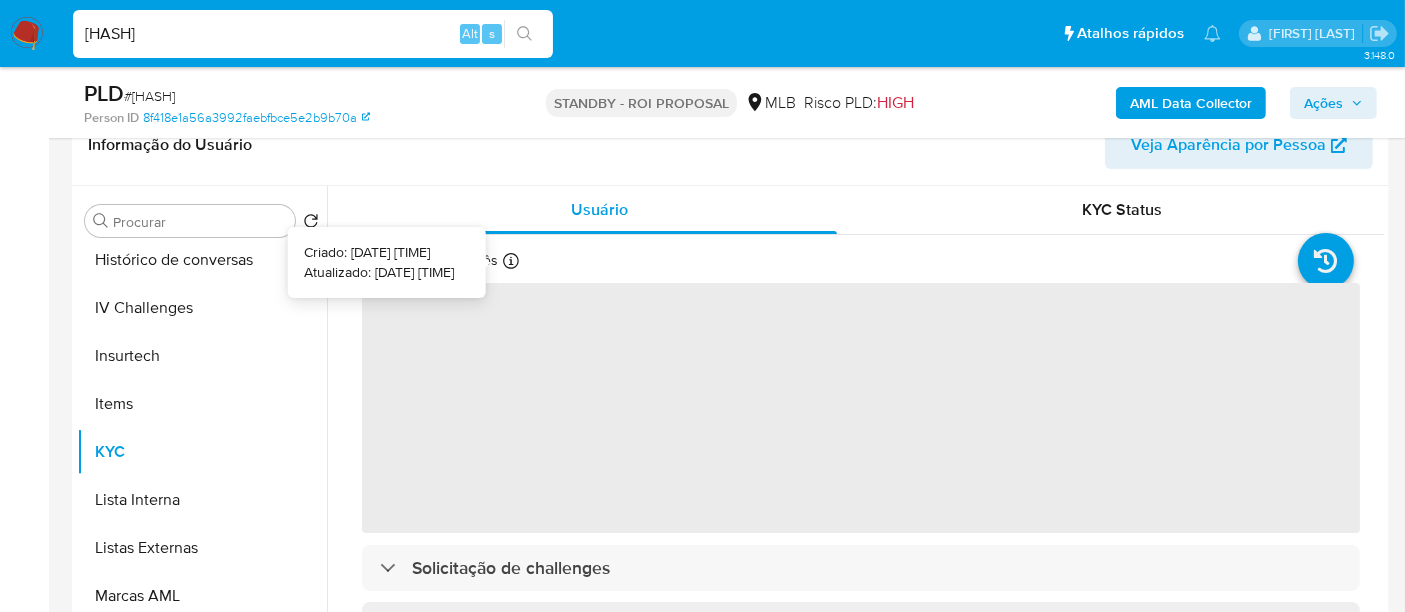 type 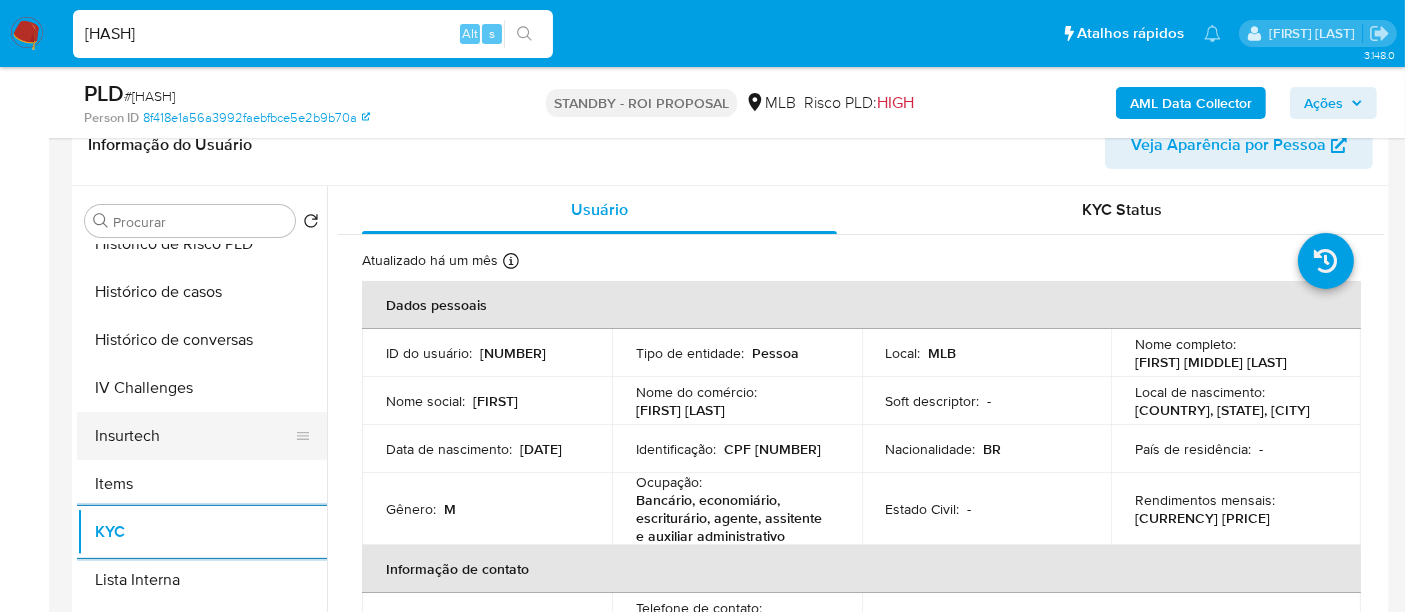 scroll, scrollTop: 666, scrollLeft: 0, axis: vertical 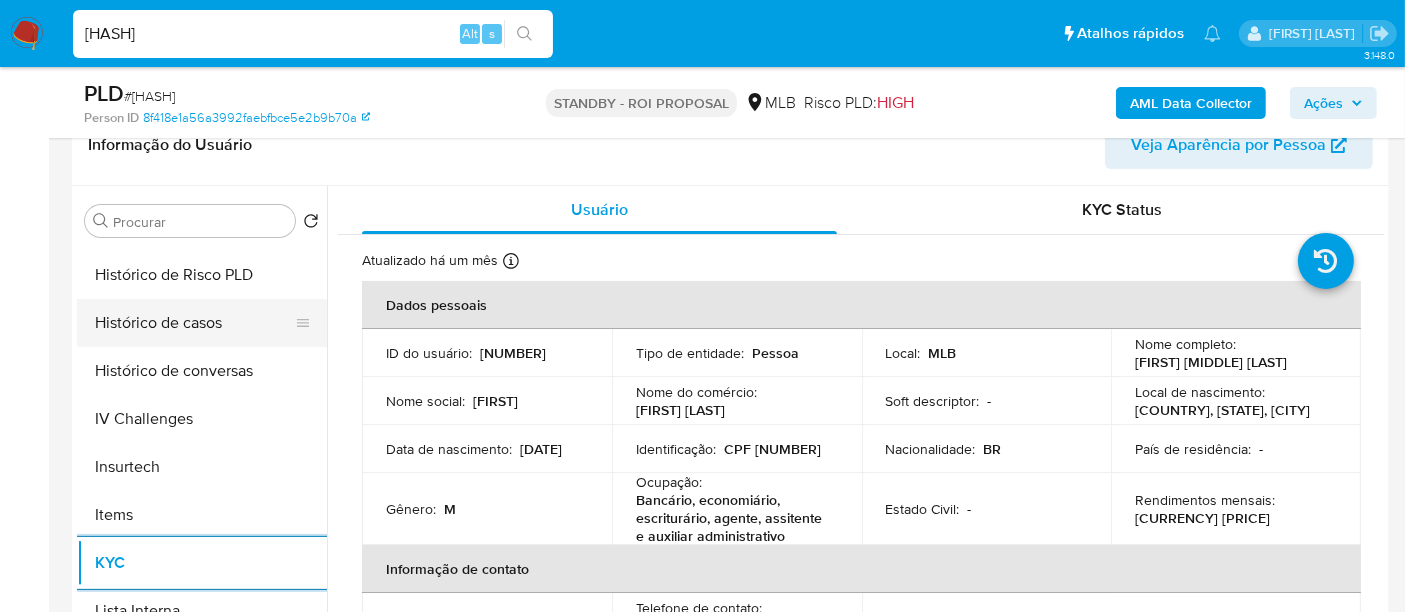 click on "Histórico de casos" at bounding box center [194, 323] 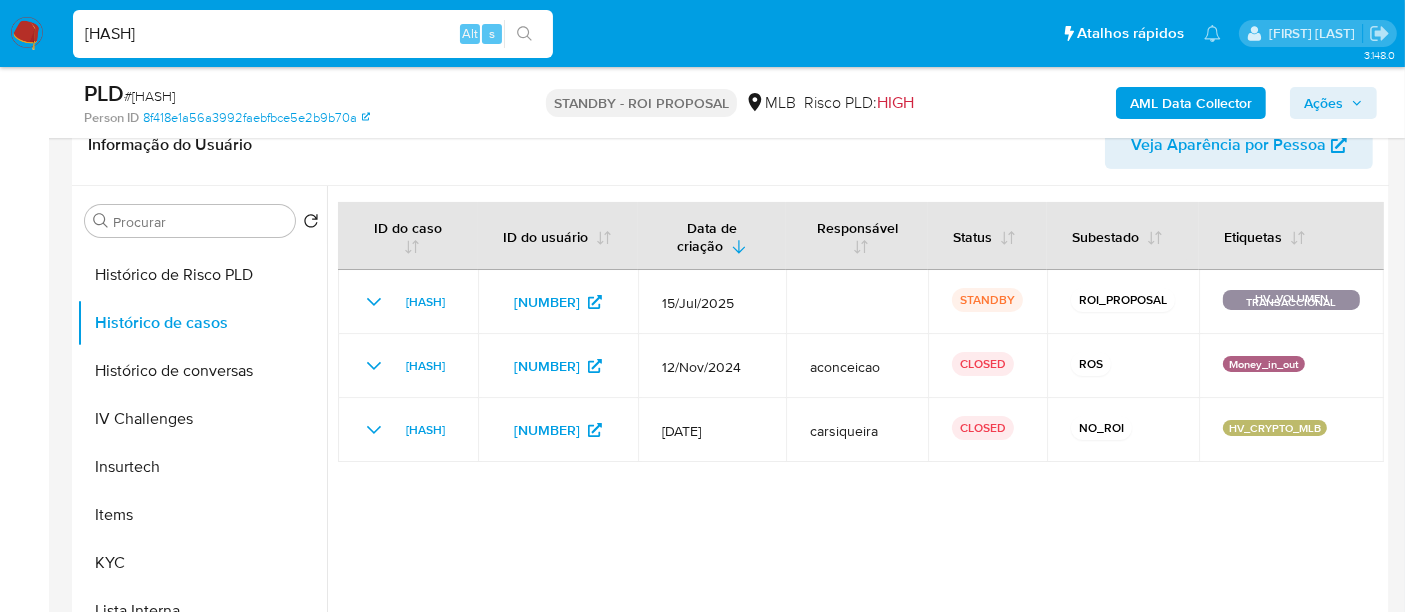 type 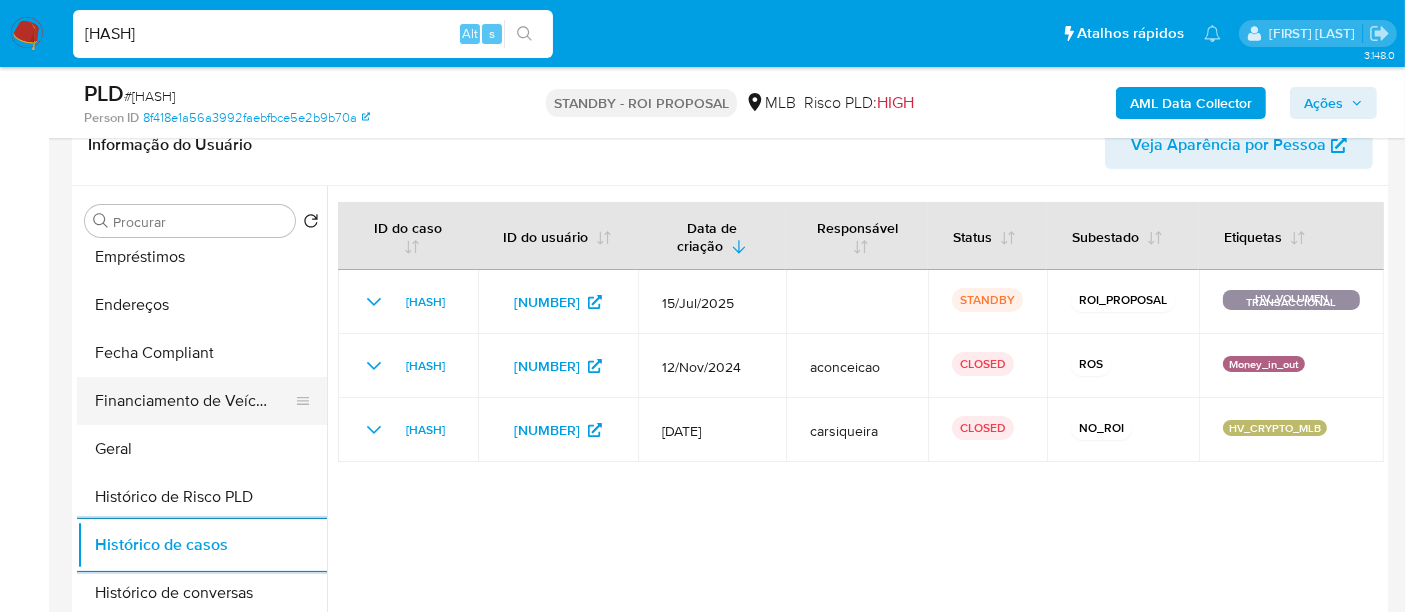 scroll, scrollTop: 333, scrollLeft: 0, axis: vertical 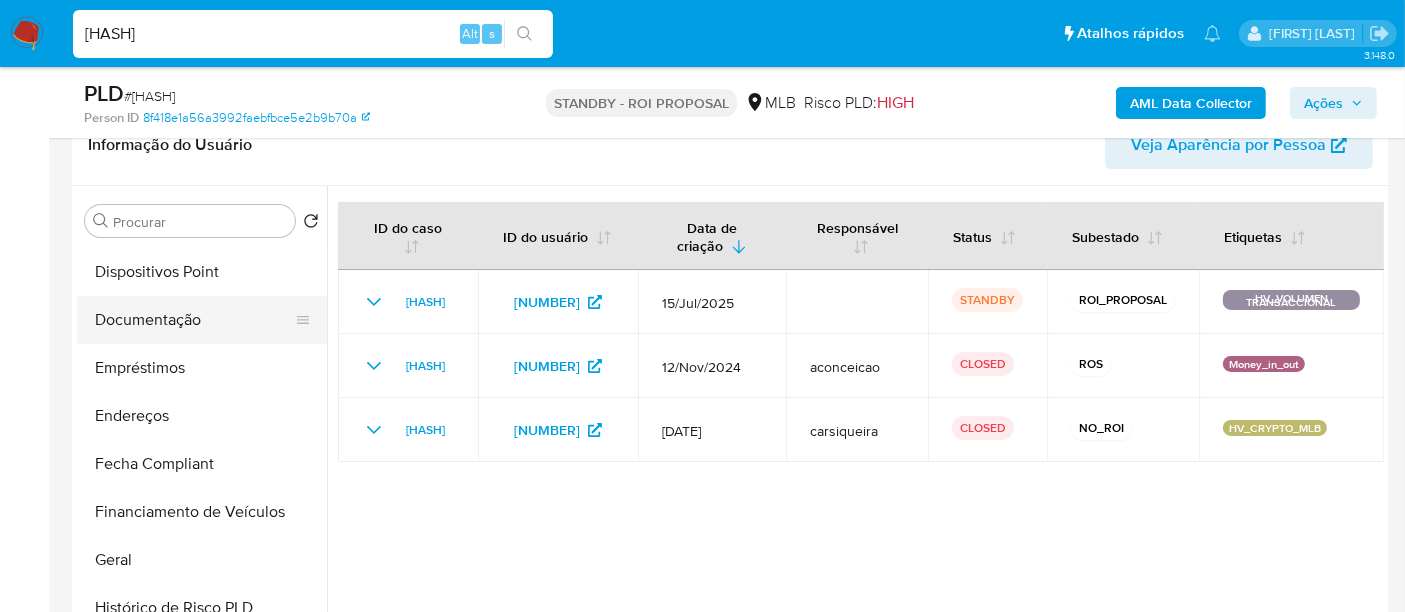click on "Documentação" at bounding box center (194, 320) 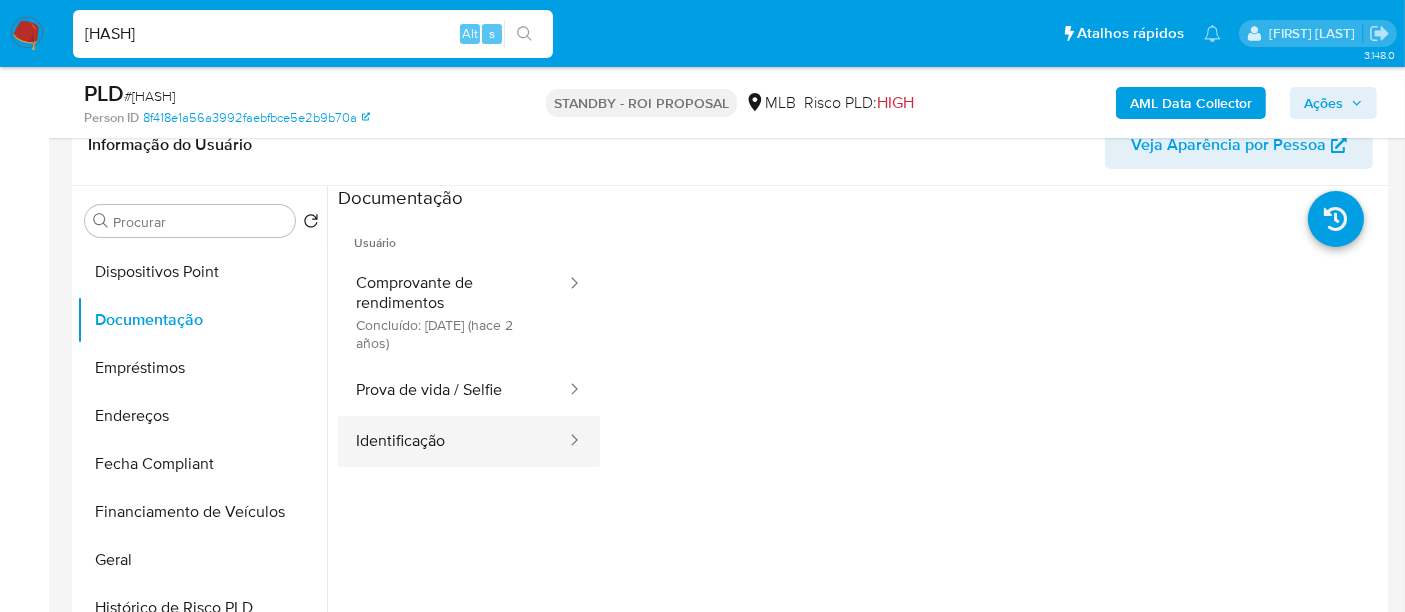 click on "Identificação" at bounding box center [453, 441] 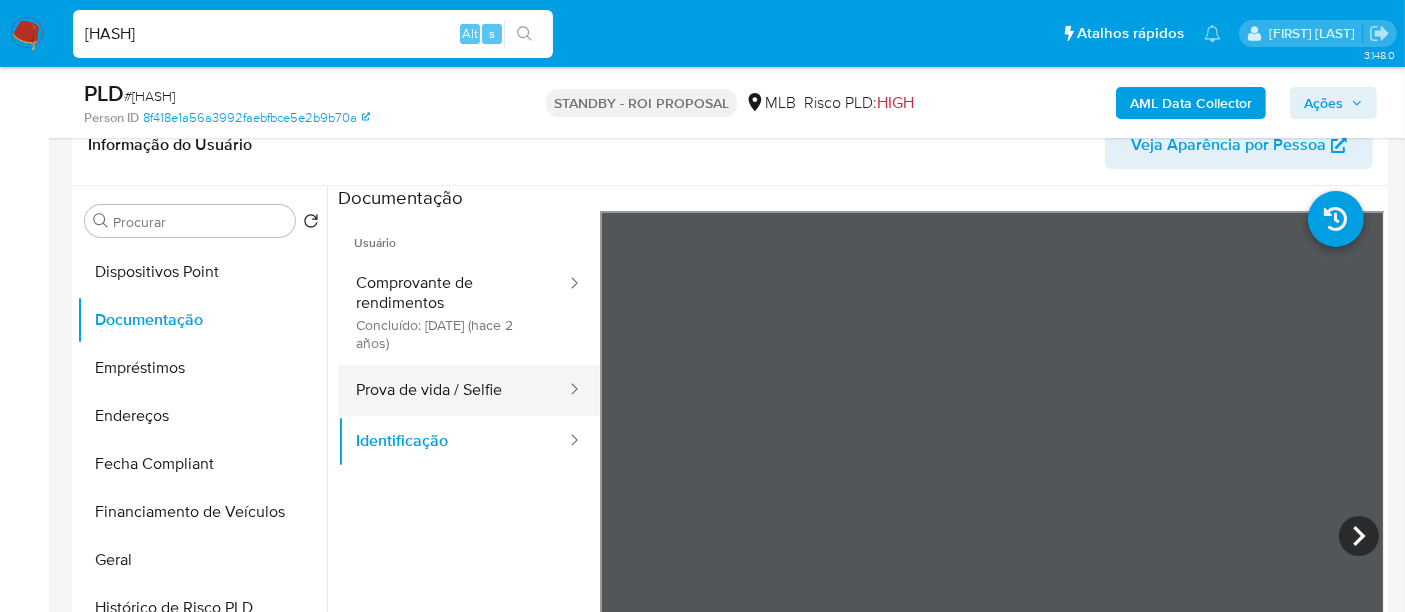 click on "Prova de vida / Selfie" at bounding box center (453, 390) 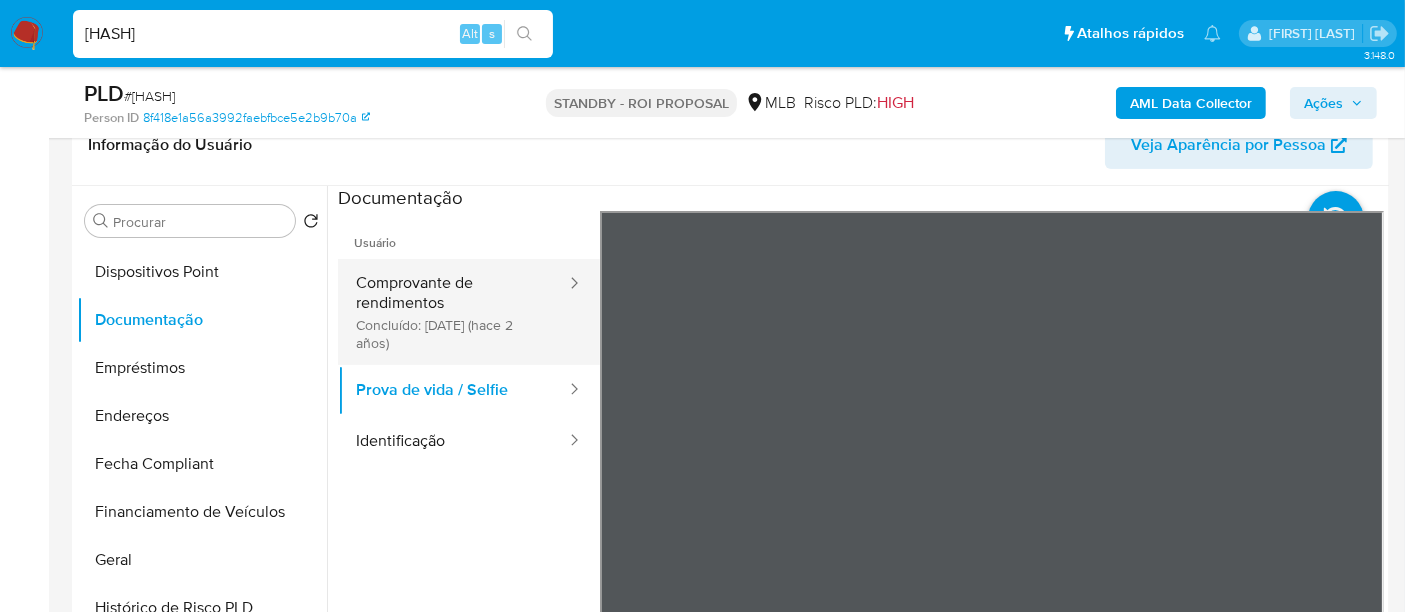 click on "Comprovante de rendimentos Concluído: [DATE] (hace 2 años)" at bounding box center [453, 312] 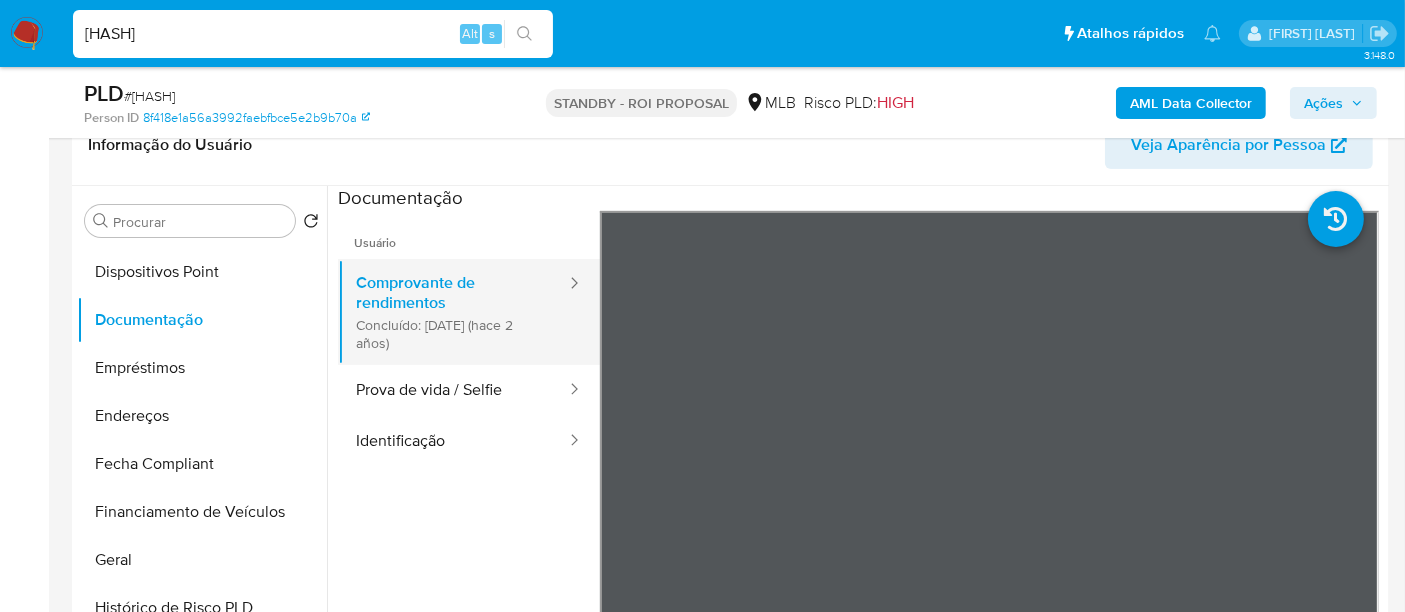 type 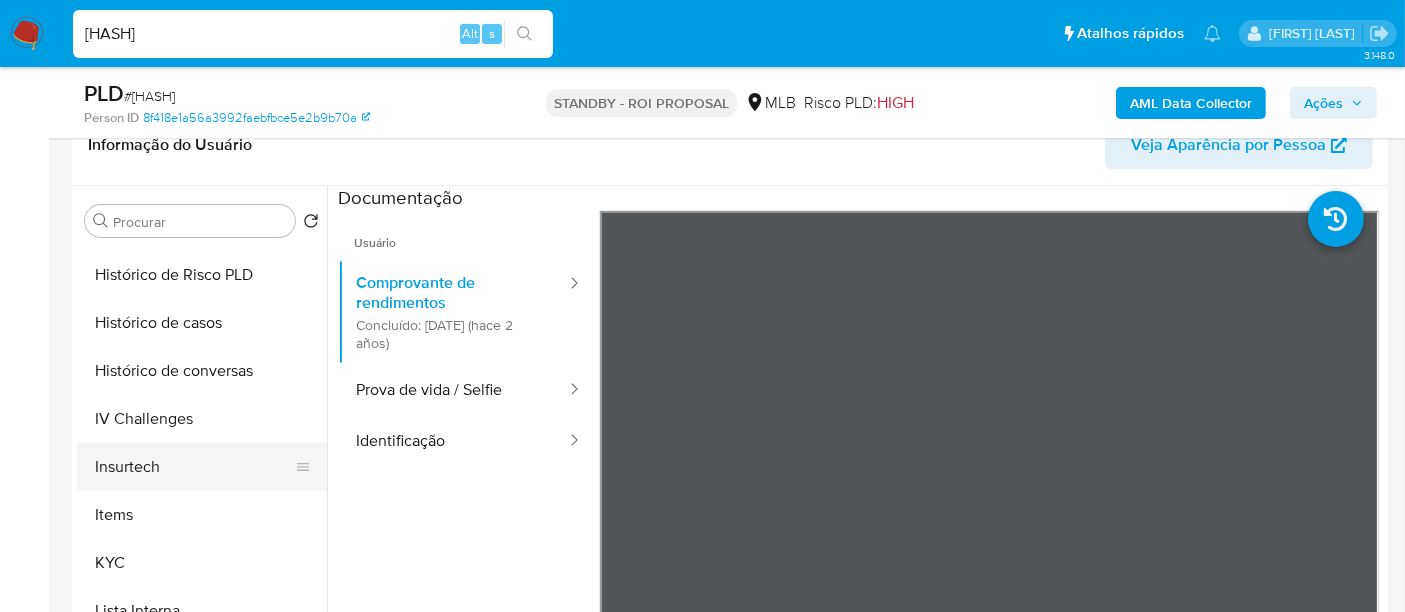 scroll, scrollTop: 844, scrollLeft: 0, axis: vertical 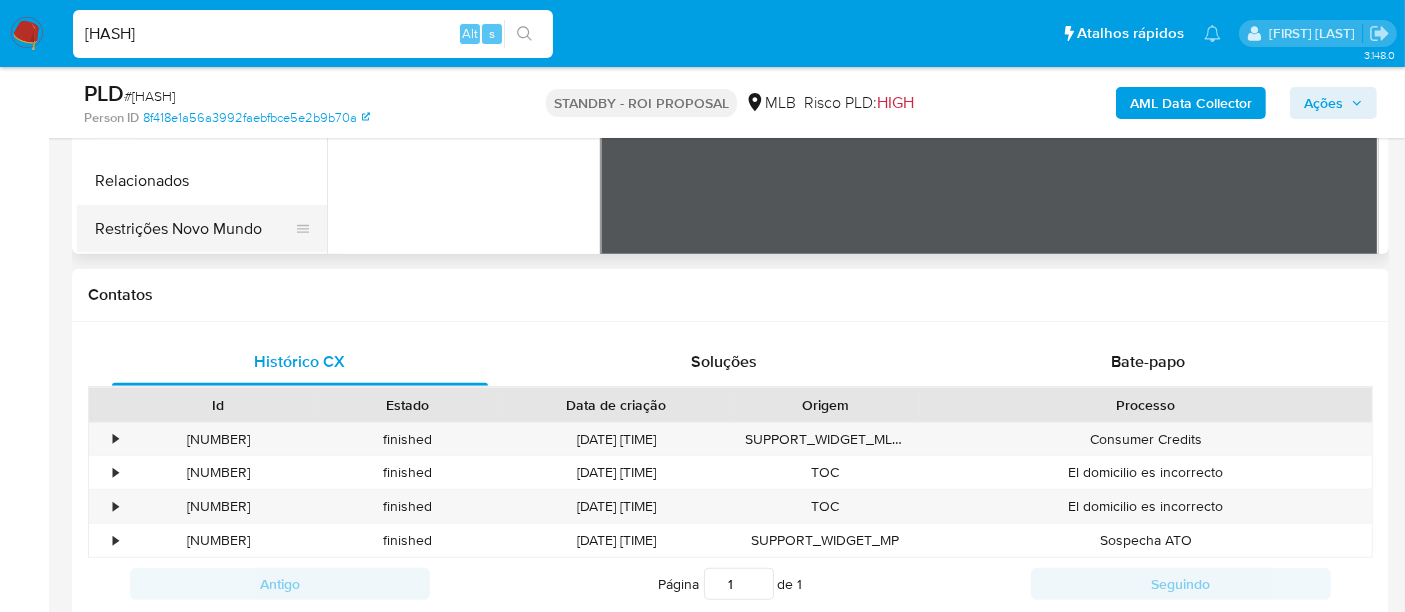 click on "Restrições Novo Mundo" at bounding box center (194, 229) 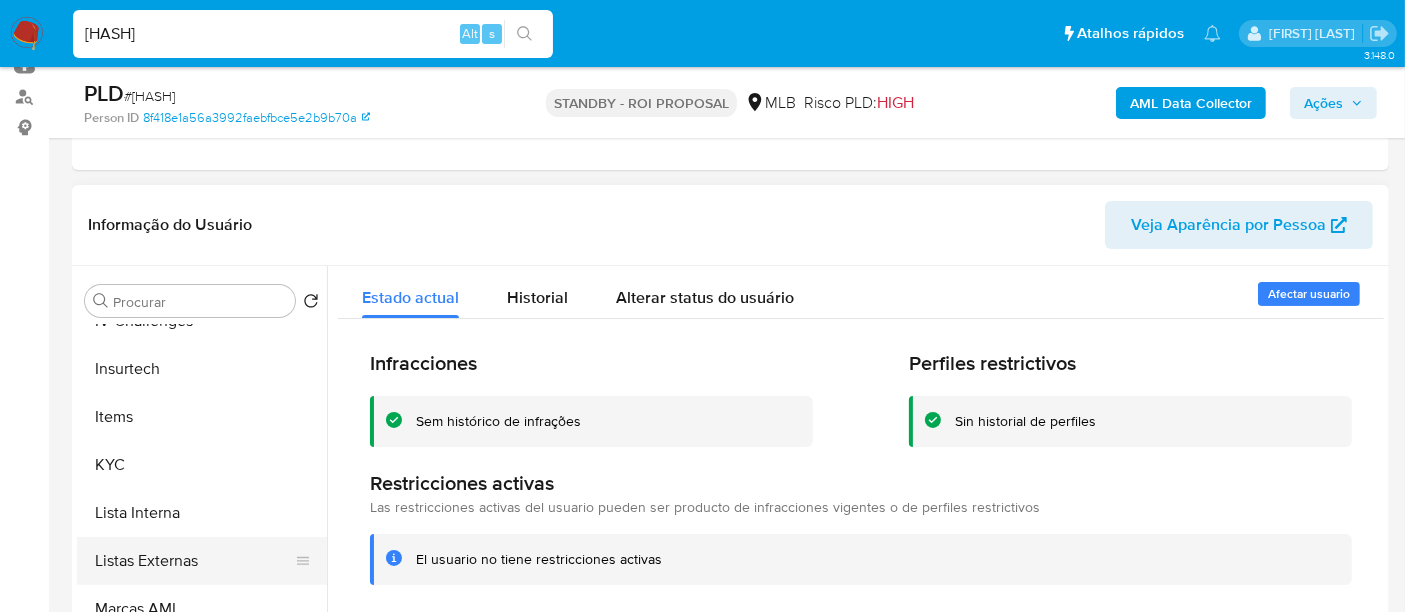 scroll, scrollTop: 333, scrollLeft: 0, axis: vertical 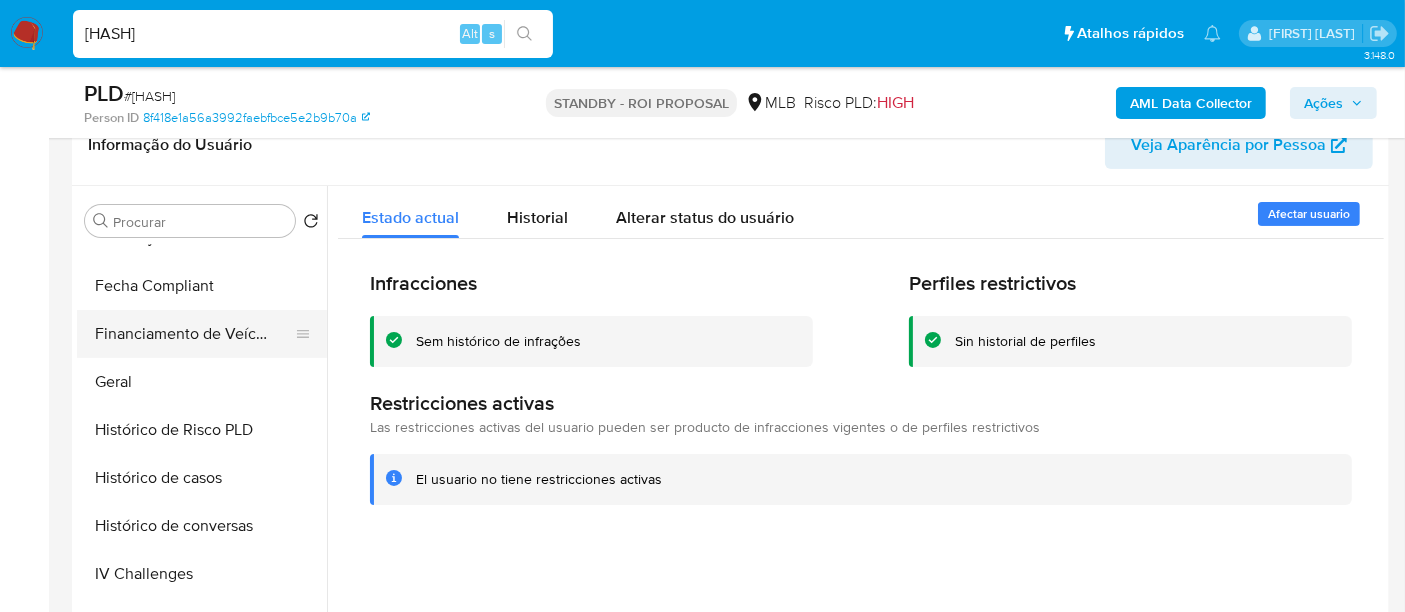 drag, startPoint x: 125, startPoint y: 377, endPoint x: 305, endPoint y: 353, distance: 181.59296 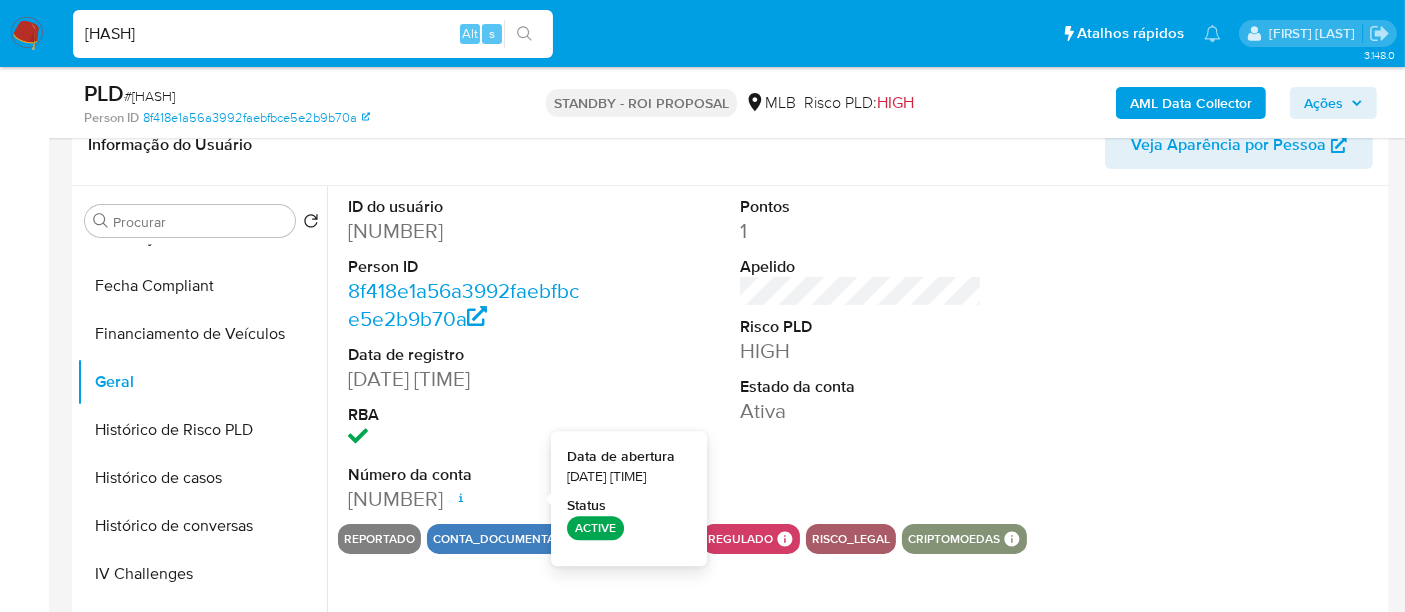 type 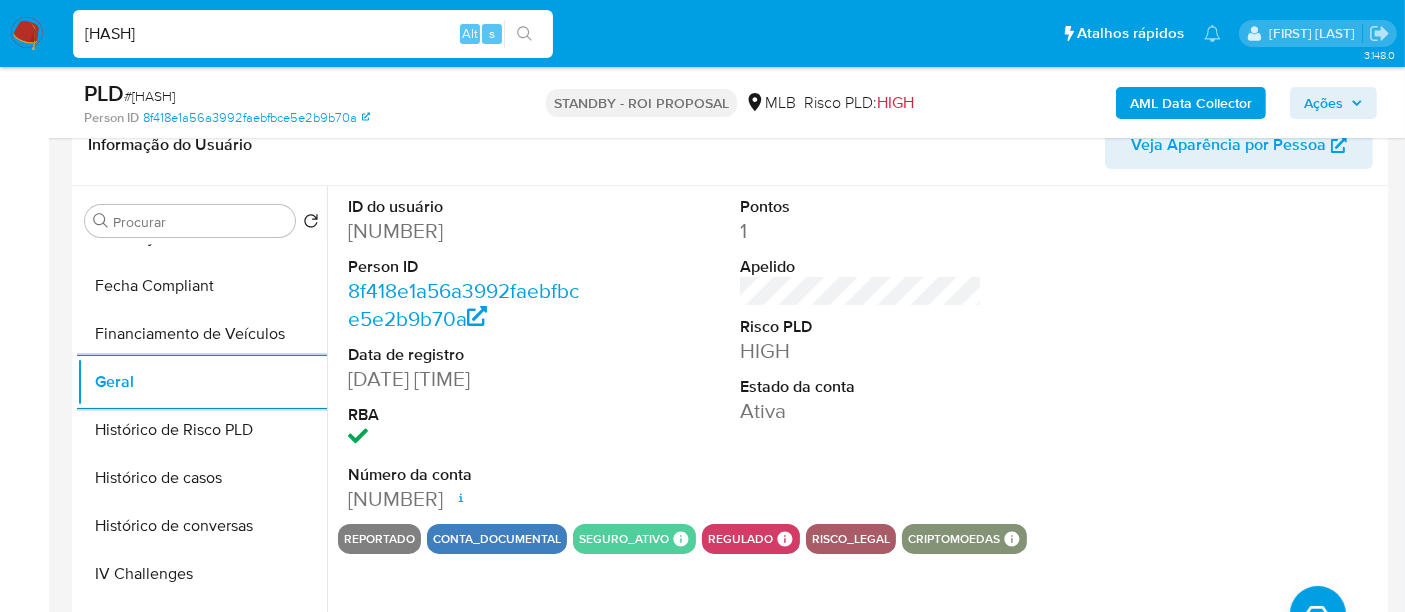 click on "[HASH]" at bounding box center (313, 34) 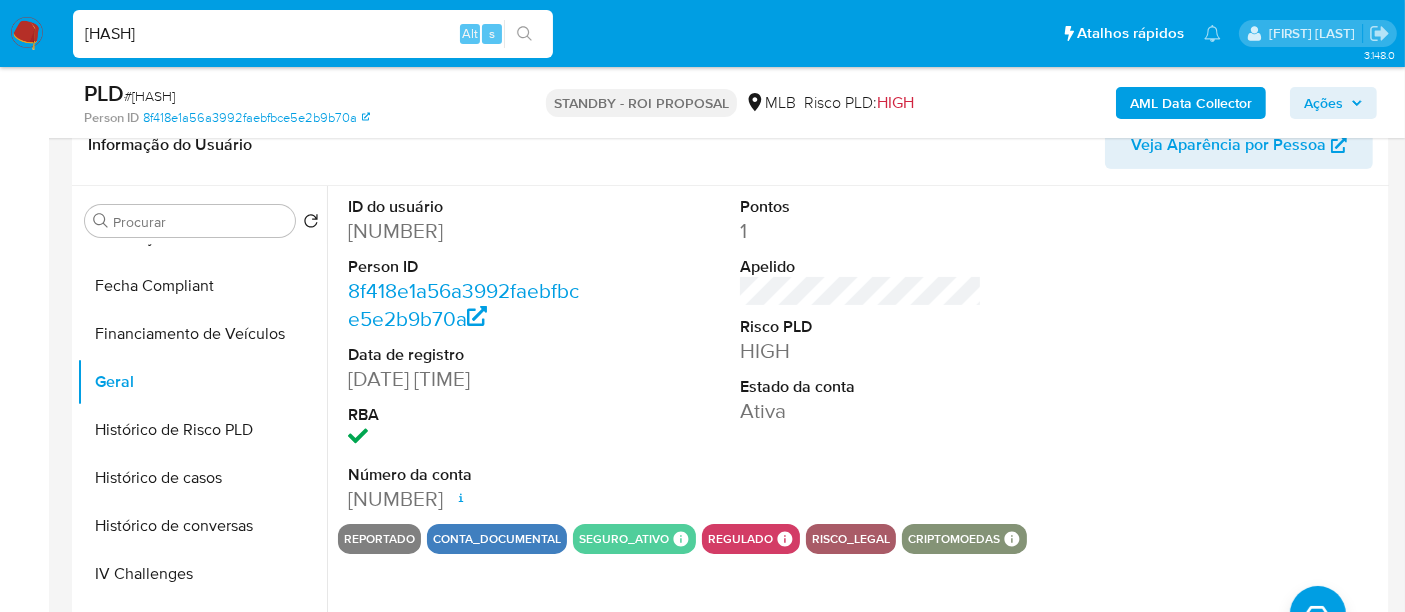 click on "[HASH]" at bounding box center [313, 34] 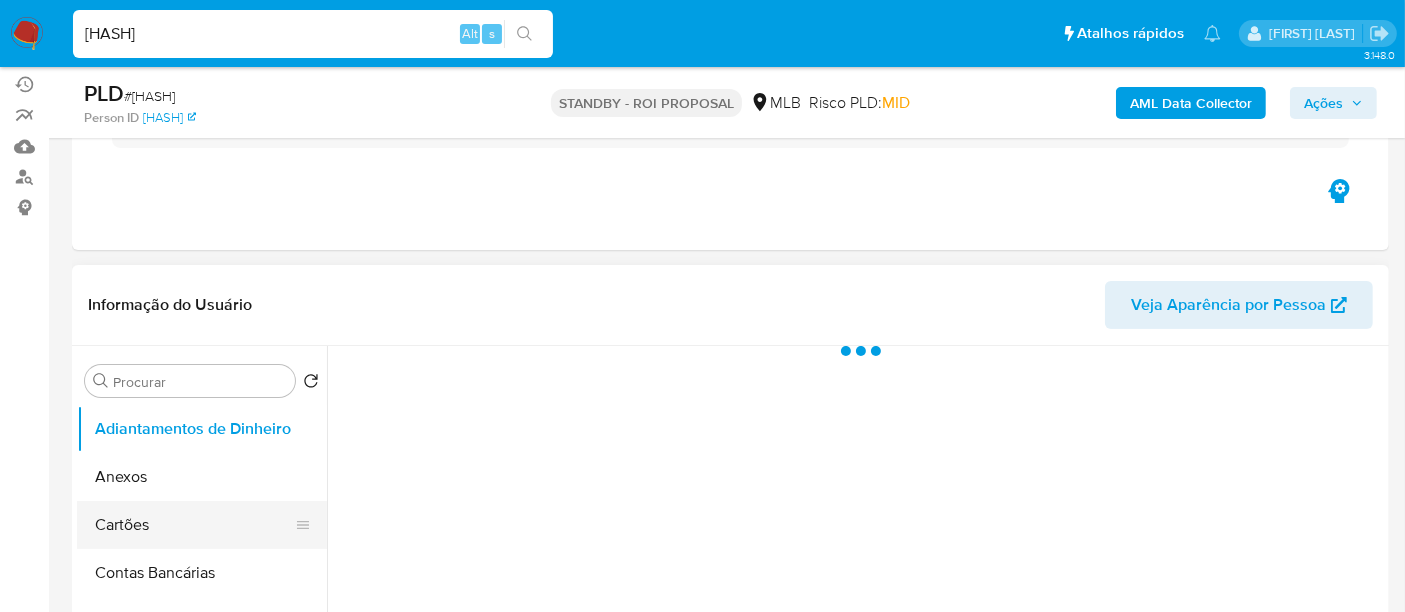 scroll, scrollTop: 333, scrollLeft: 0, axis: vertical 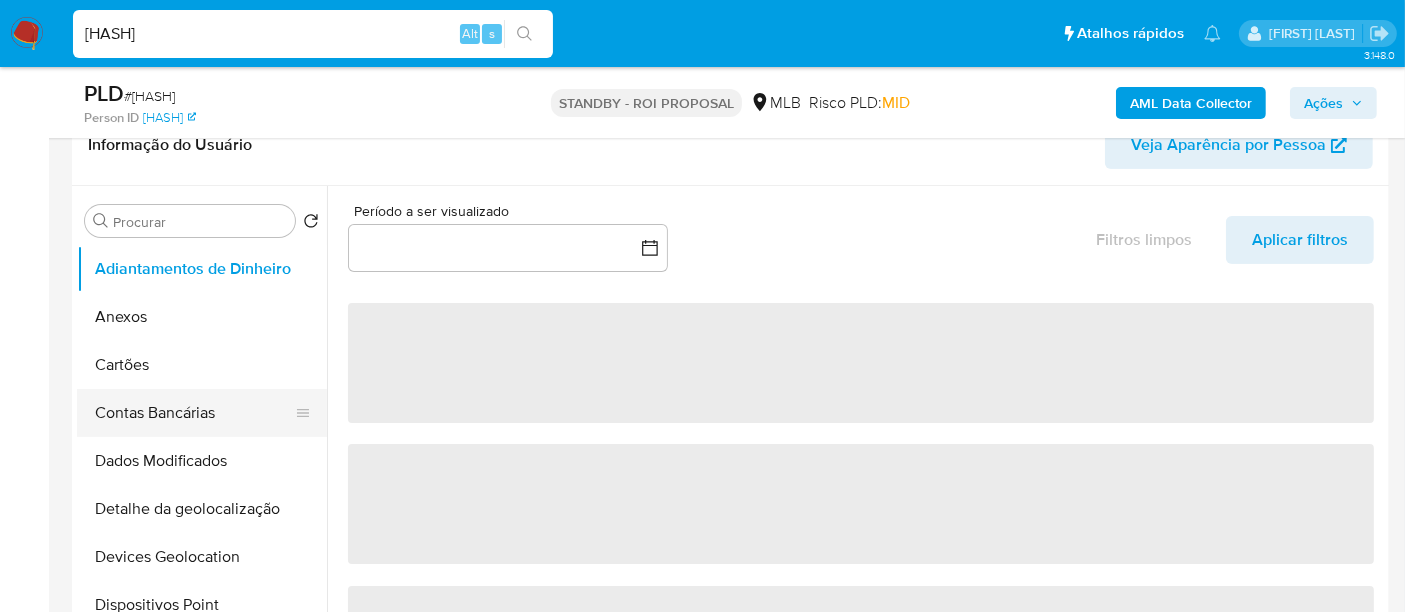 select on "10" 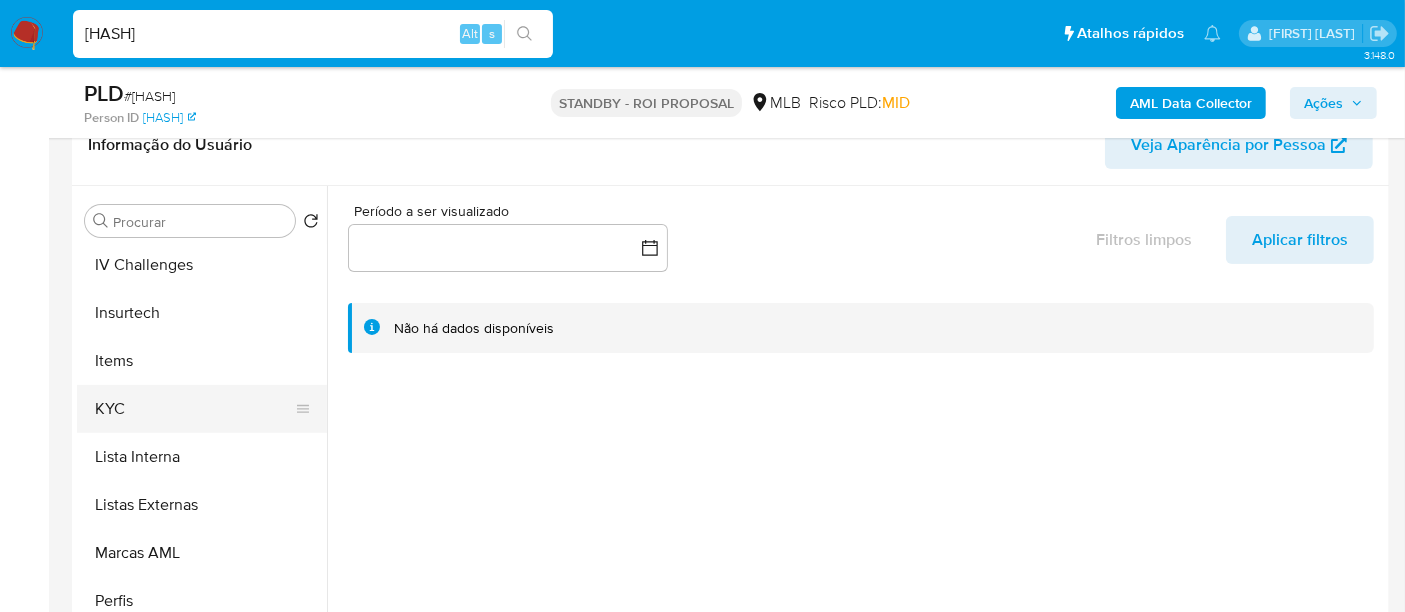 scroll, scrollTop: 844, scrollLeft: 0, axis: vertical 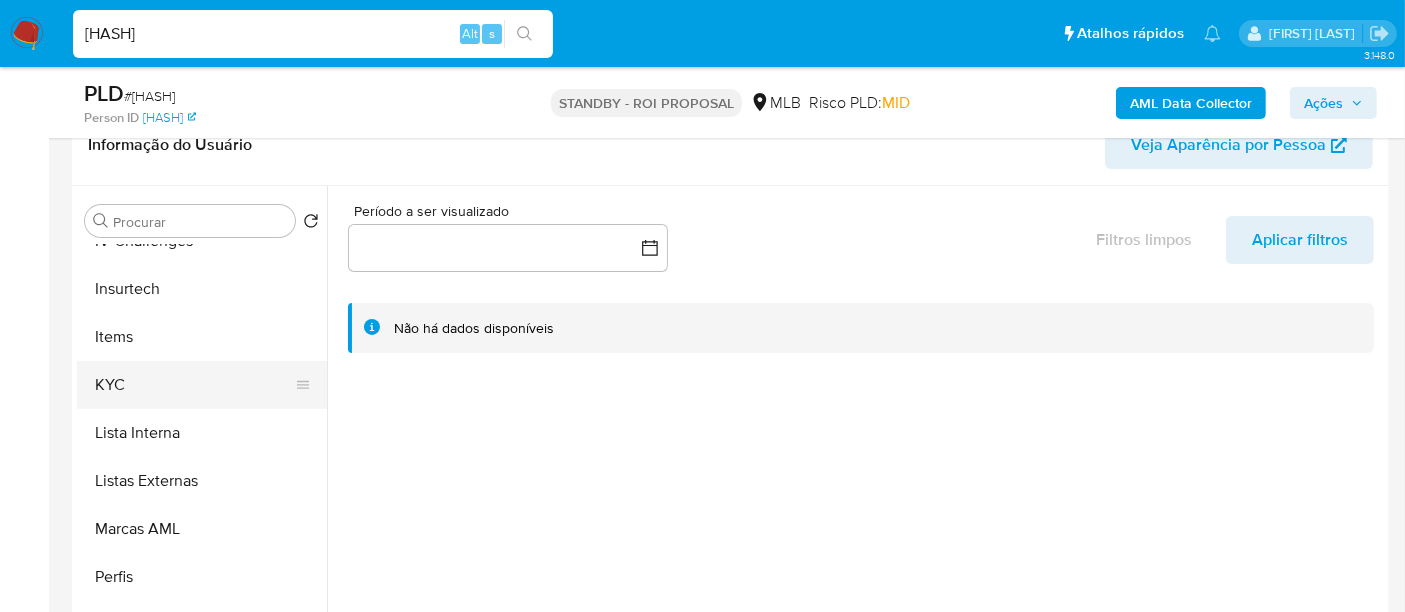click on "KYC" at bounding box center [194, 385] 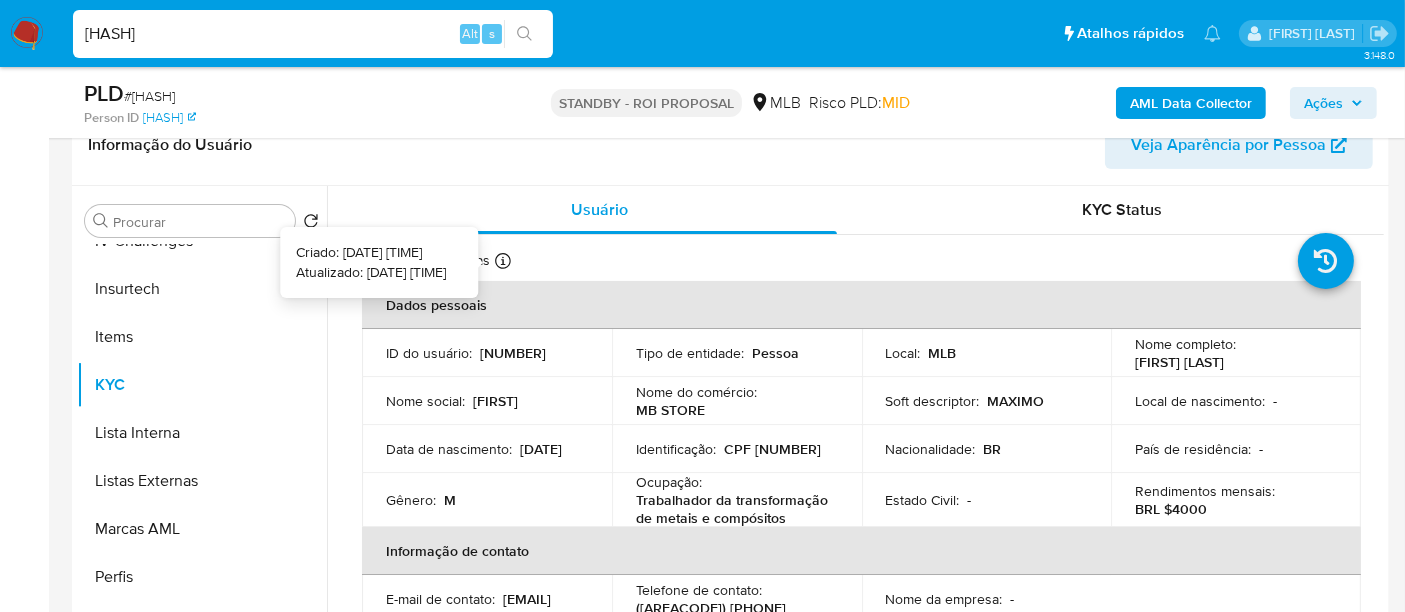 type 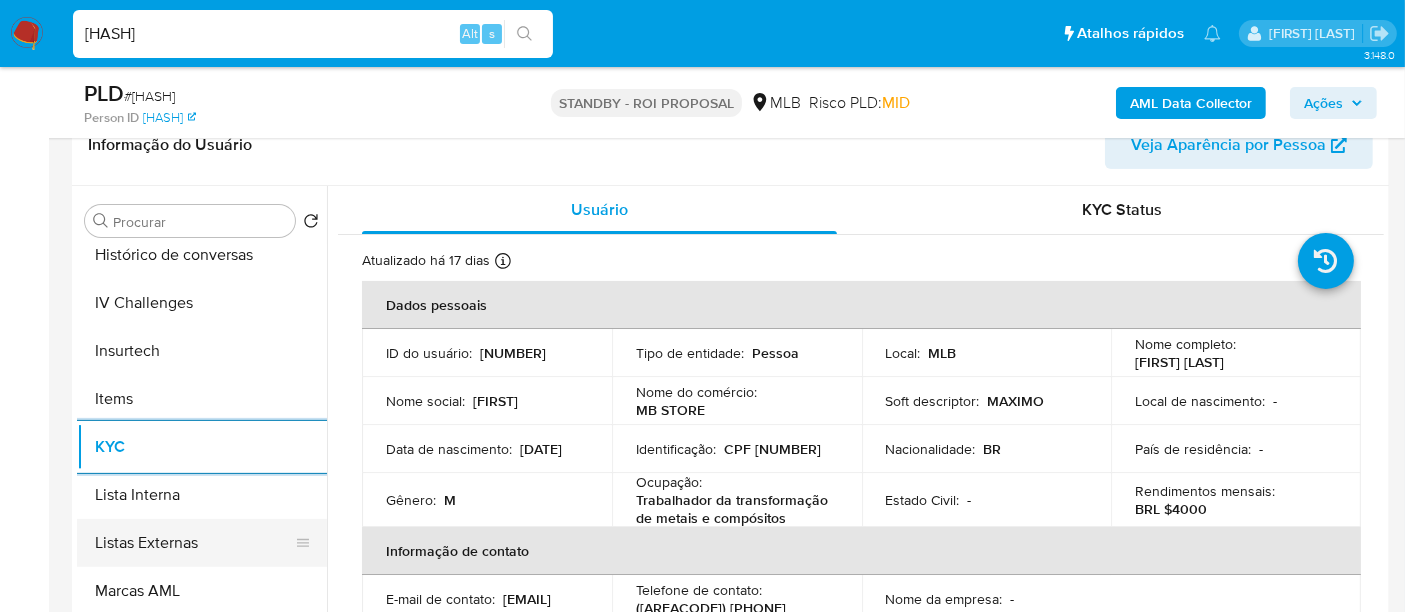 scroll, scrollTop: 622, scrollLeft: 0, axis: vertical 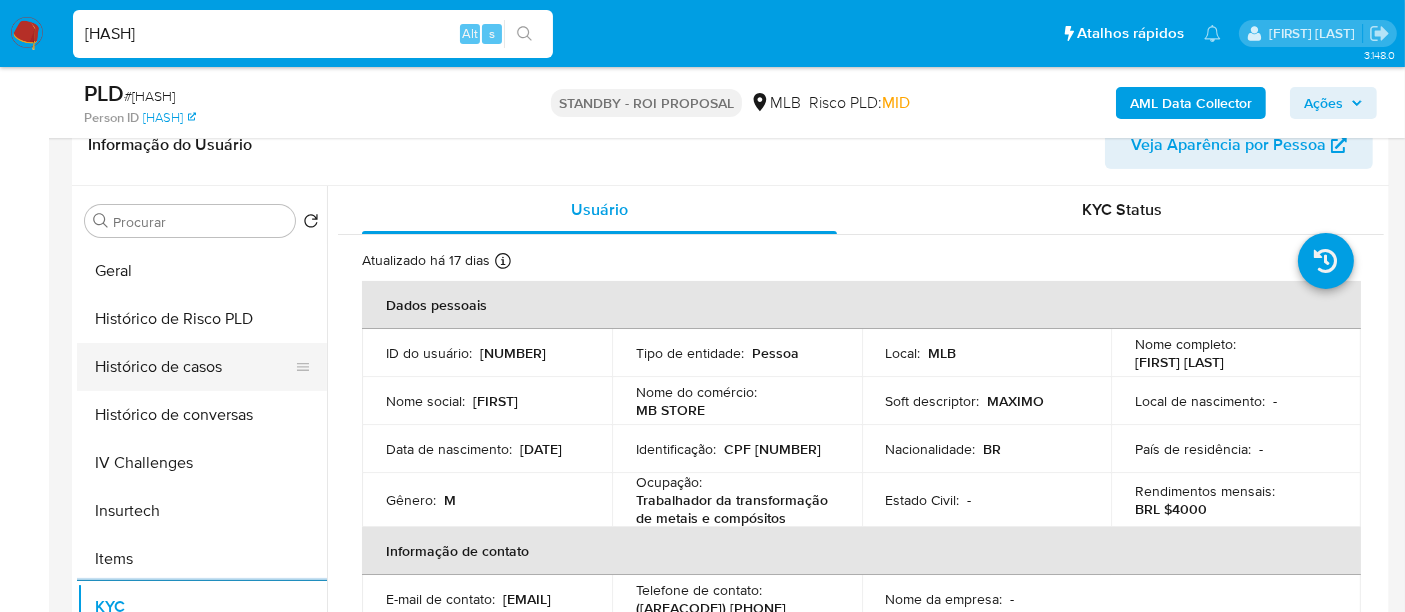 click on "Histórico de casos" at bounding box center (194, 367) 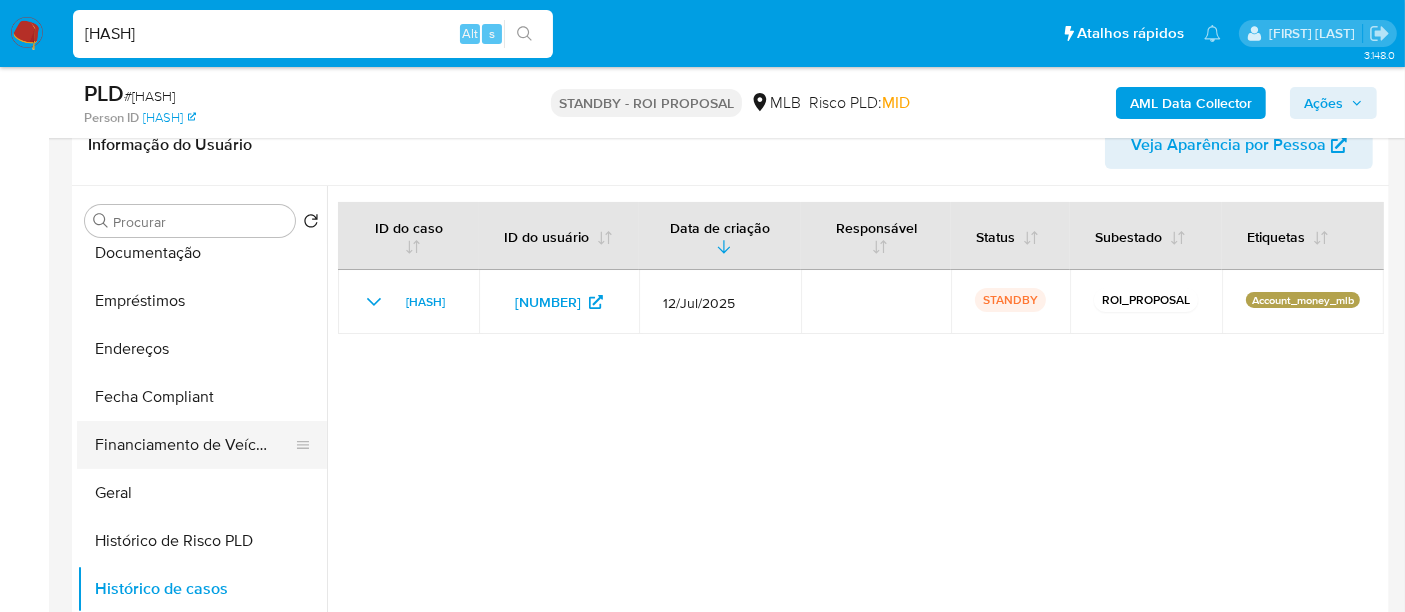 scroll, scrollTop: 400, scrollLeft: 0, axis: vertical 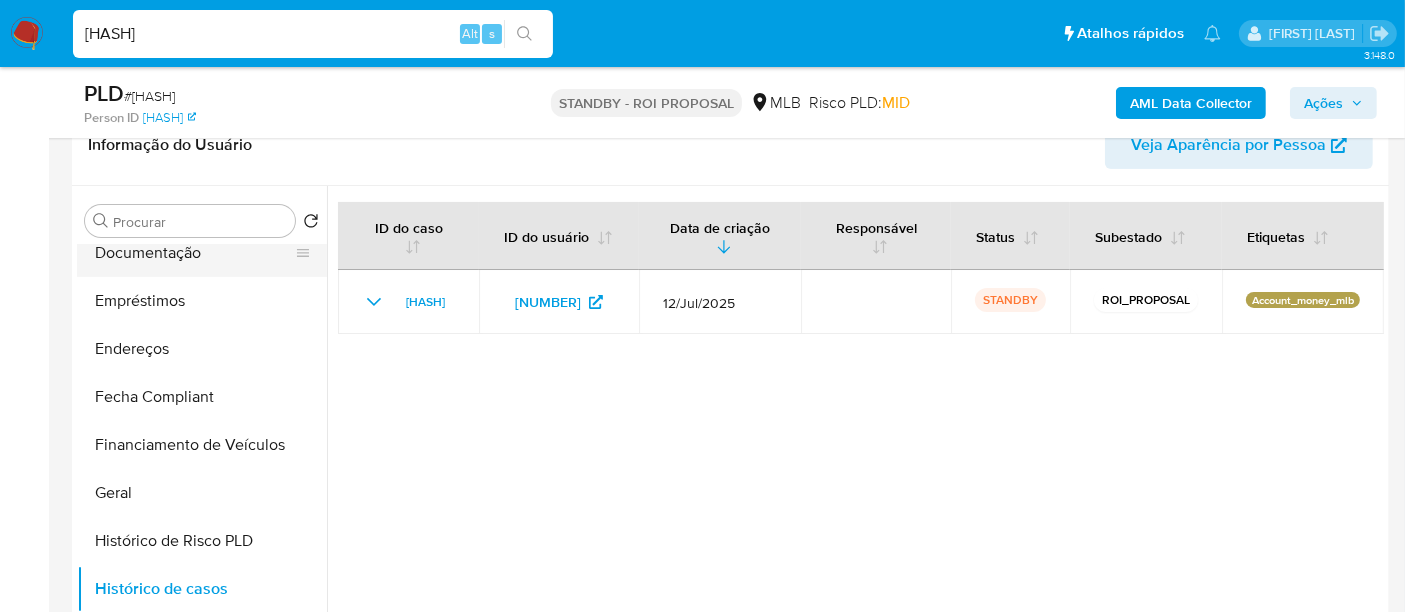 click on "Documentação" at bounding box center [194, 253] 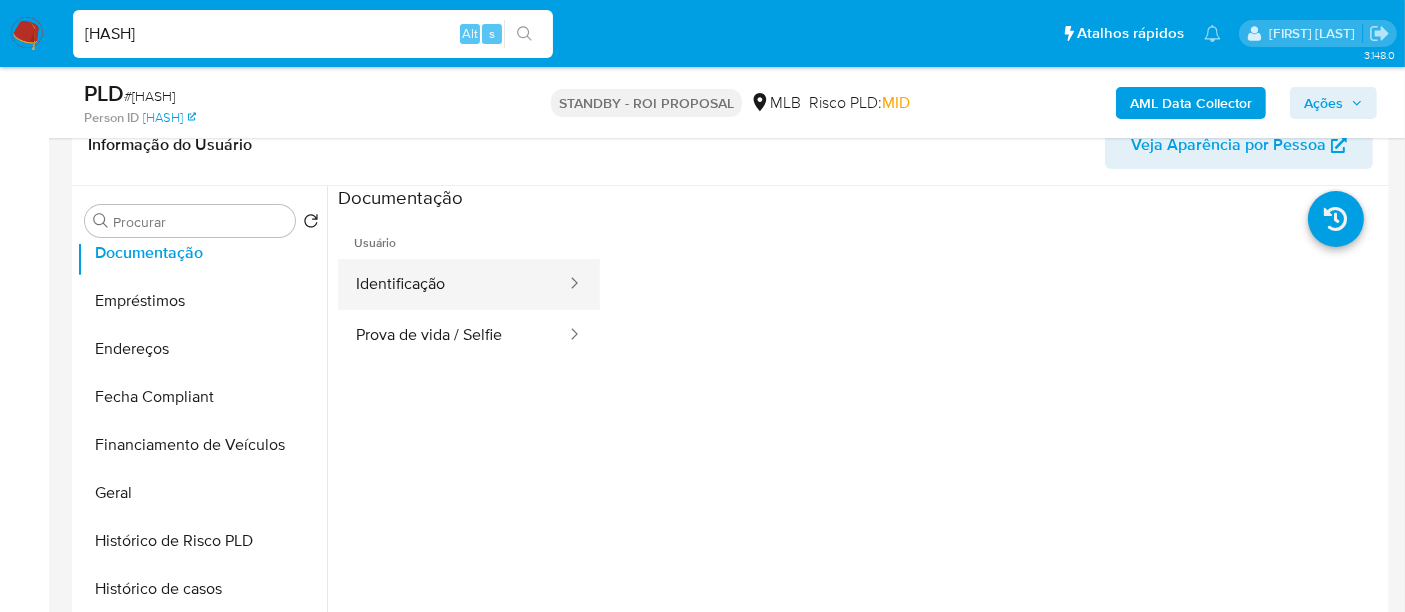 click on "Identificação" at bounding box center [453, 284] 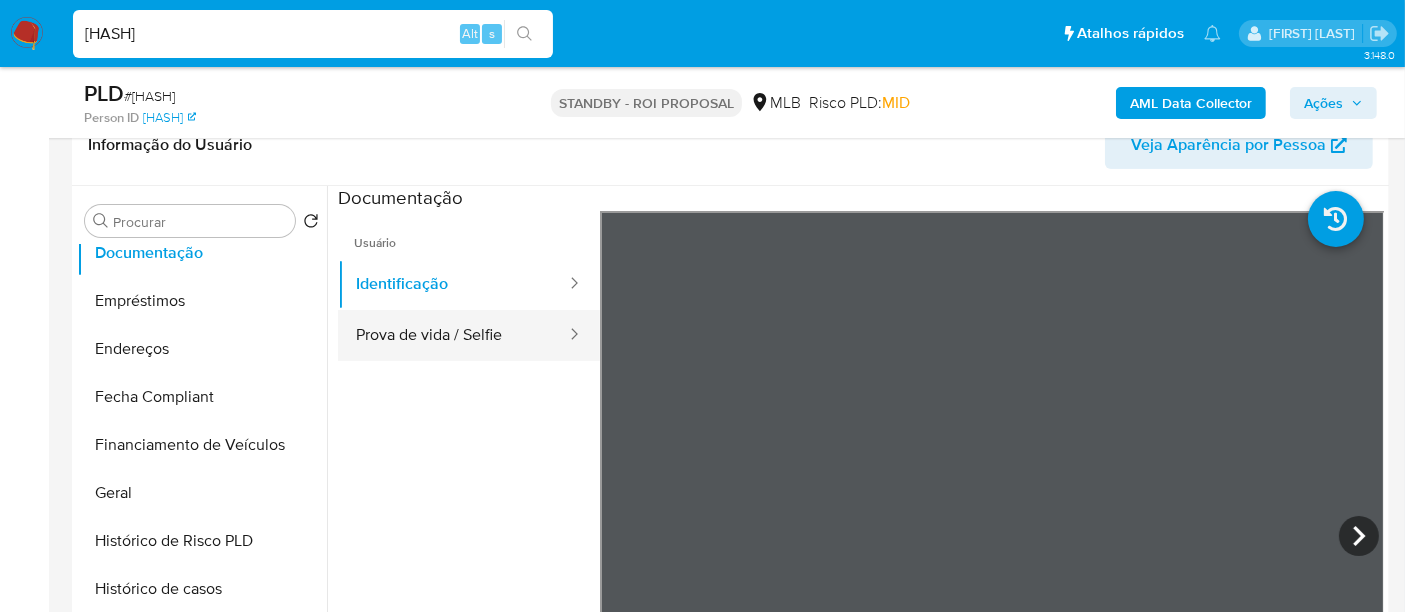 click on "Prova de vida / Selfie" at bounding box center [453, 335] 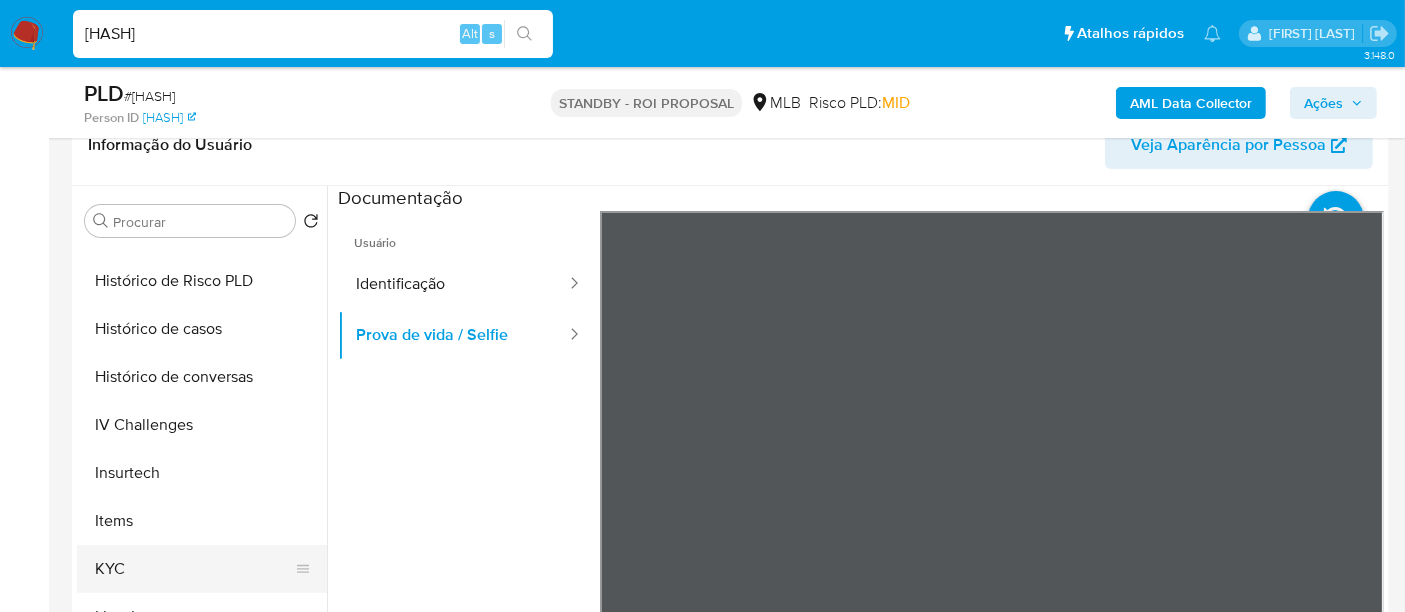 scroll, scrollTop: 844, scrollLeft: 0, axis: vertical 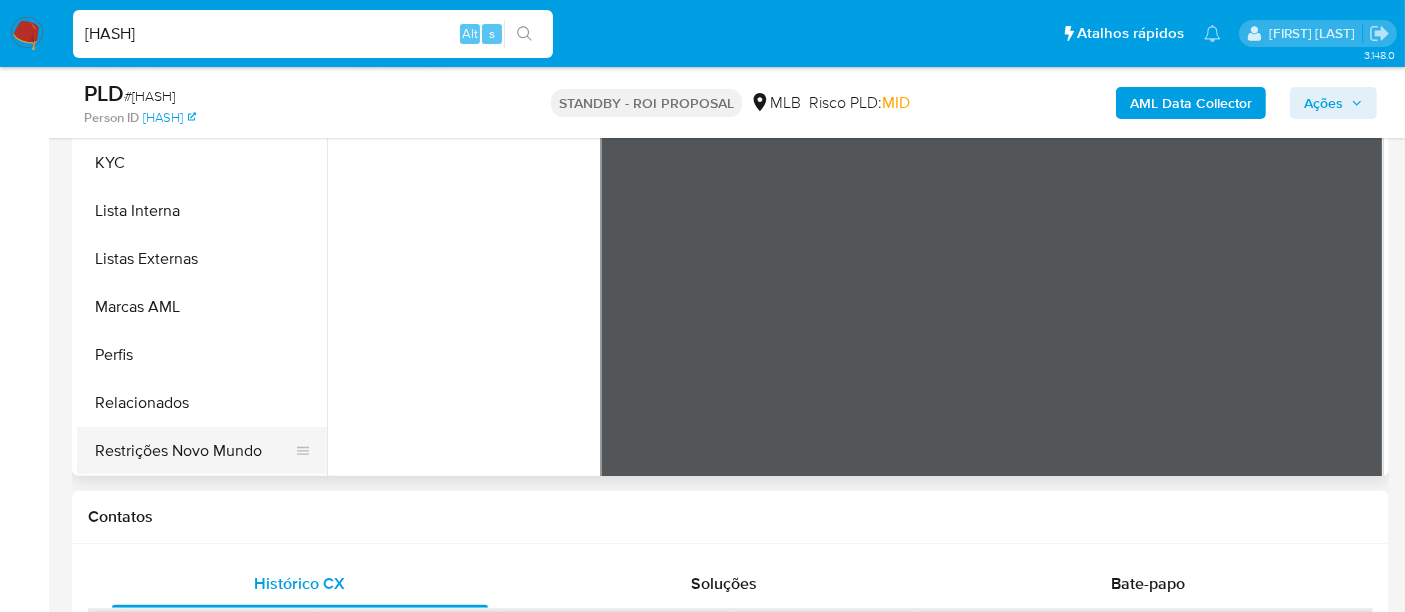 click on "Restrições Novo Mundo" at bounding box center [194, 451] 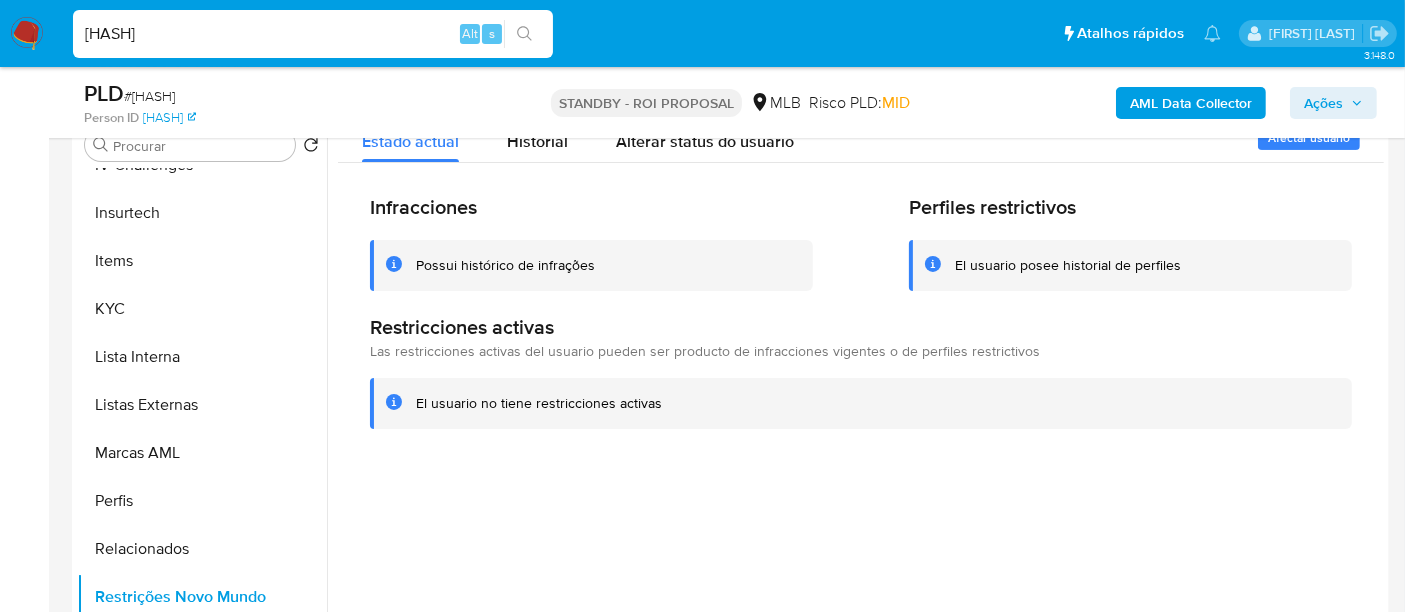 scroll, scrollTop: 444, scrollLeft: 0, axis: vertical 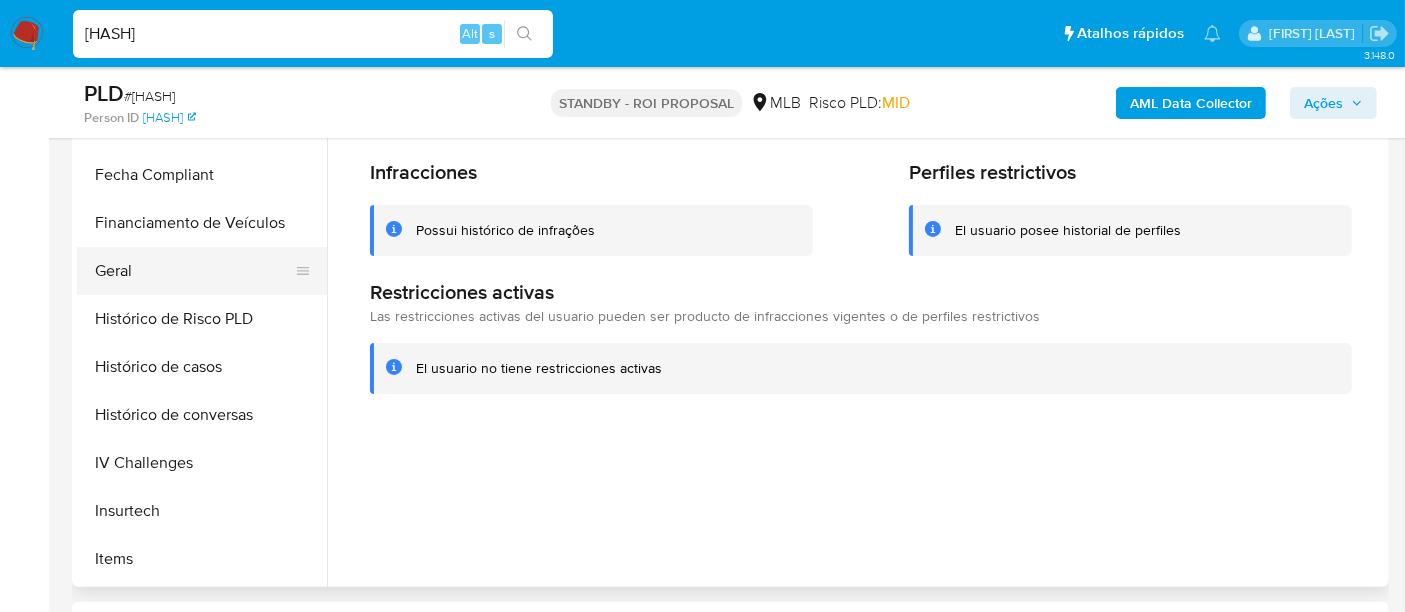 click on "Geral" at bounding box center (194, 271) 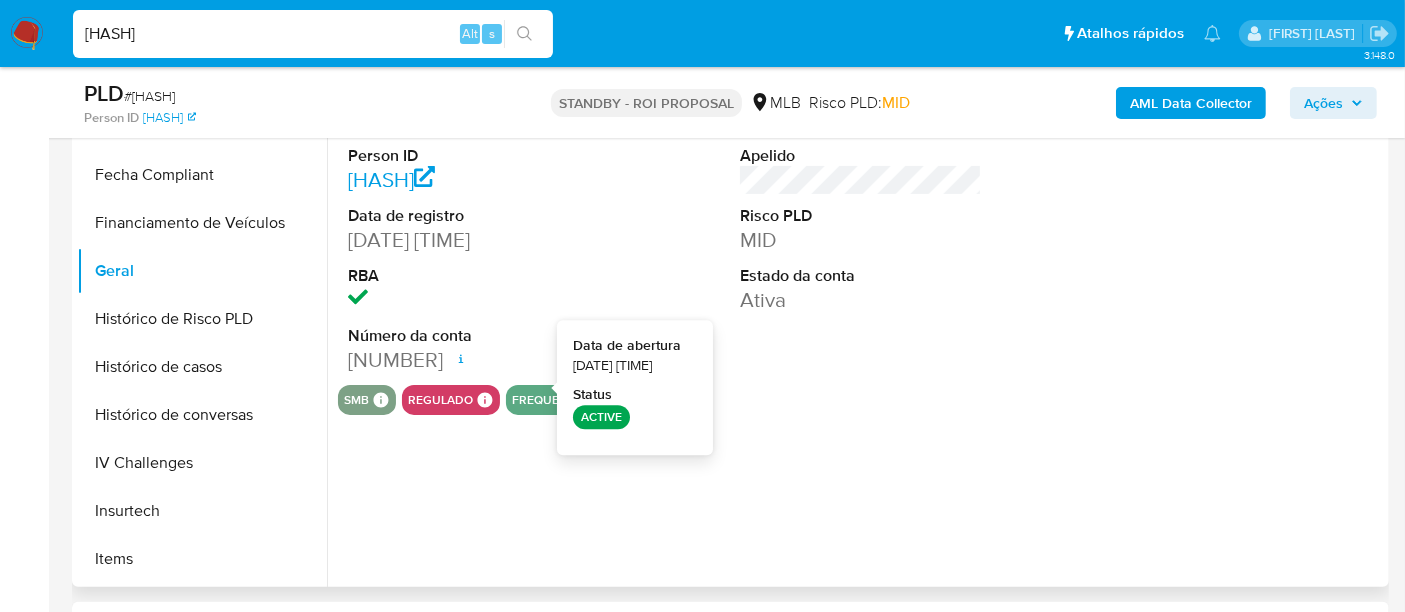 type 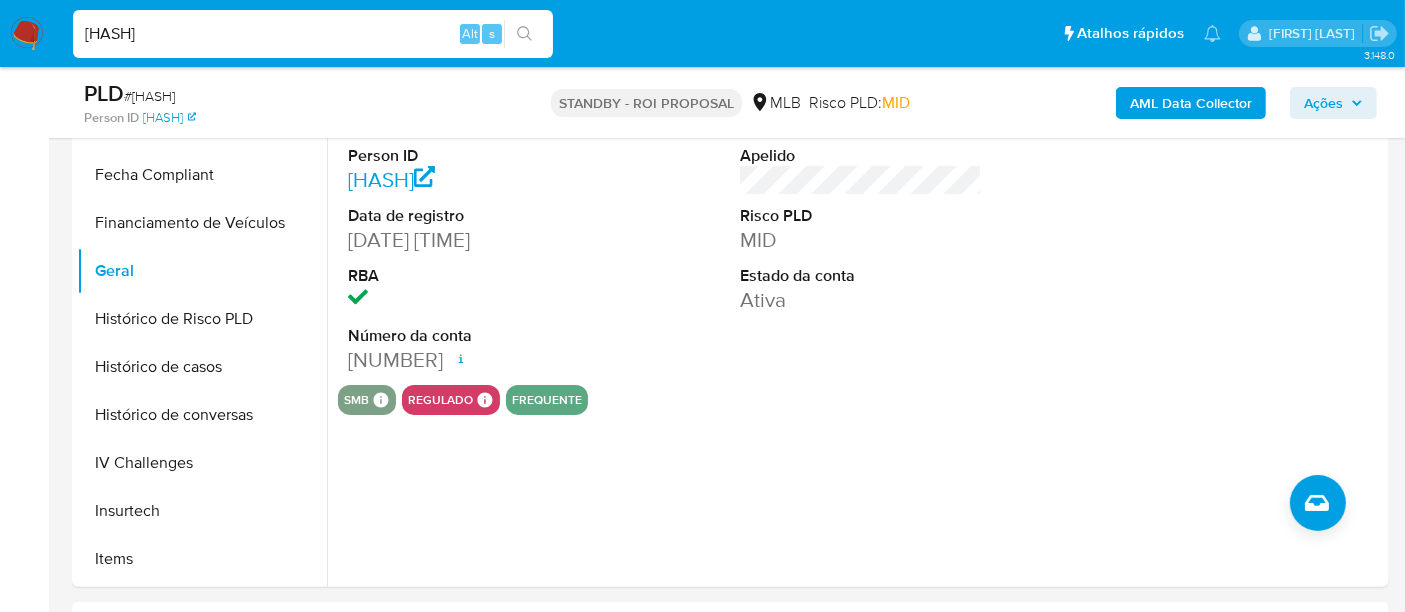 click on "[HASH]" at bounding box center [313, 34] 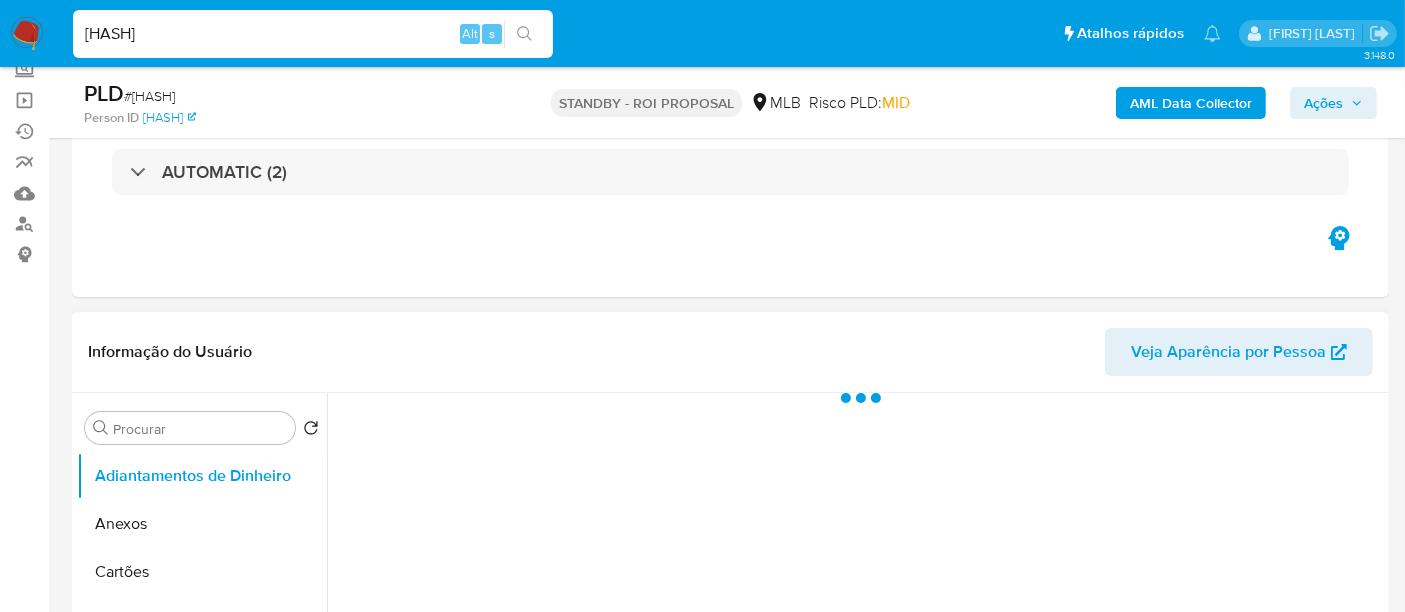 scroll, scrollTop: 222, scrollLeft: 0, axis: vertical 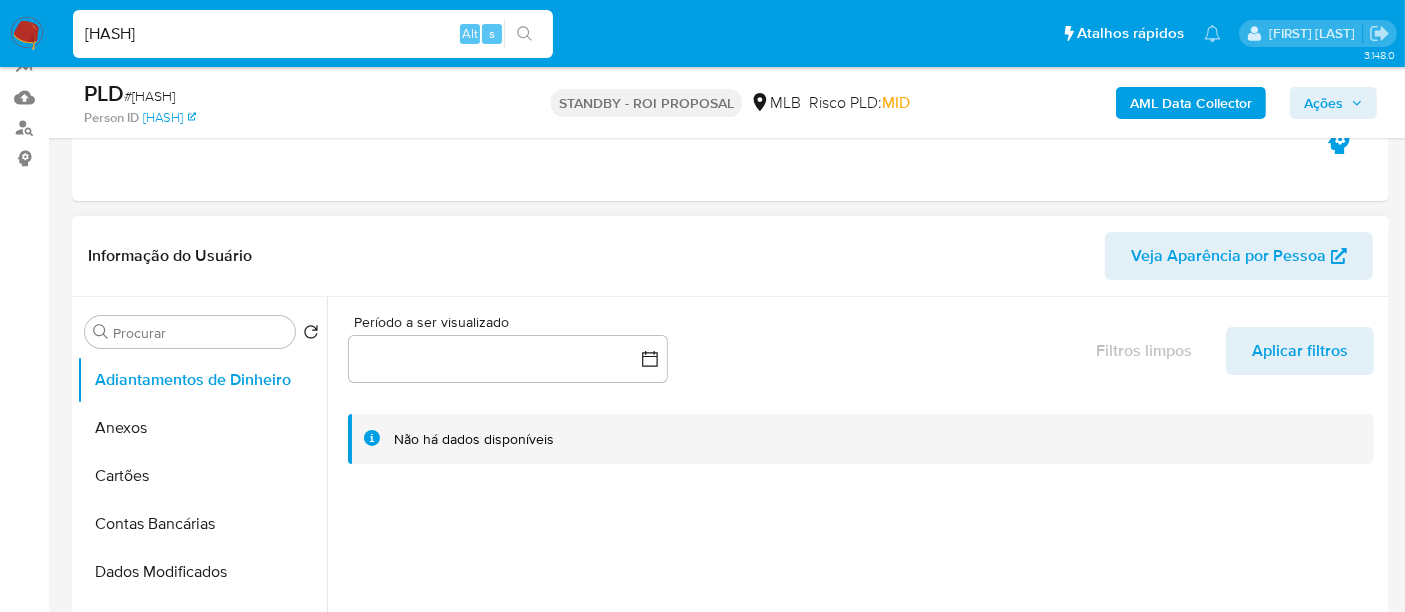 select on "10" 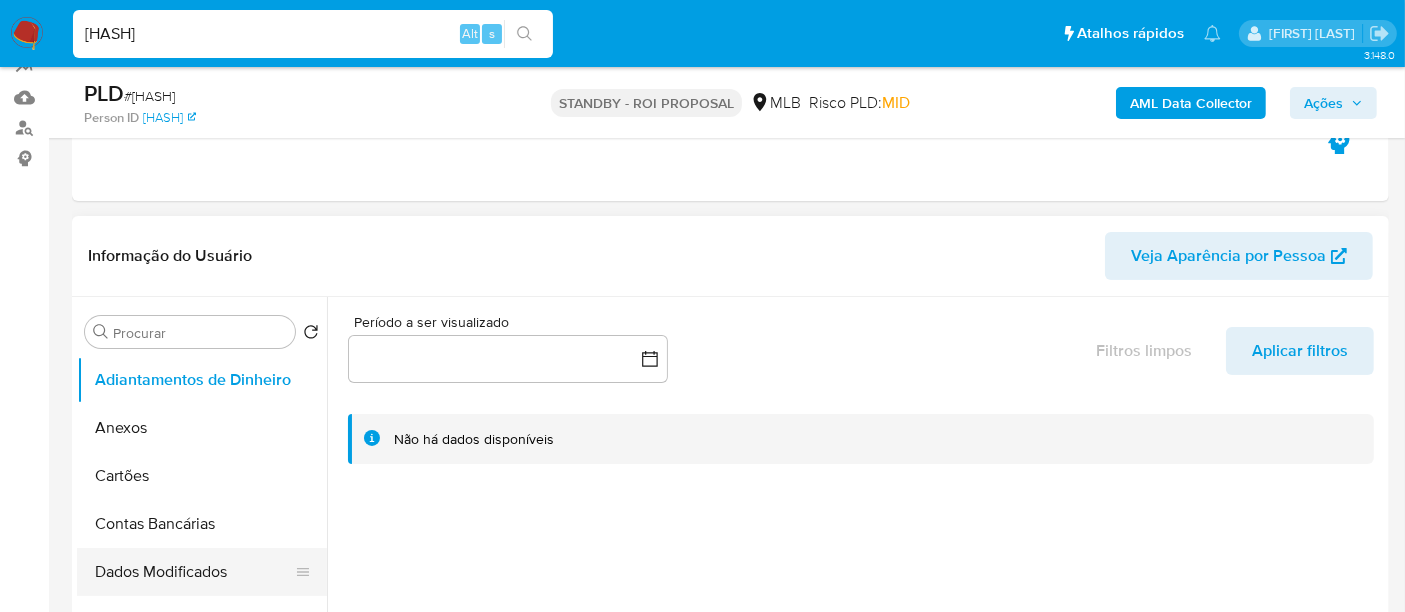 scroll, scrollTop: 444, scrollLeft: 0, axis: vertical 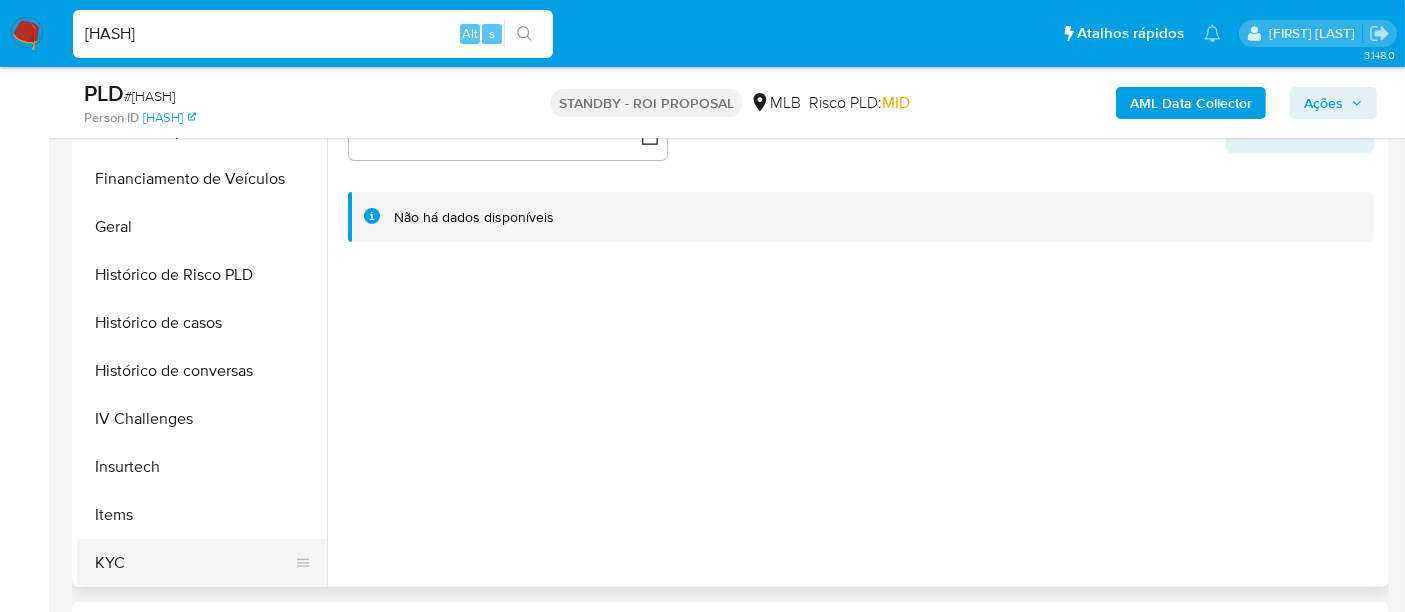 click on "KYC" at bounding box center (194, 563) 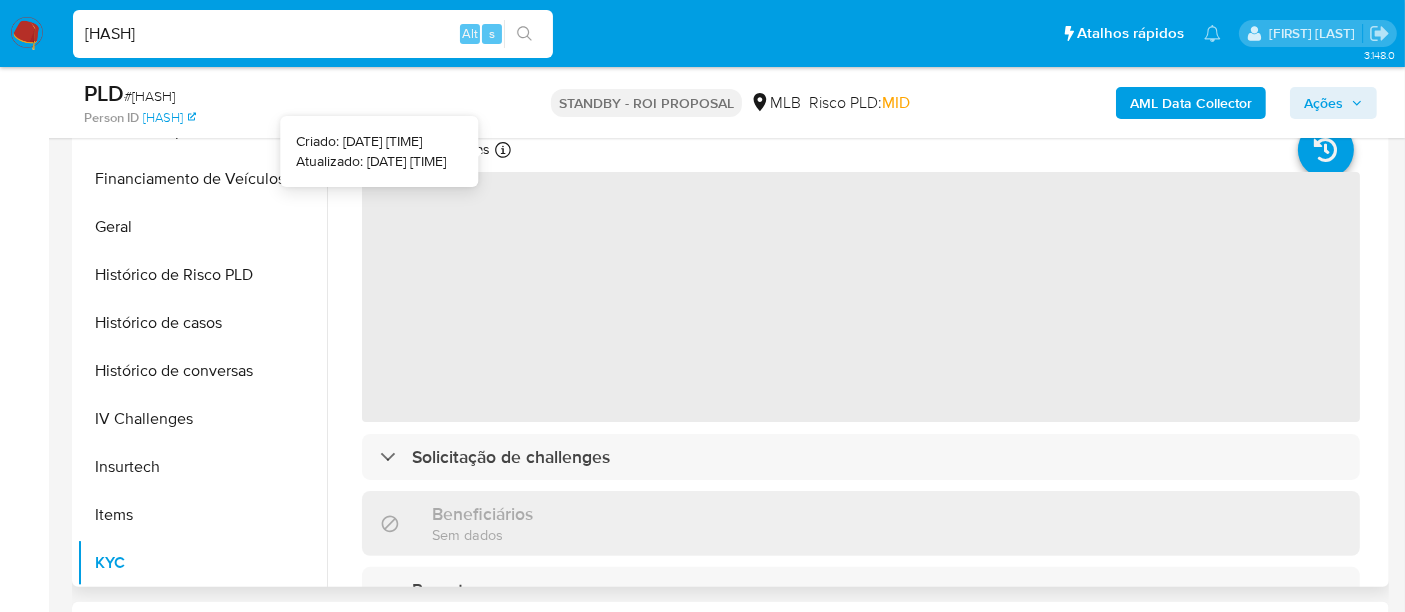type 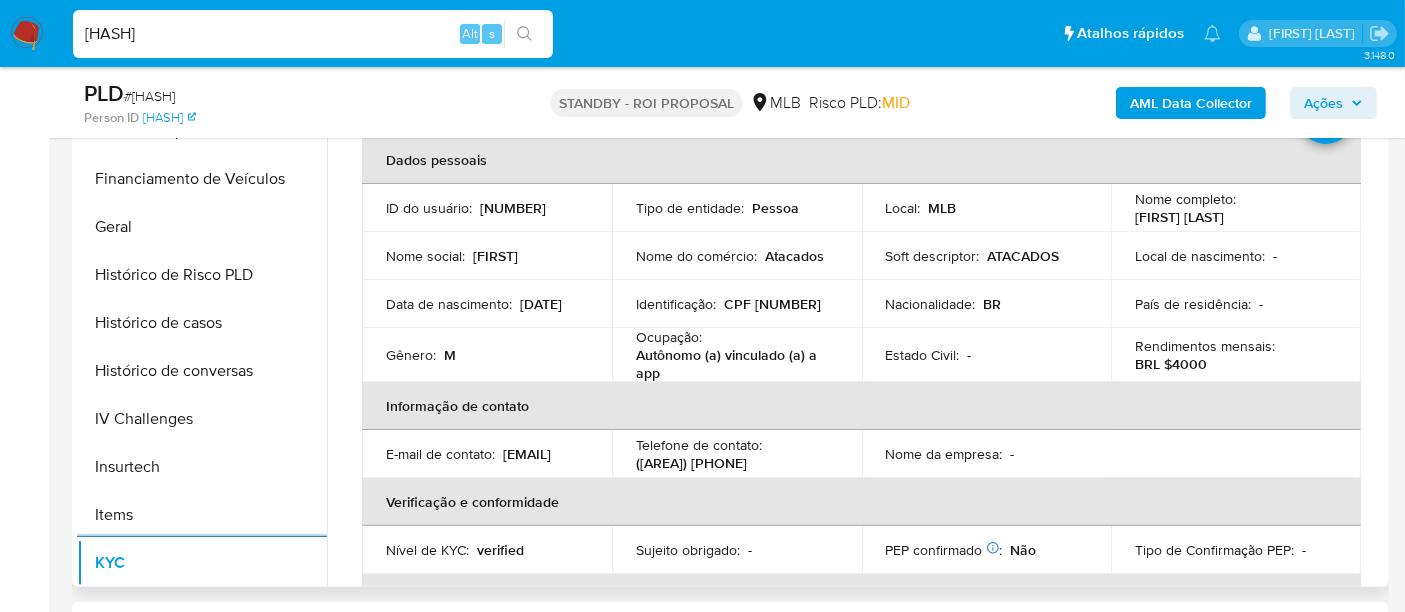 scroll, scrollTop: 0, scrollLeft: 0, axis: both 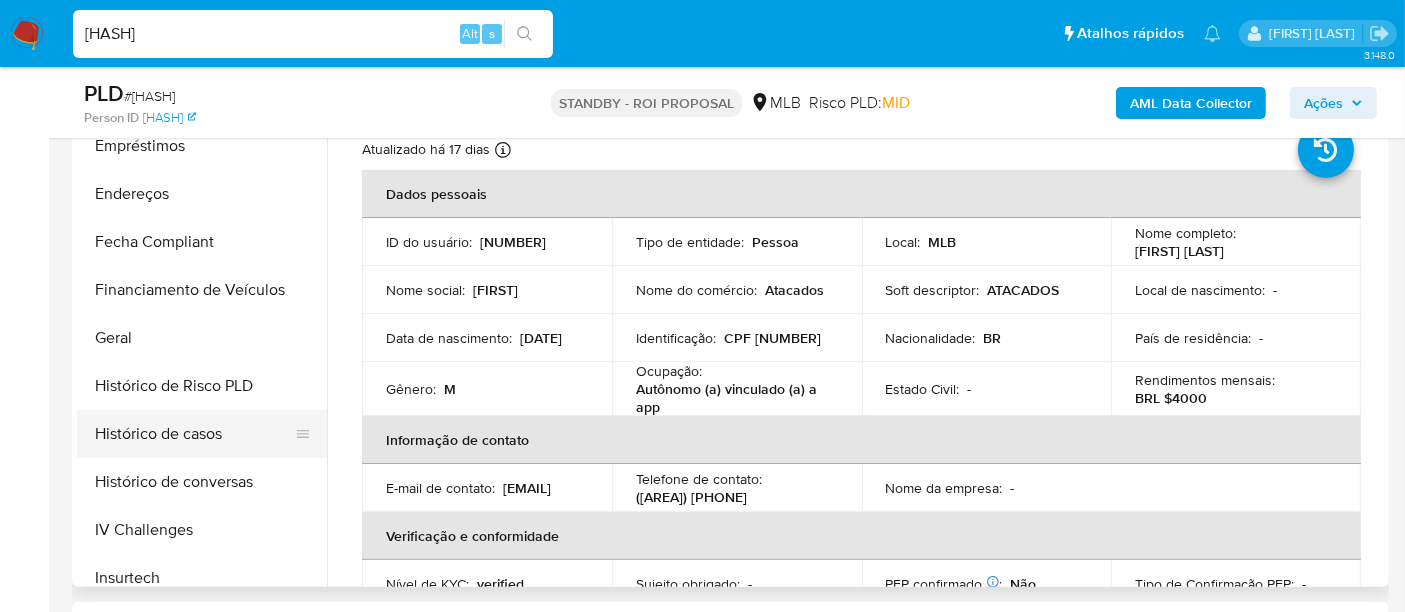 click on "Histórico de casos" at bounding box center [194, 434] 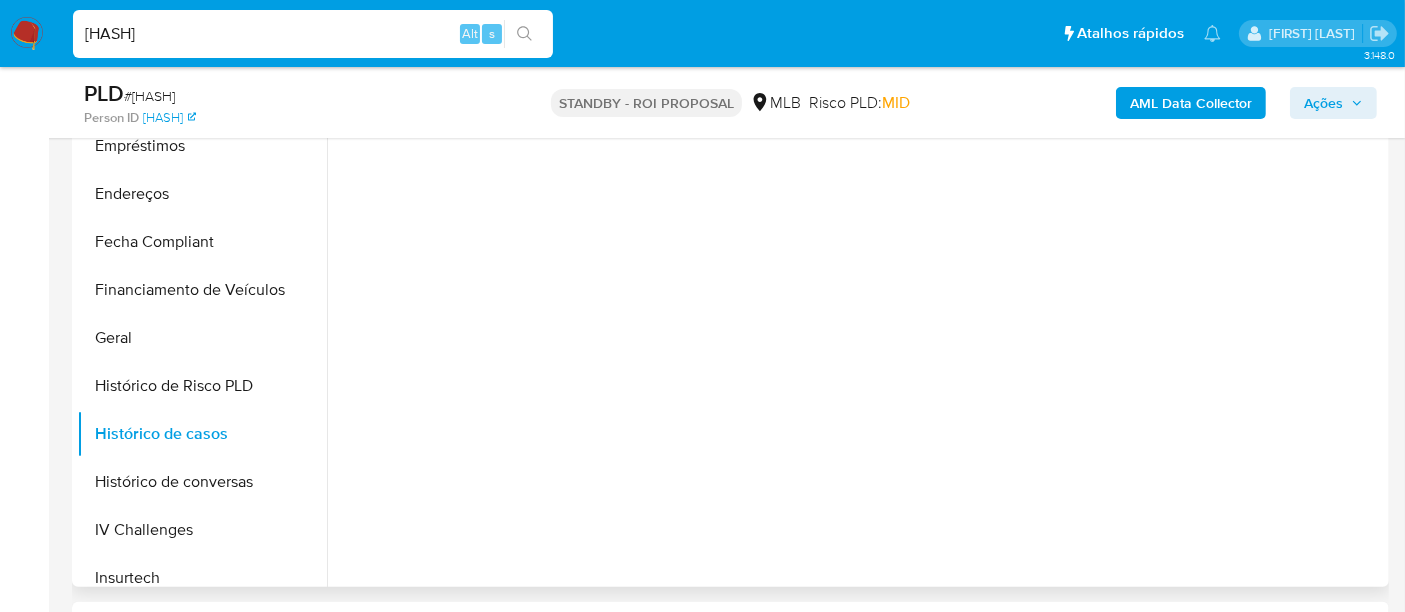 scroll, scrollTop: 333, scrollLeft: 0, axis: vertical 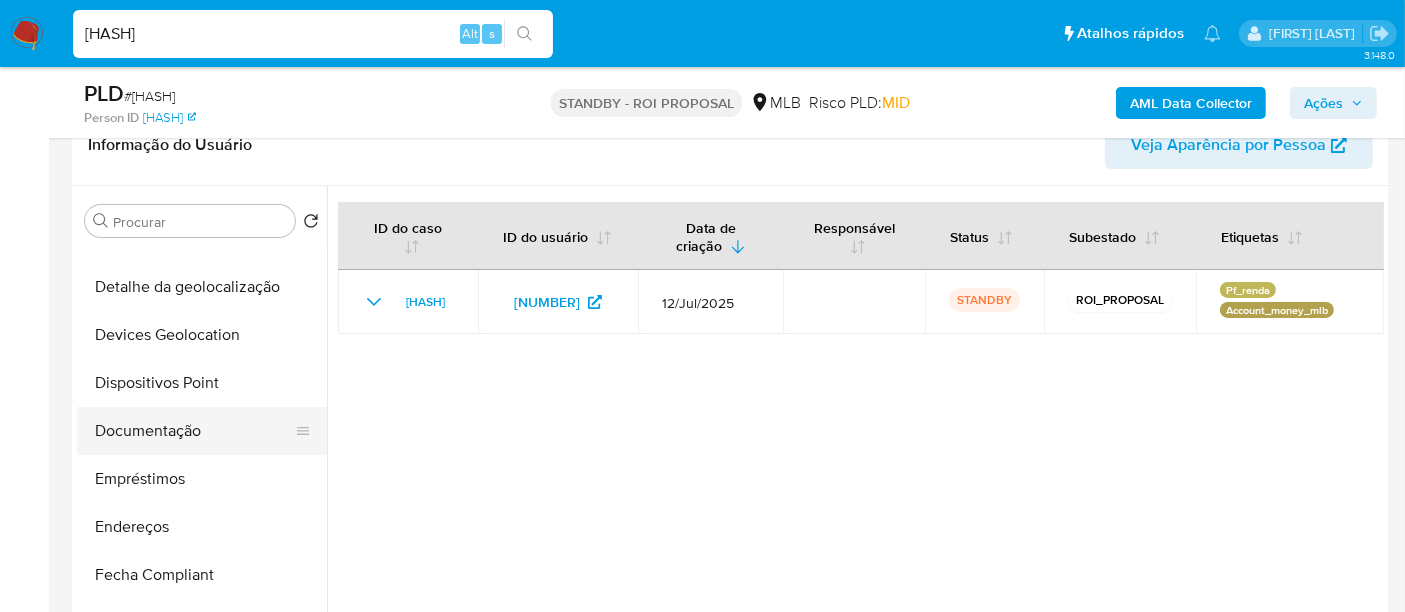 click on "Documentação" at bounding box center [194, 431] 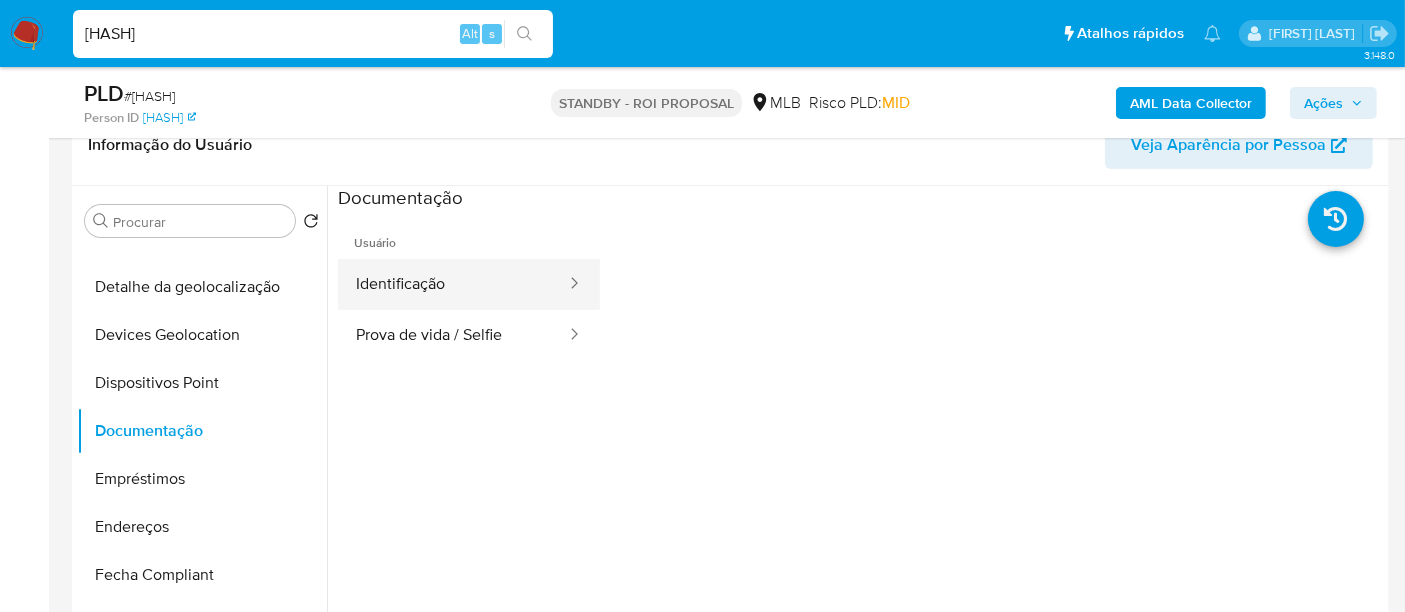 click on "Identificação" at bounding box center [453, 284] 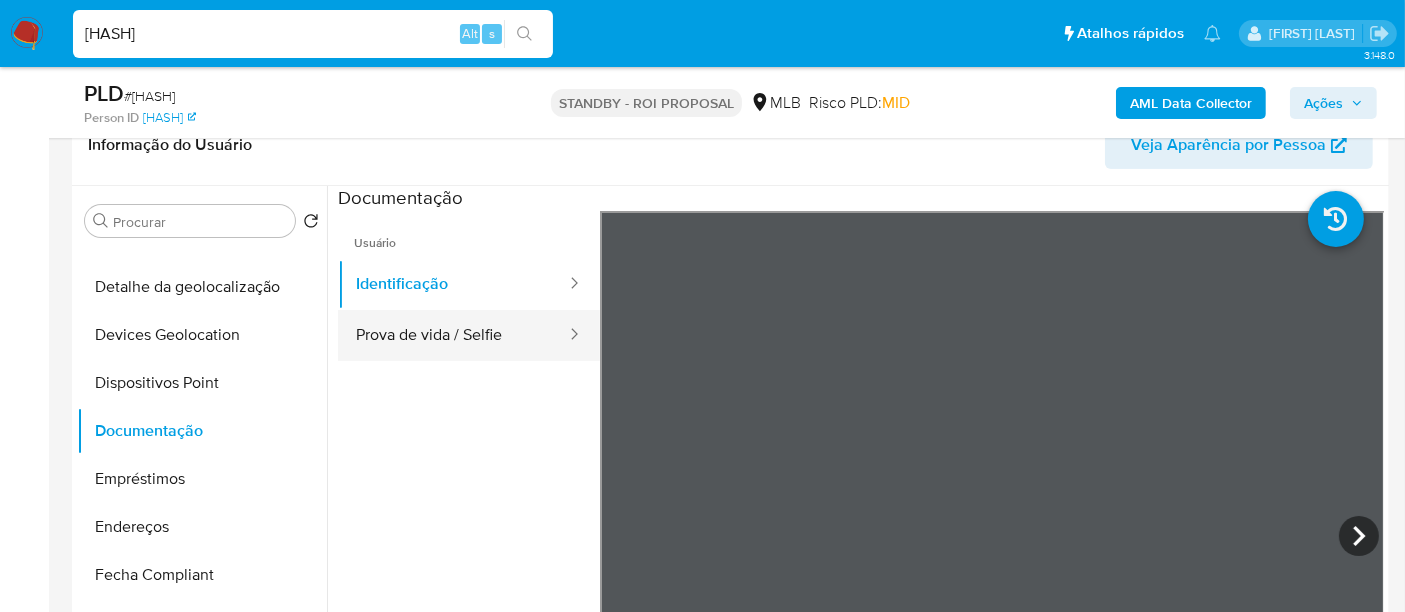 click on "Prova de vida / Selfie" at bounding box center [453, 335] 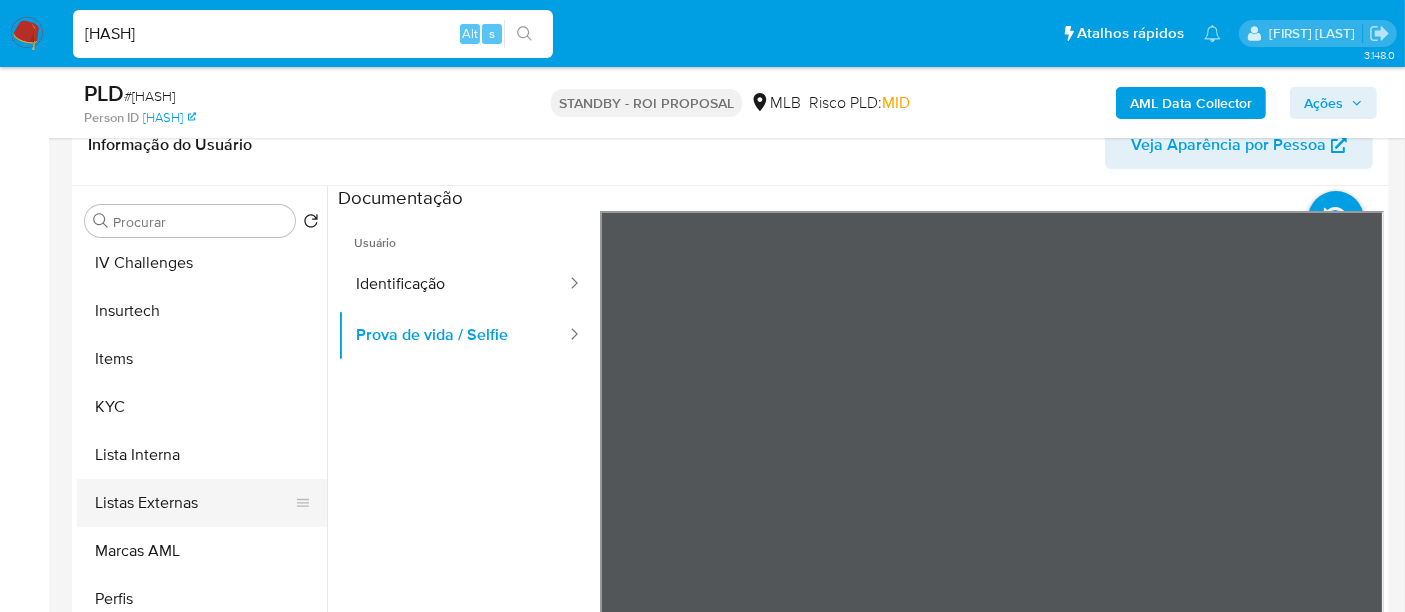 scroll, scrollTop: 844, scrollLeft: 0, axis: vertical 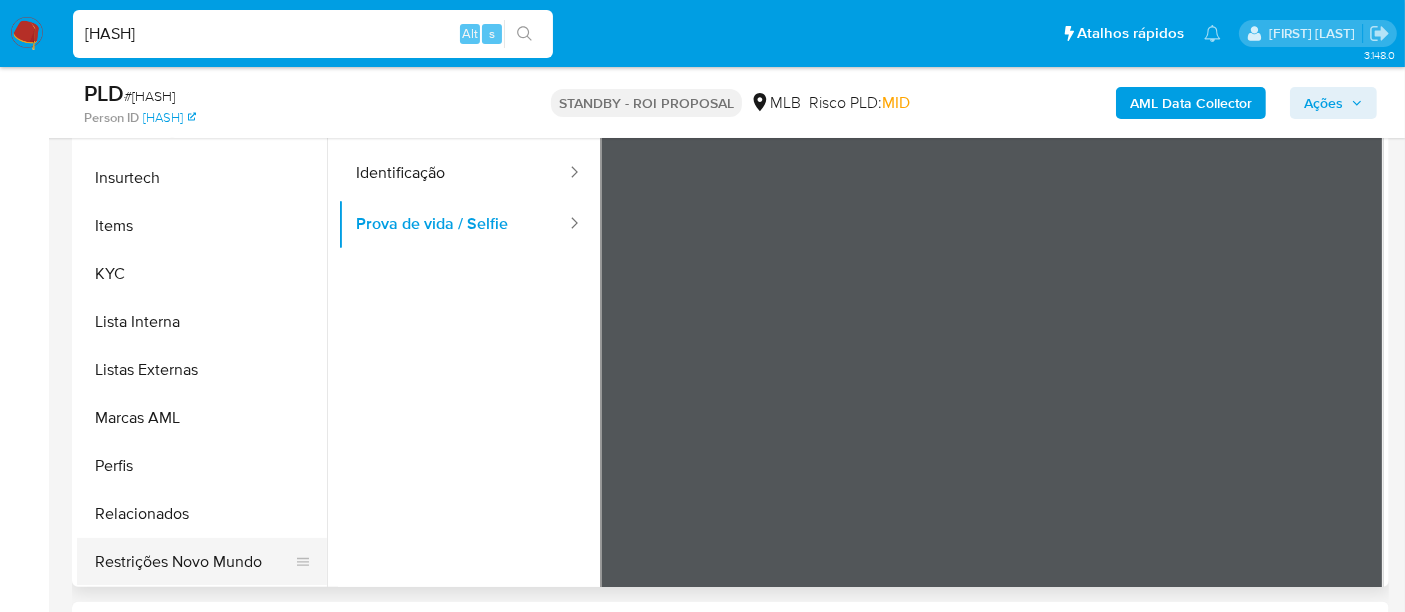 click on "Restrições Novo Mundo" at bounding box center [194, 562] 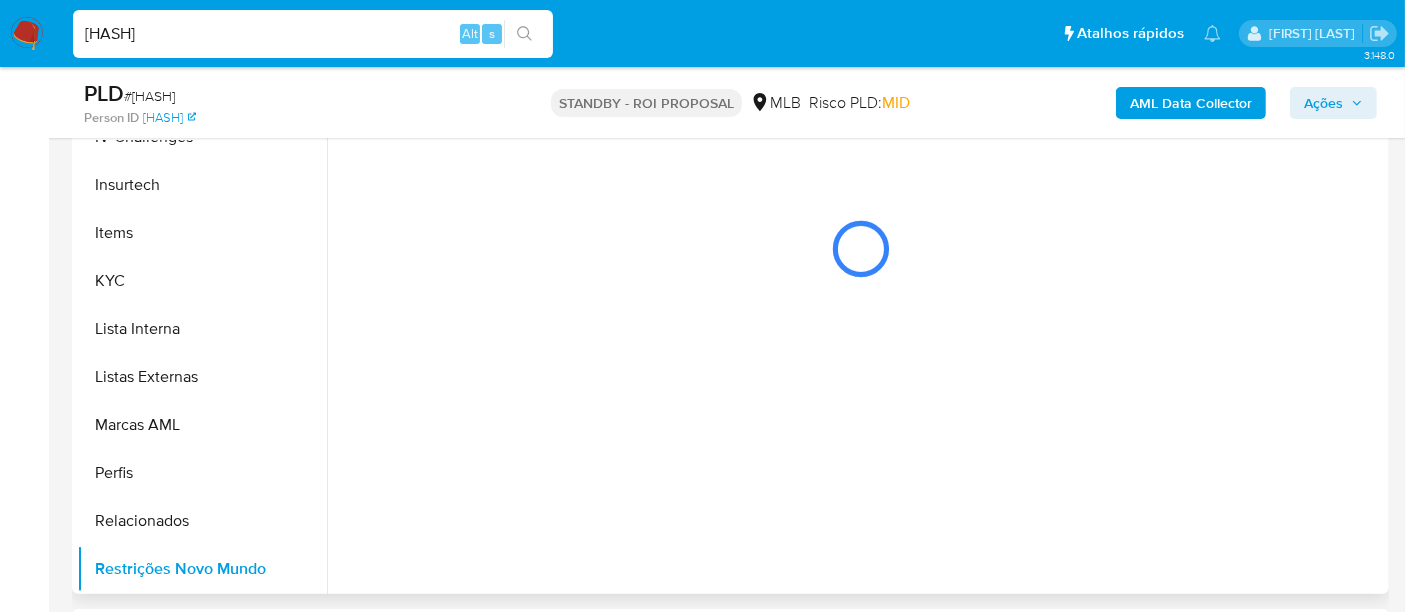 scroll, scrollTop: 333, scrollLeft: 0, axis: vertical 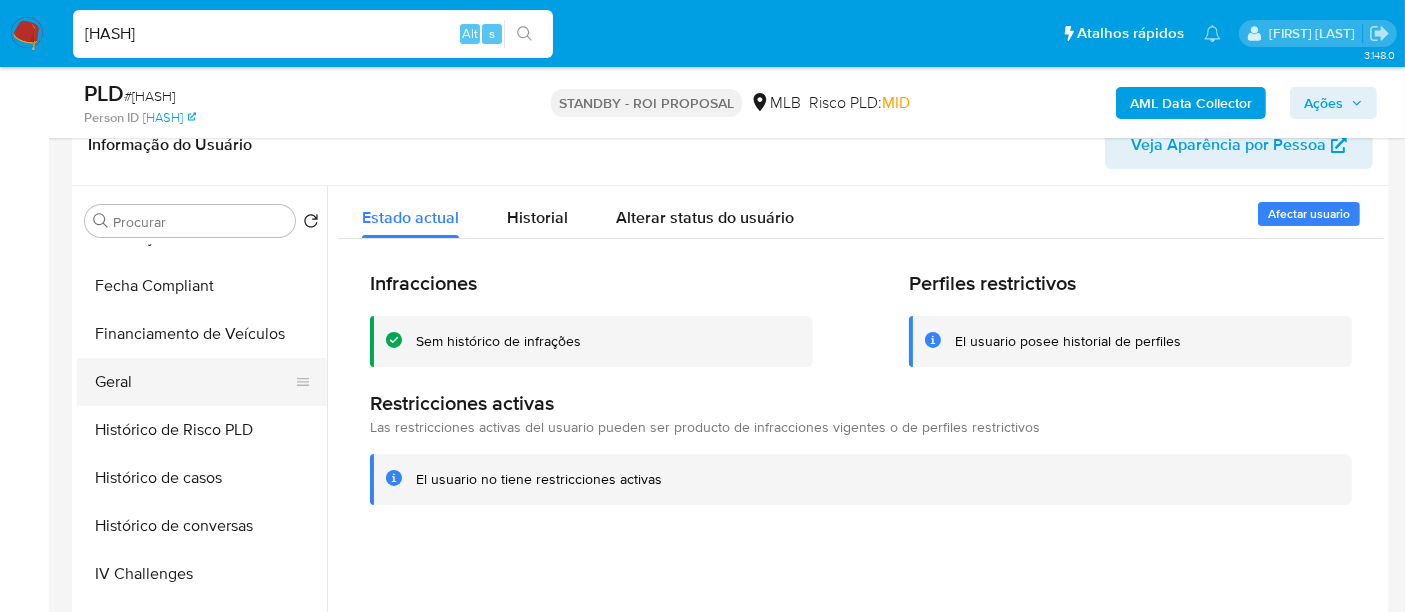 click on "Geral" at bounding box center (194, 382) 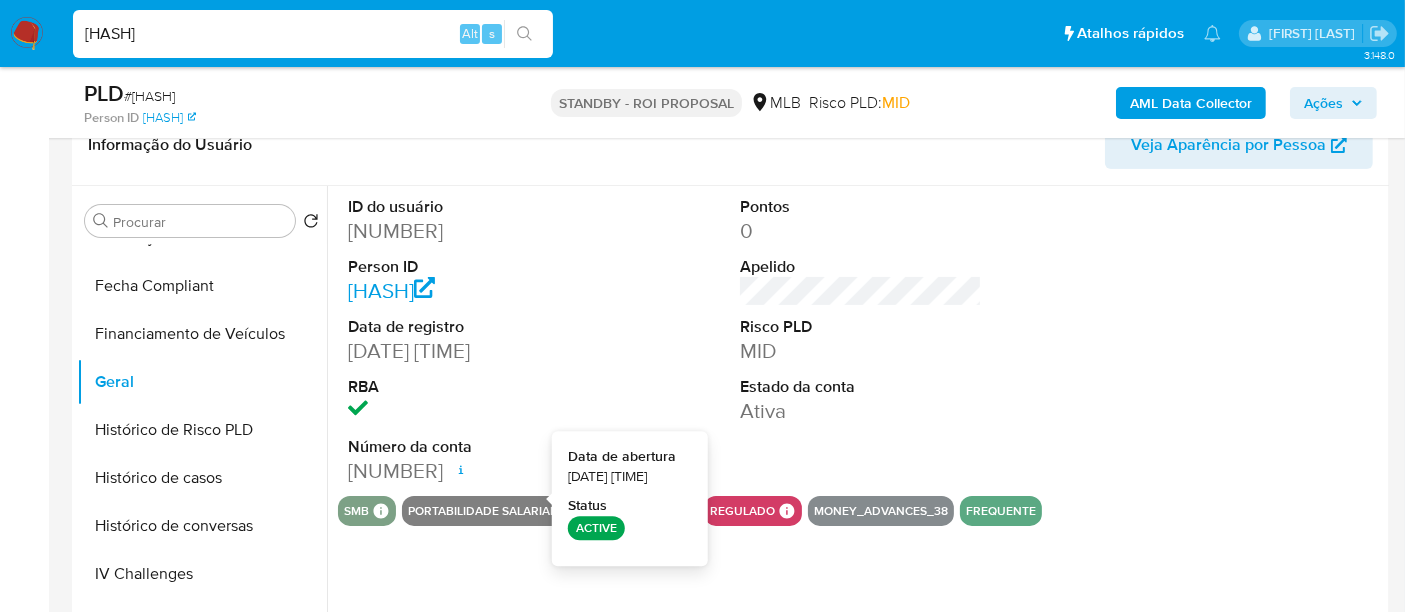 type 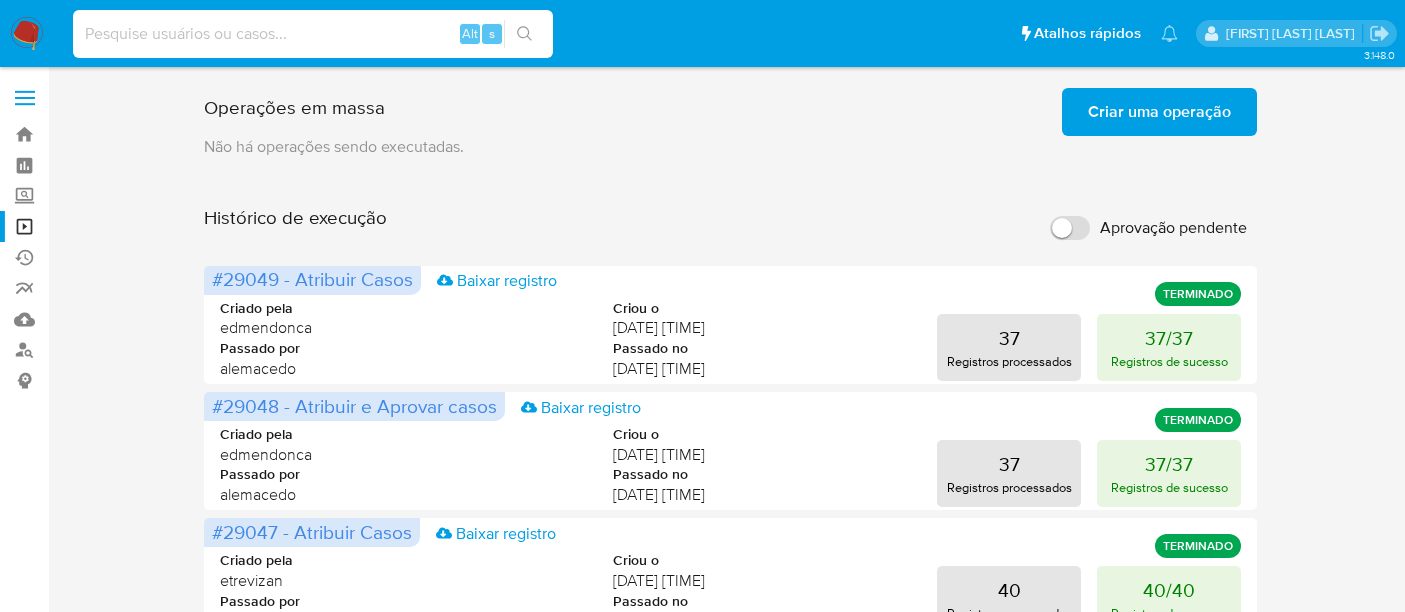 scroll, scrollTop: 0, scrollLeft: 0, axis: both 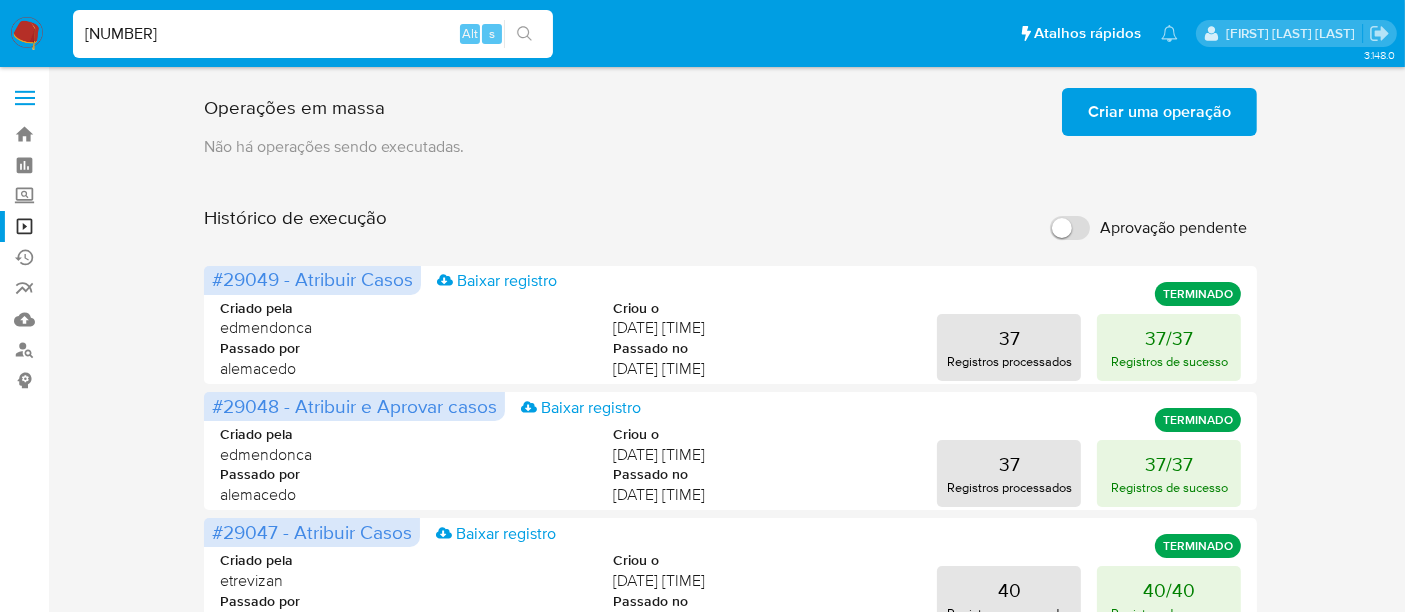 type on "2226503550" 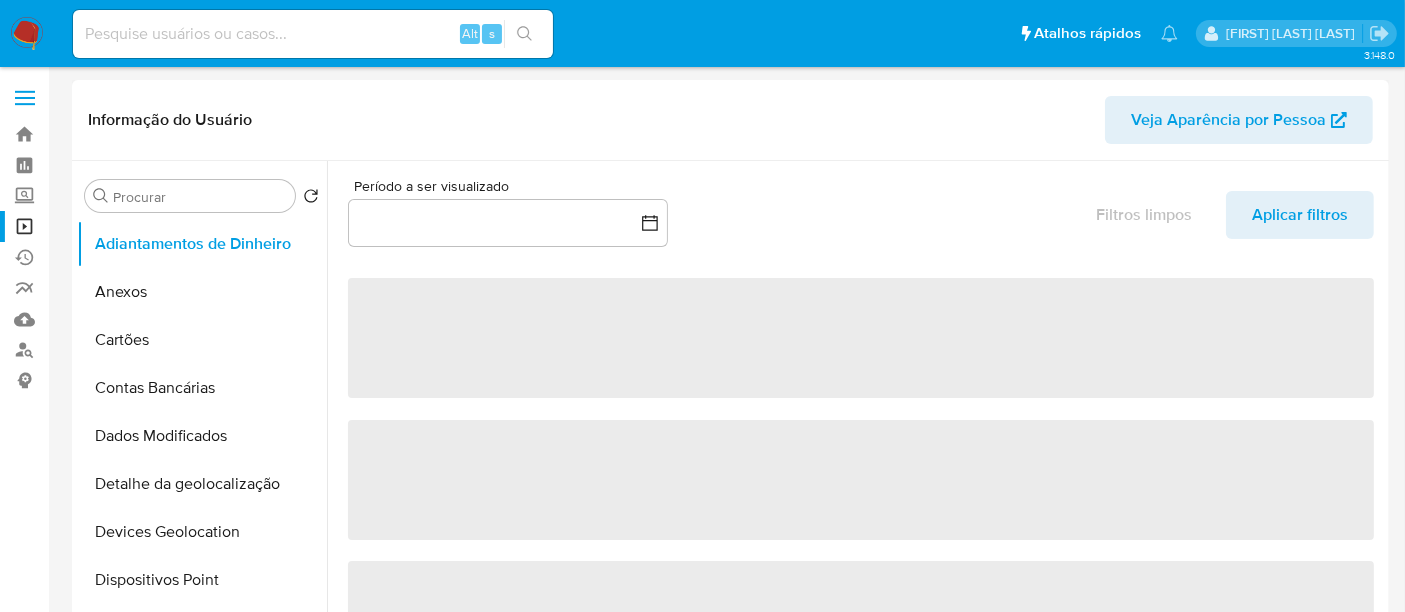 select on "10" 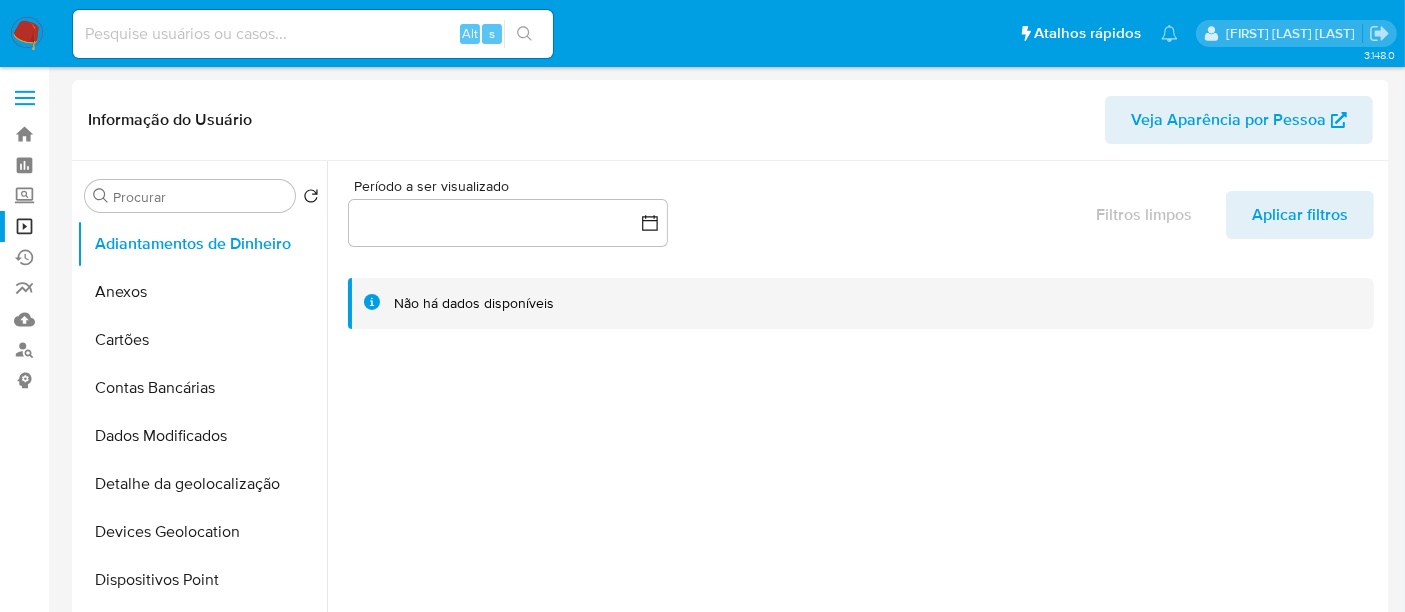 click at bounding box center (313, 34) 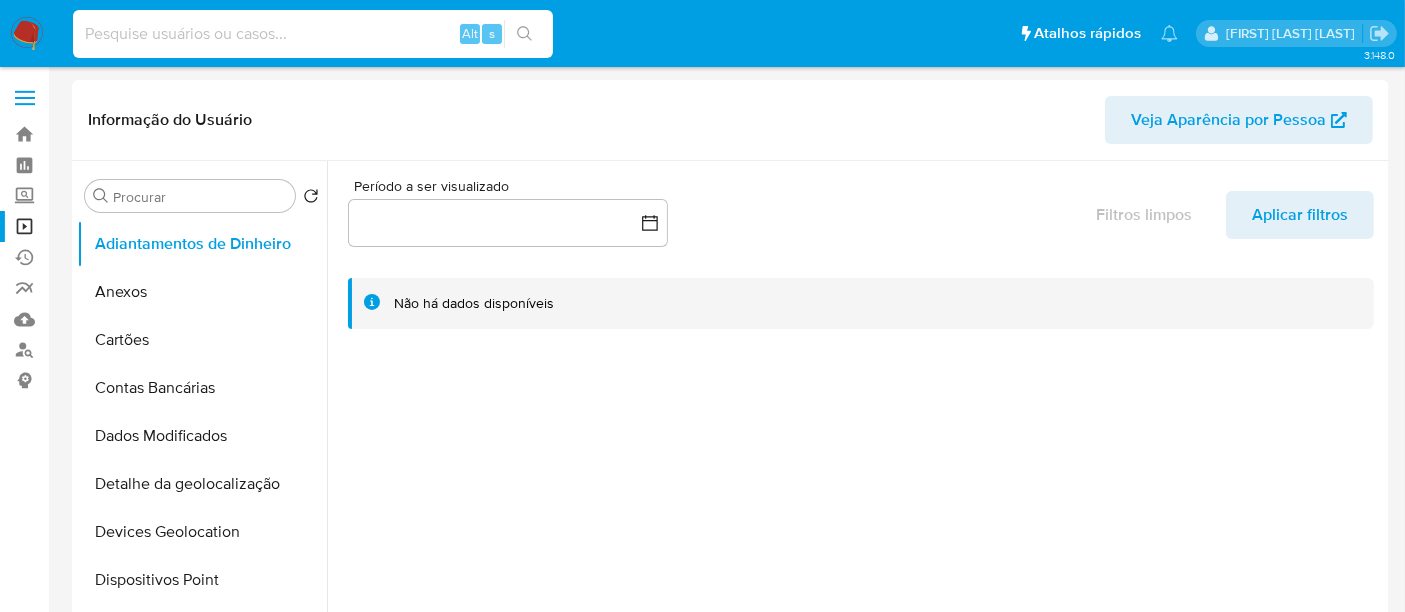 paste on "2351623602" 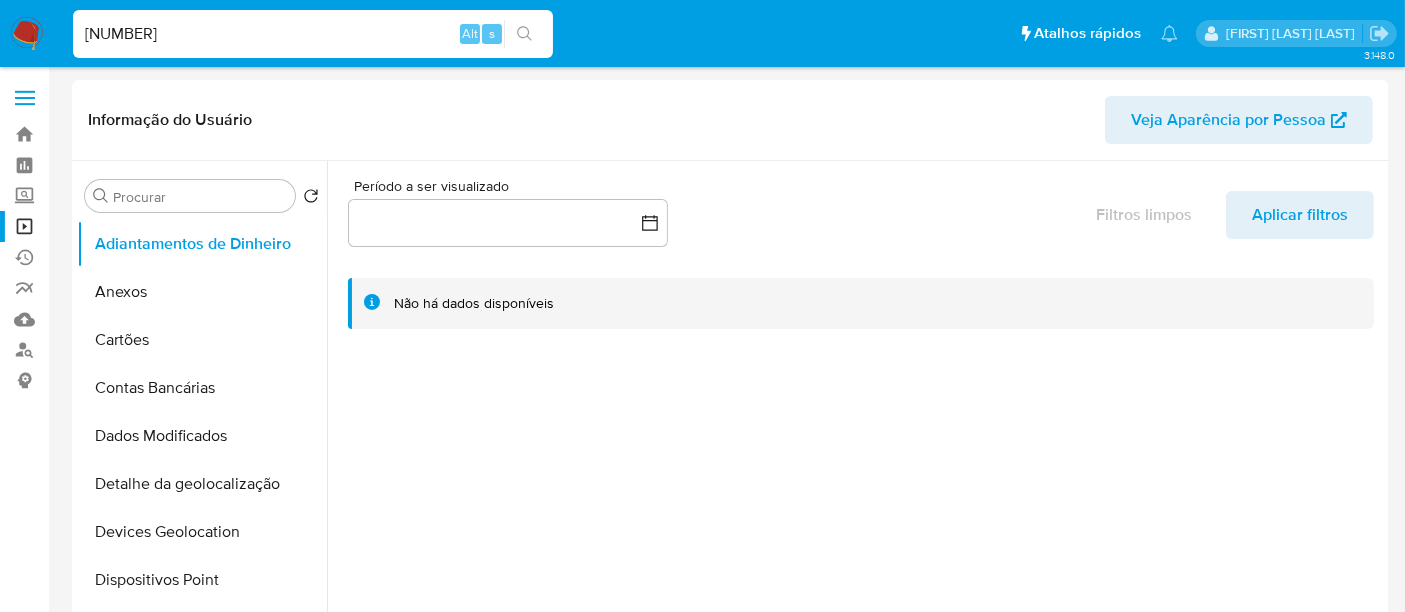 type on "2351623602" 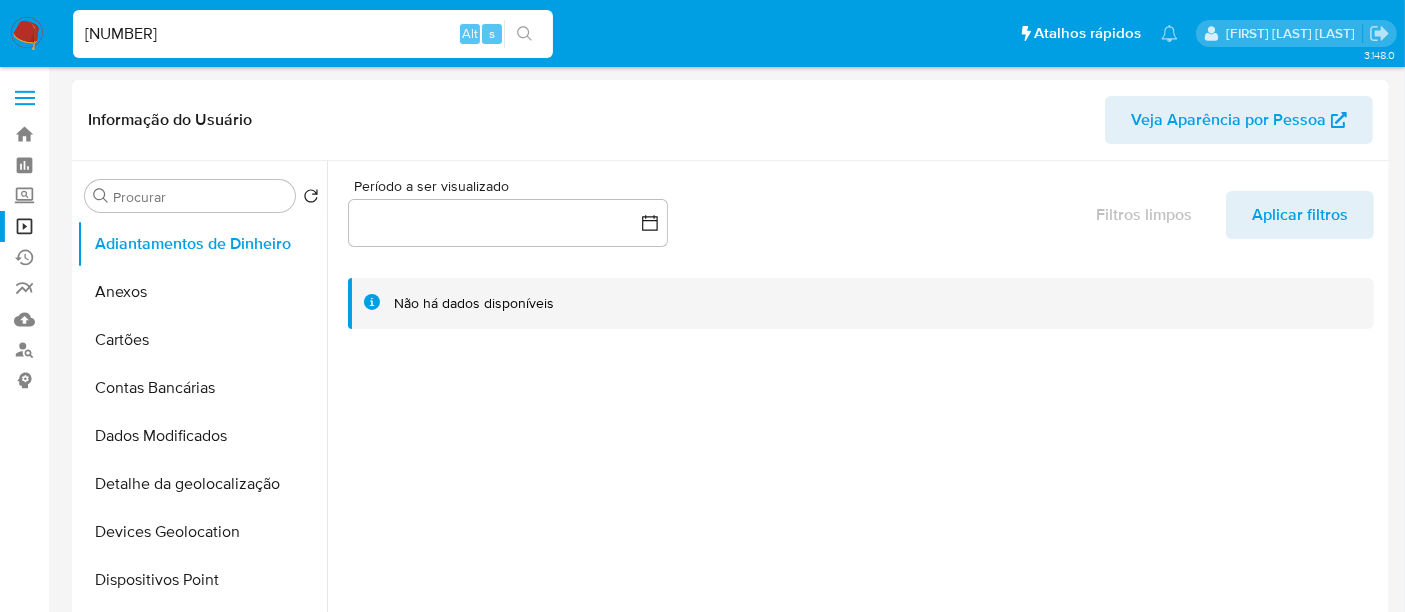 select on "10" 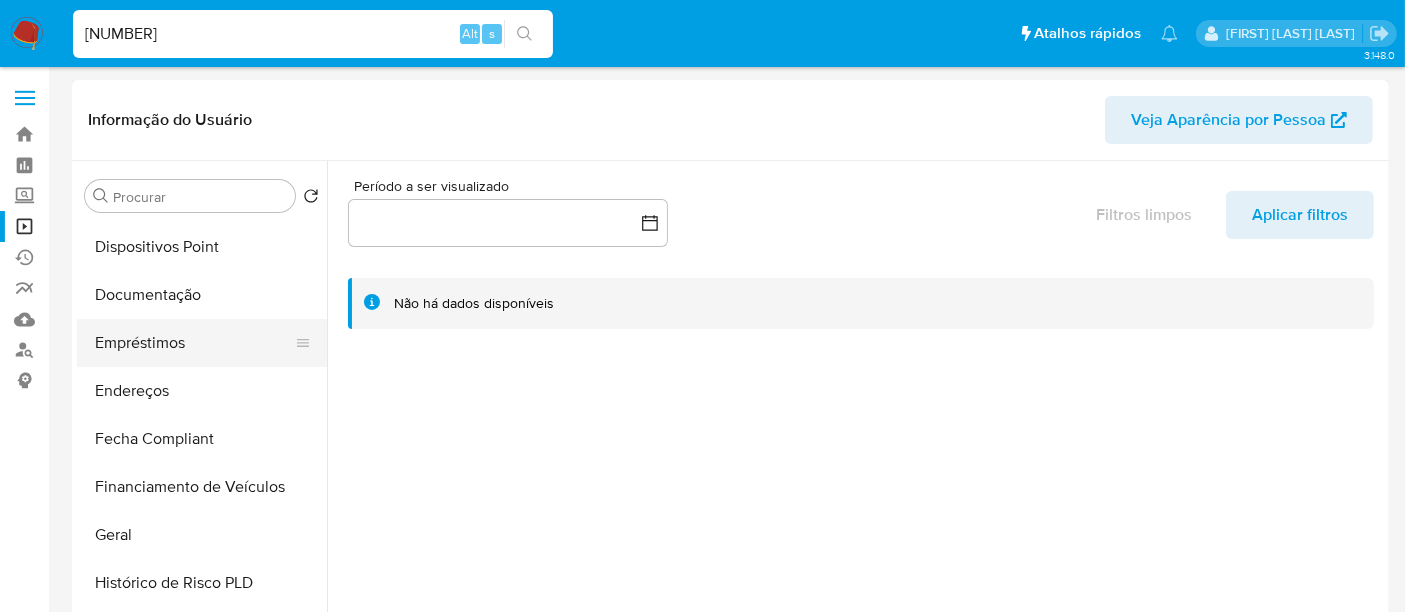 scroll, scrollTop: 444, scrollLeft: 0, axis: vertical 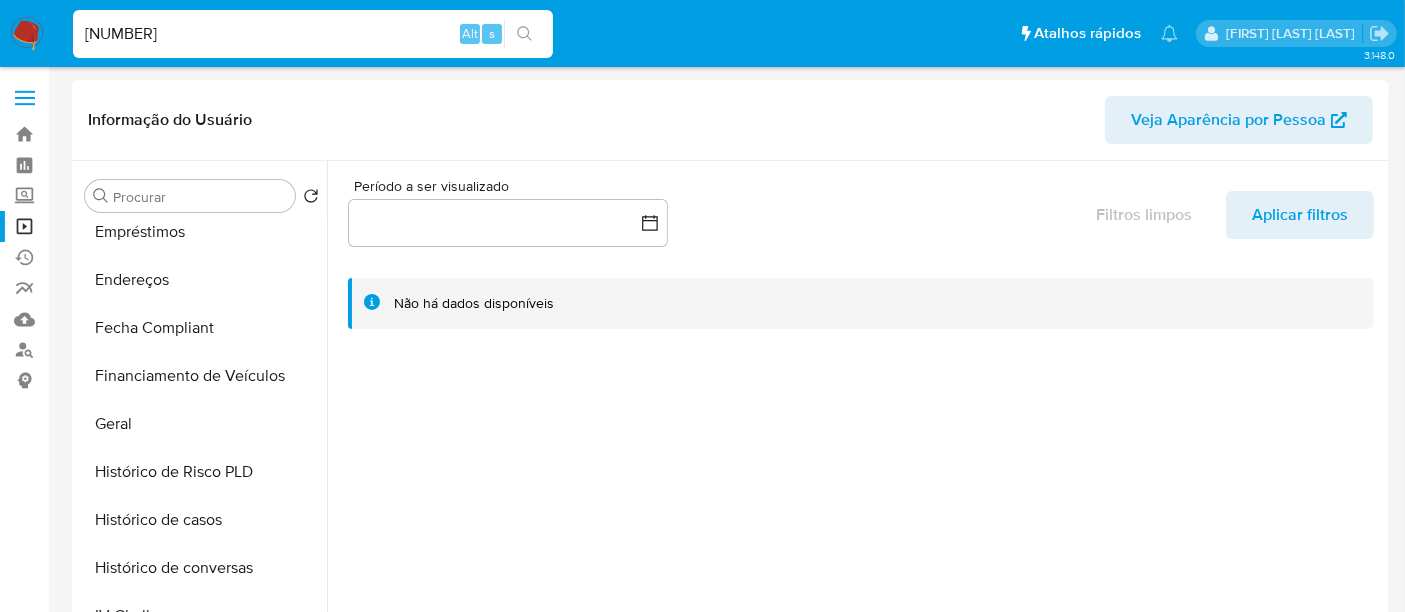 drag, startPoint x: 146, startPoint y: 507, endPoint x: 335, endPoint y: 484, distance: 190.39433 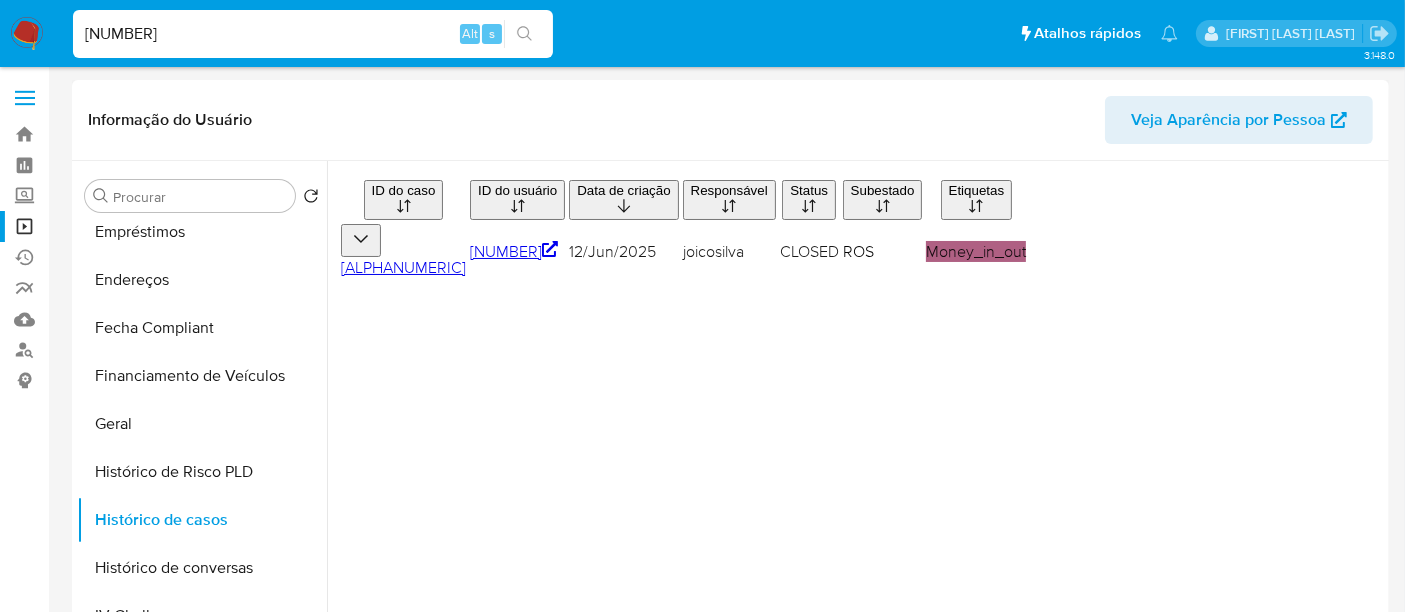 type 